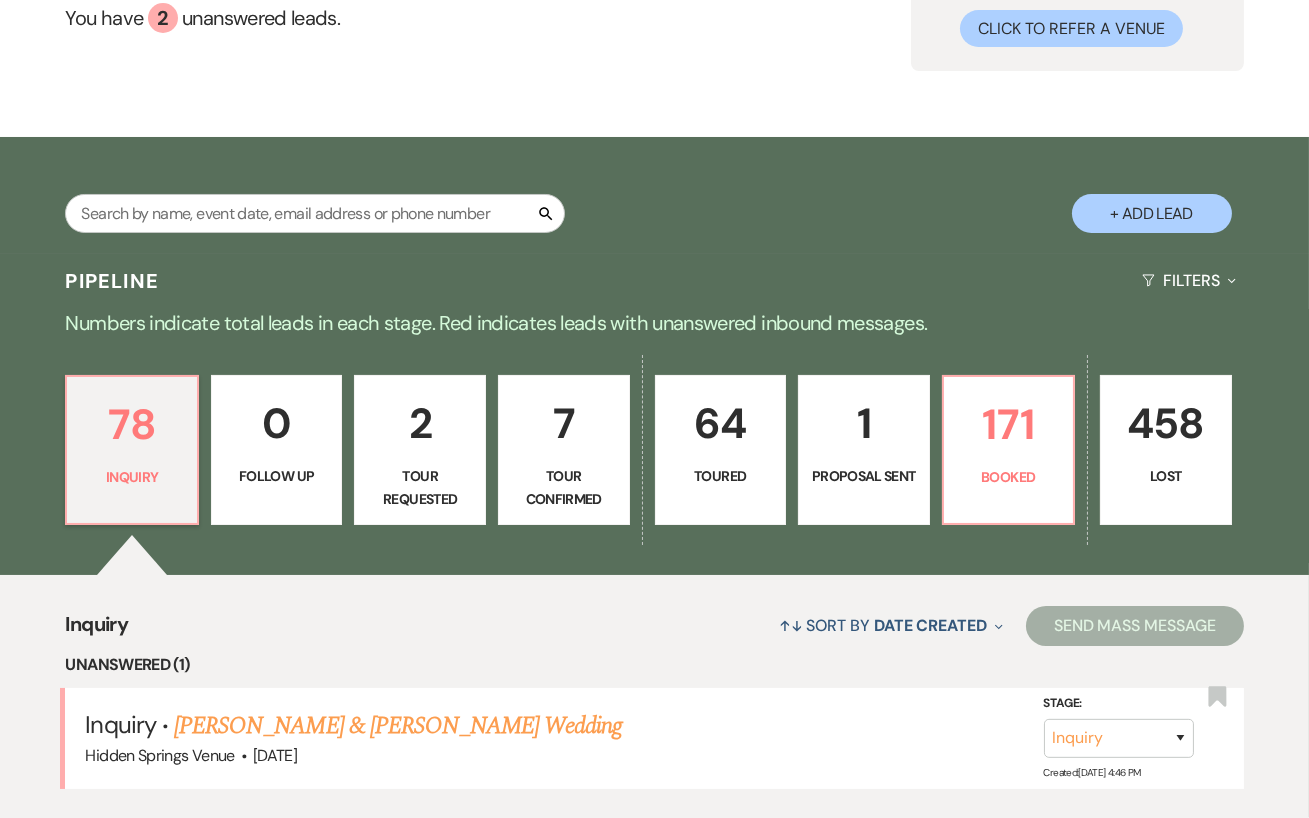 scroll, scrollTop: 0, scrollLeft: 0, axis: both 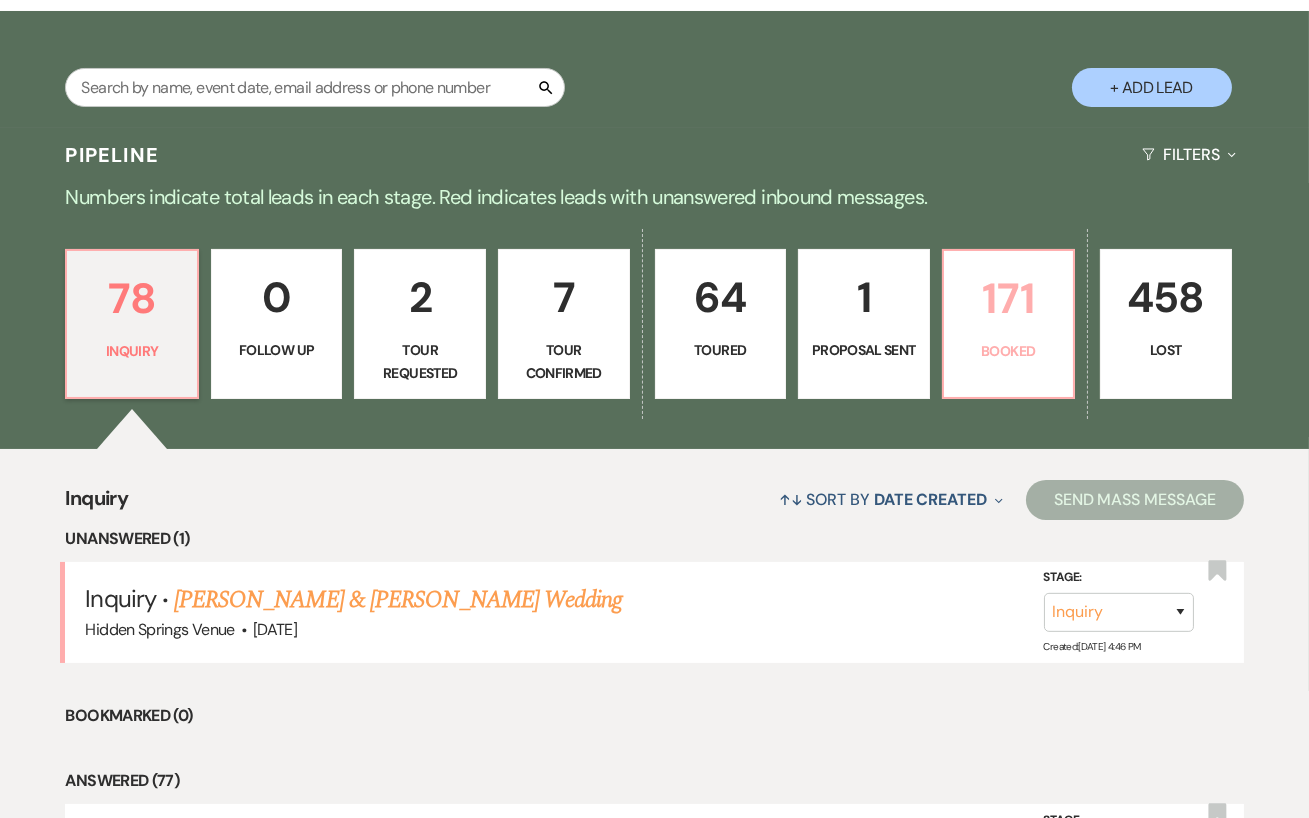click on "Booked" at bounding box center (1009, 351) 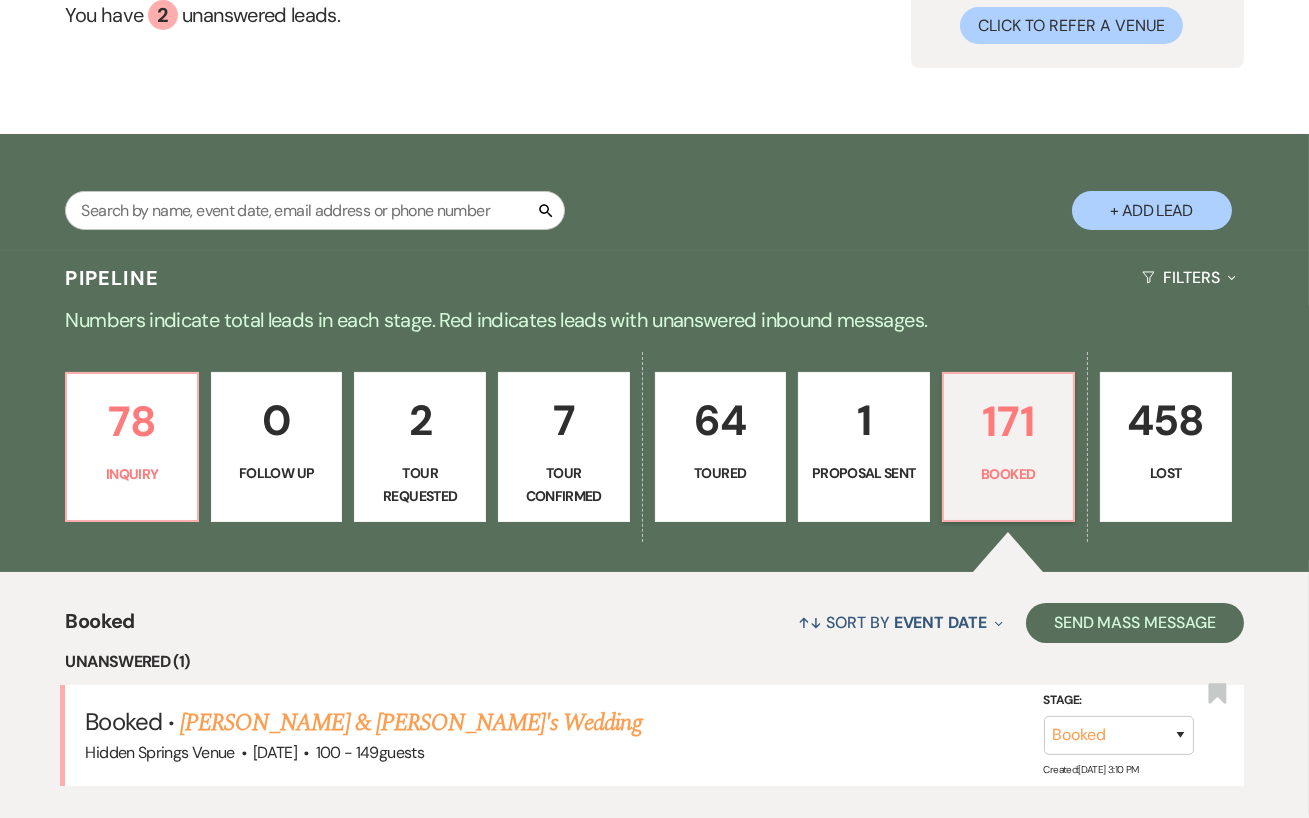 scroll, scrollTop: 326, scrollLeft: 0, axis: vertical 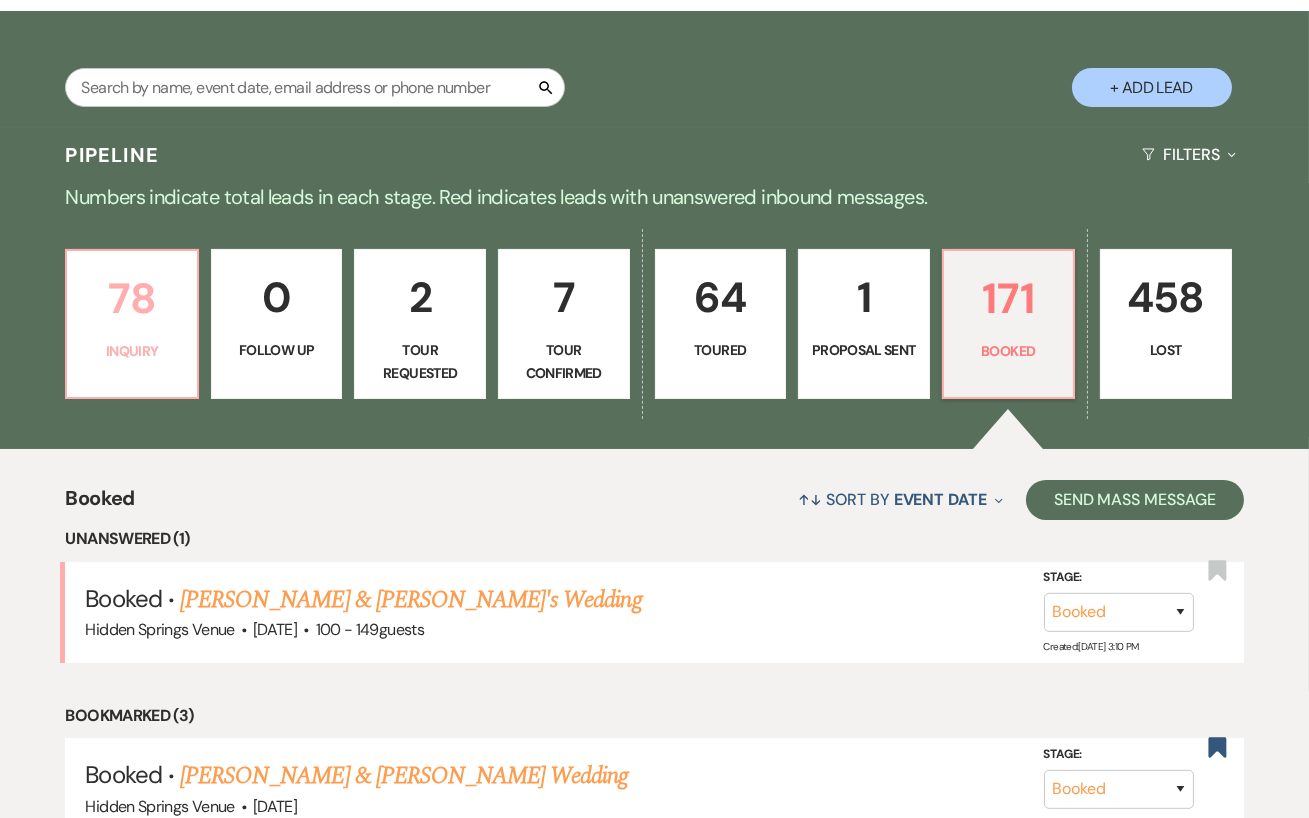 click on "78" at bounding box center [132, 298] 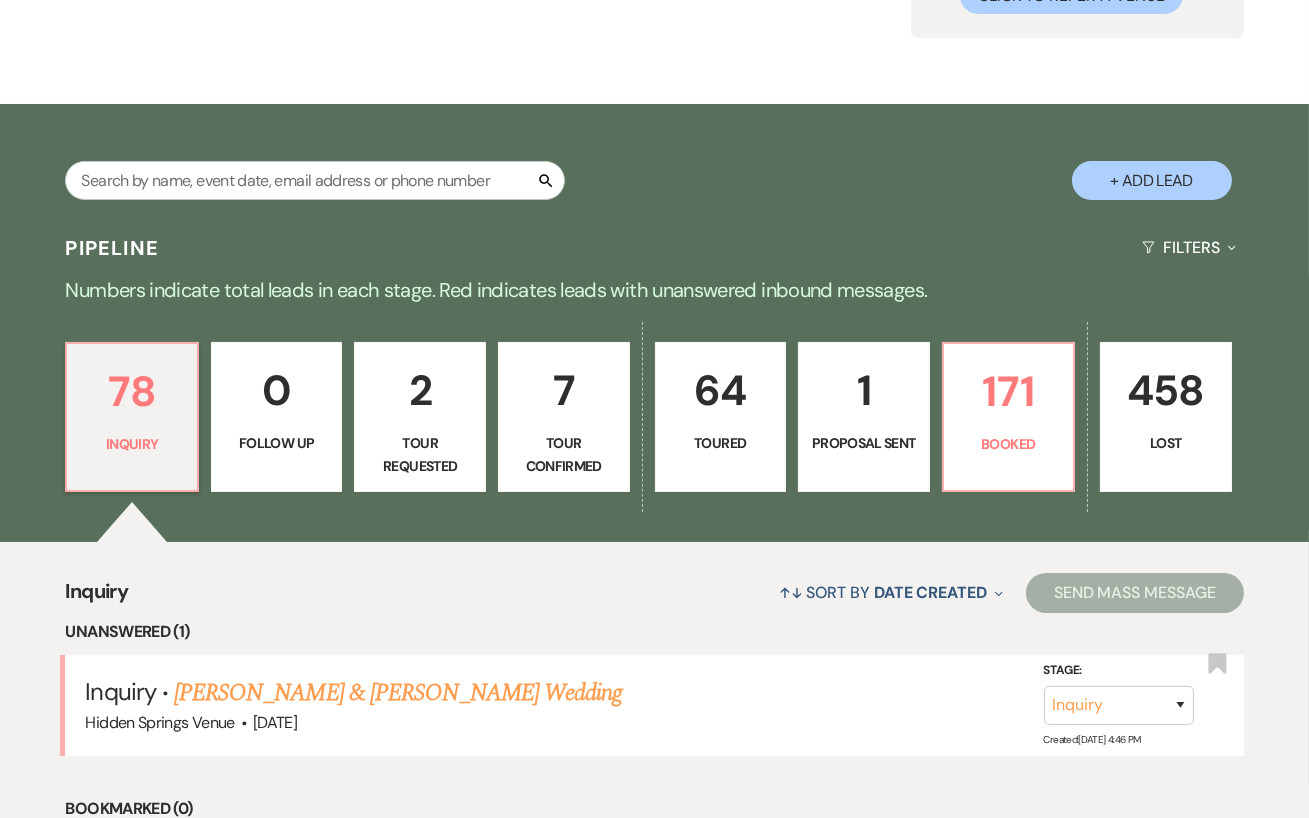 scroll, scrollTop: 0, scrollLeft: 0, axis: both 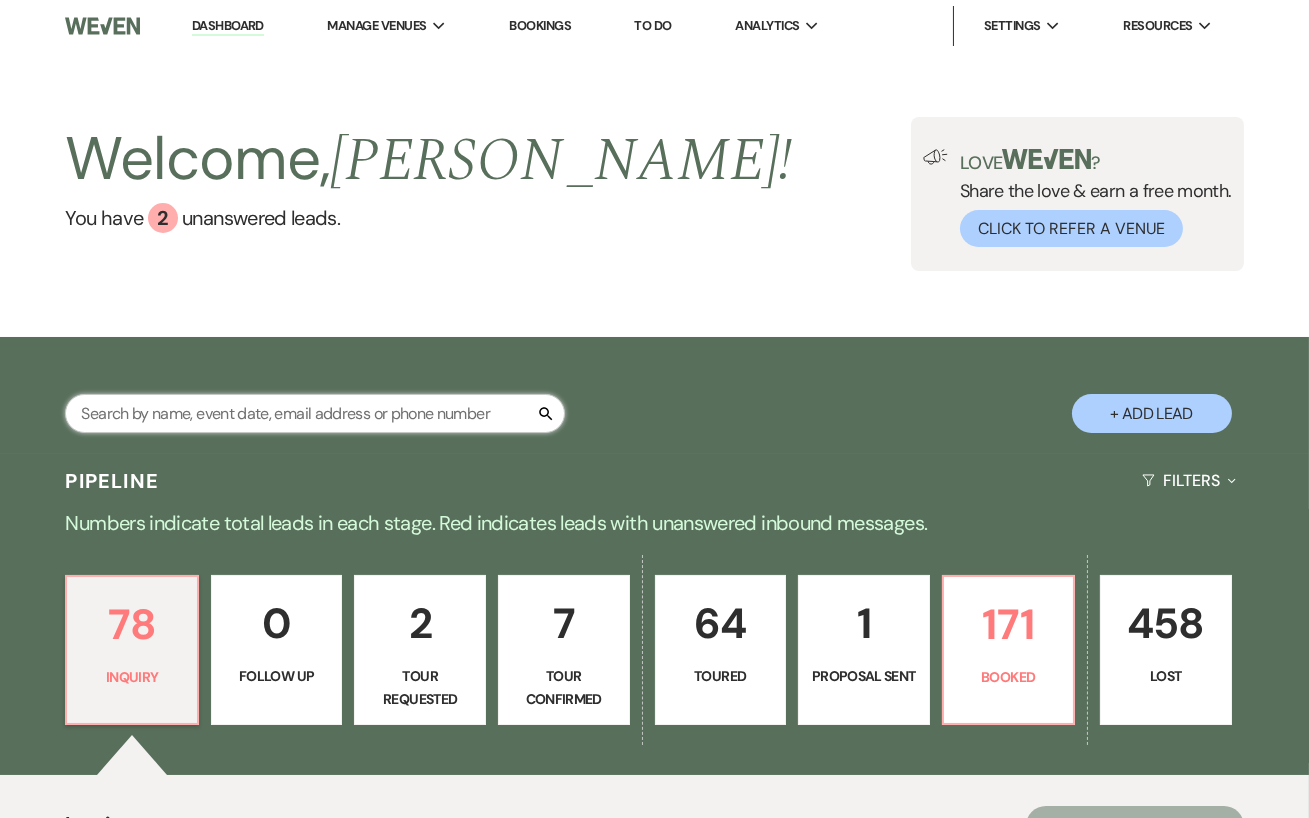 click at bounding box center [315, 413] 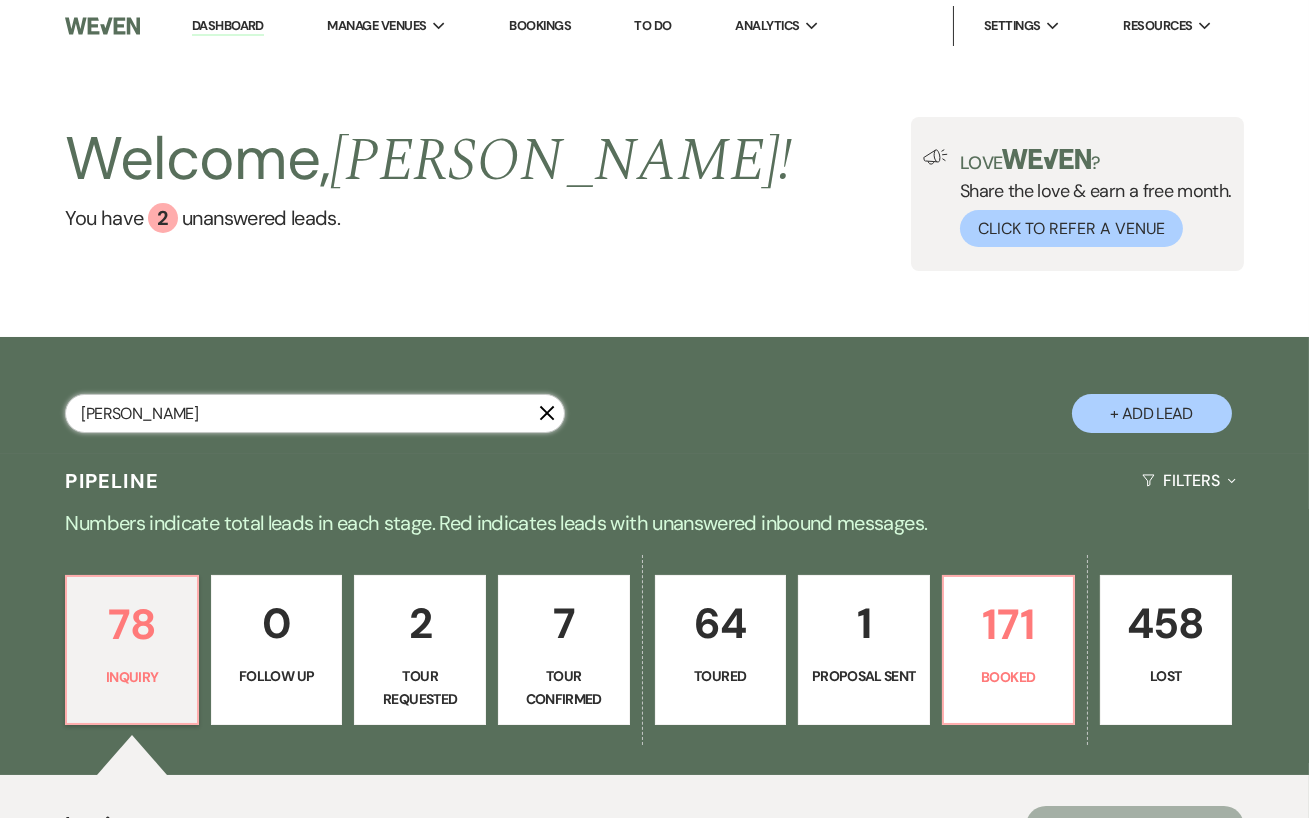 type on "[PERSON_NAME]" 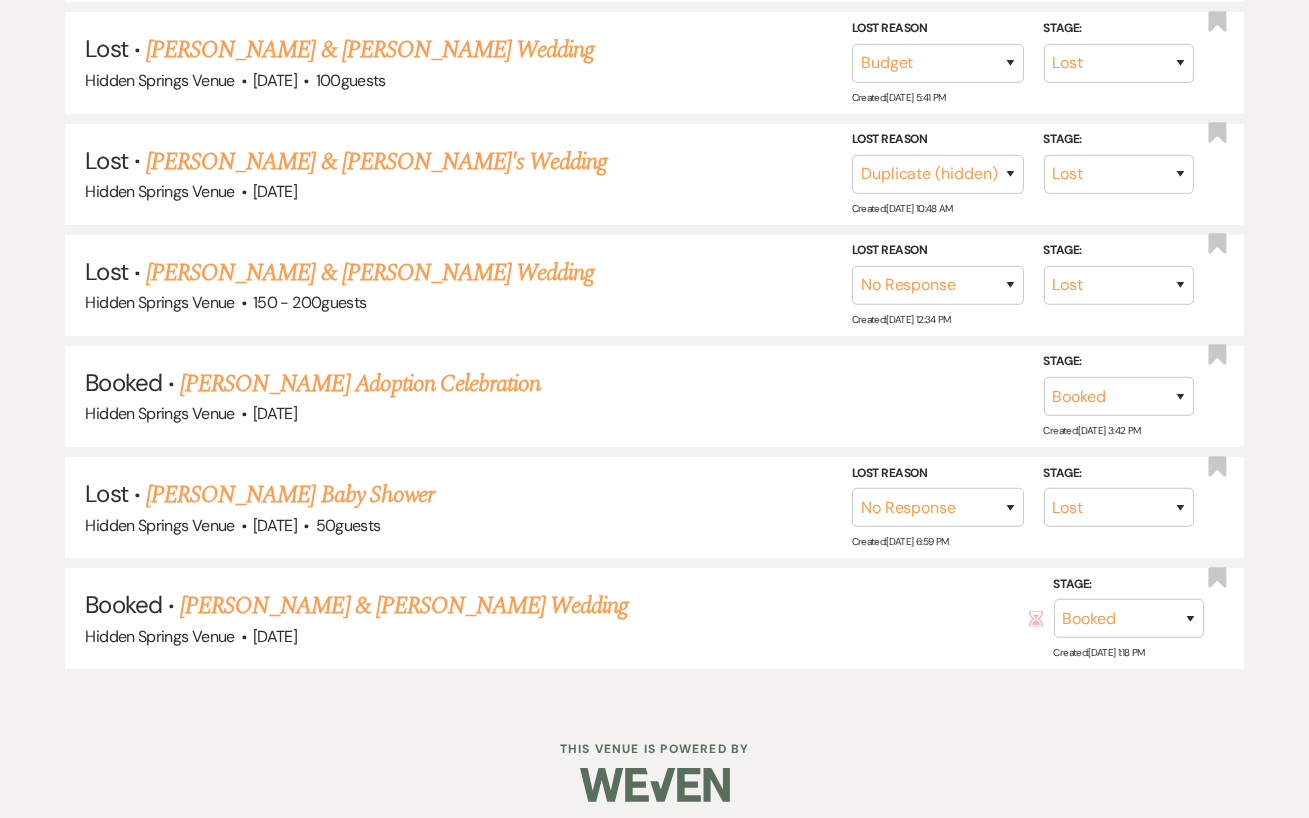 scroll, scrollTop: 0, scrollLeft: 0, axis: both 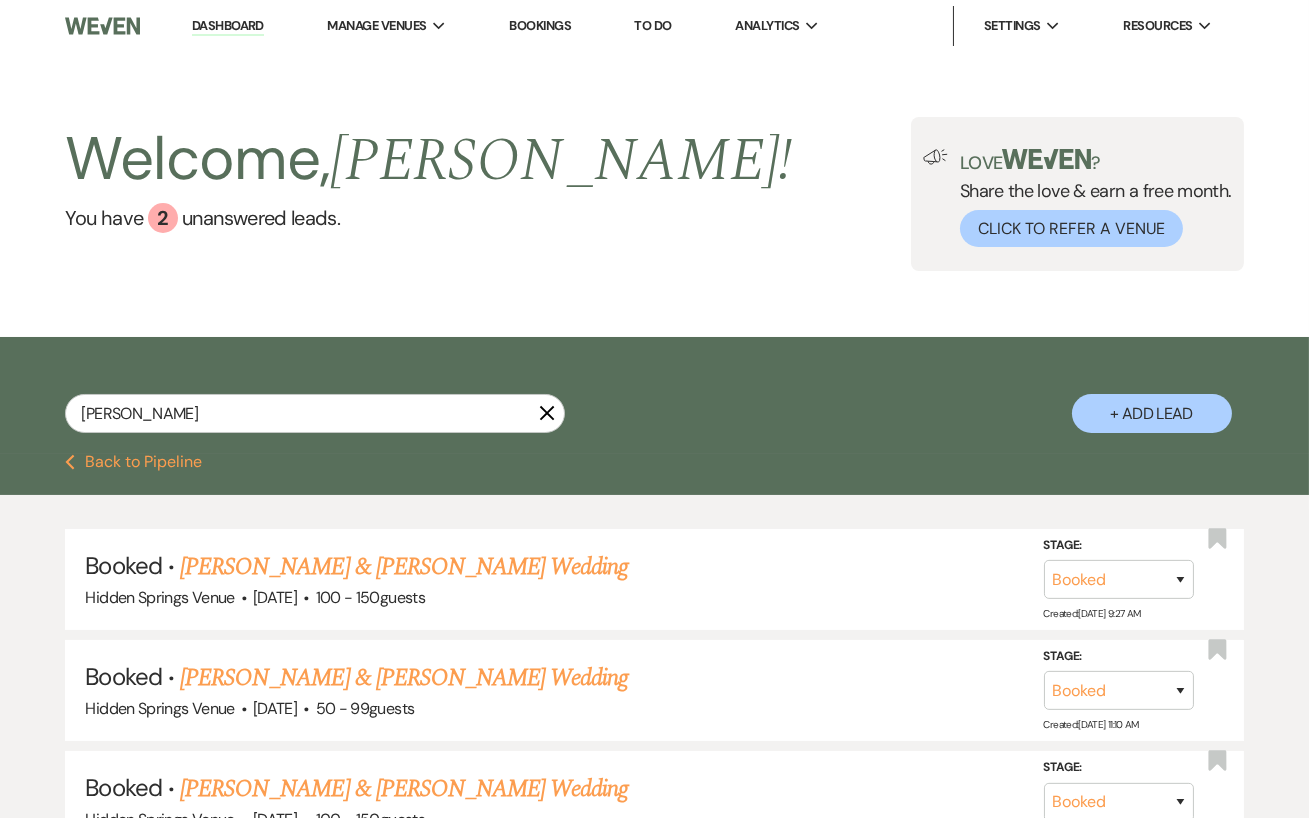 click 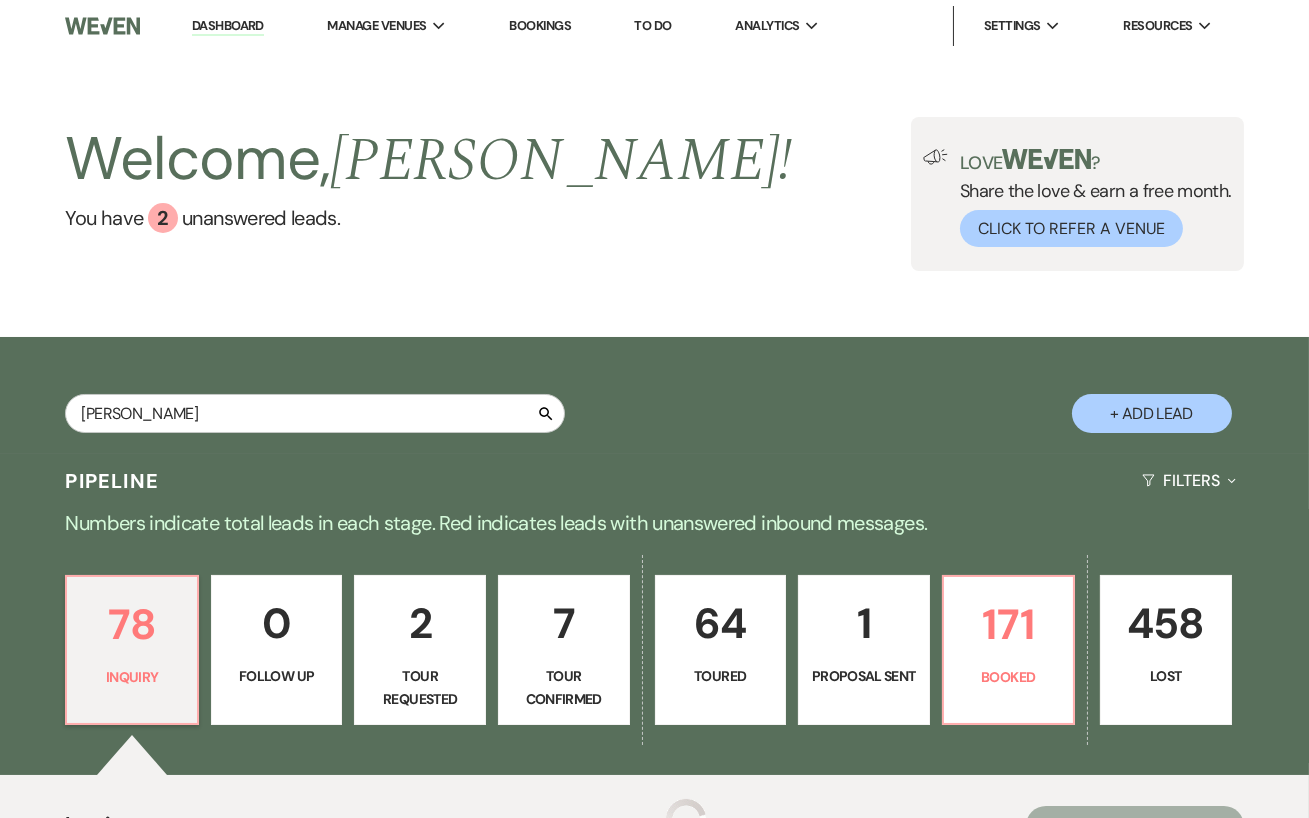 type 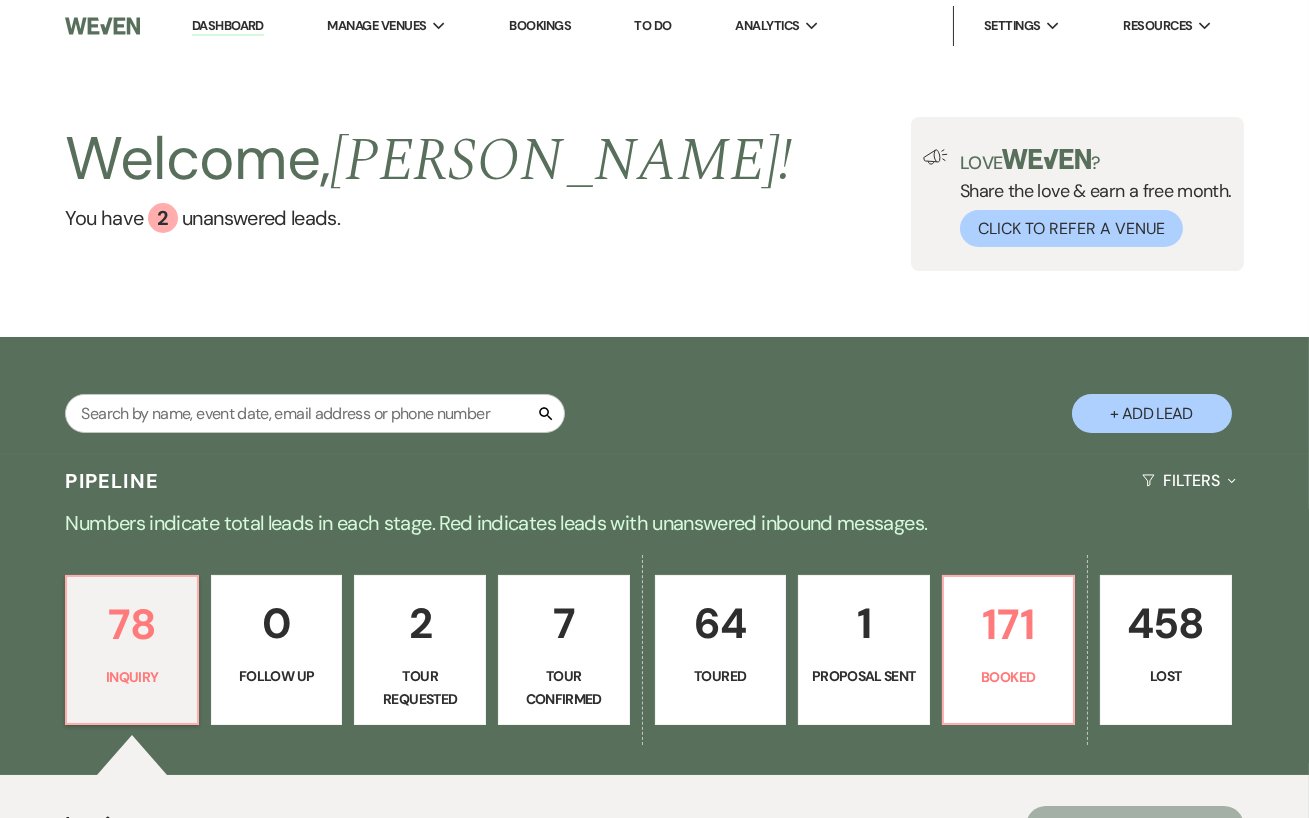 click on "+ Add Lead" at bounding box center [1152, 413] 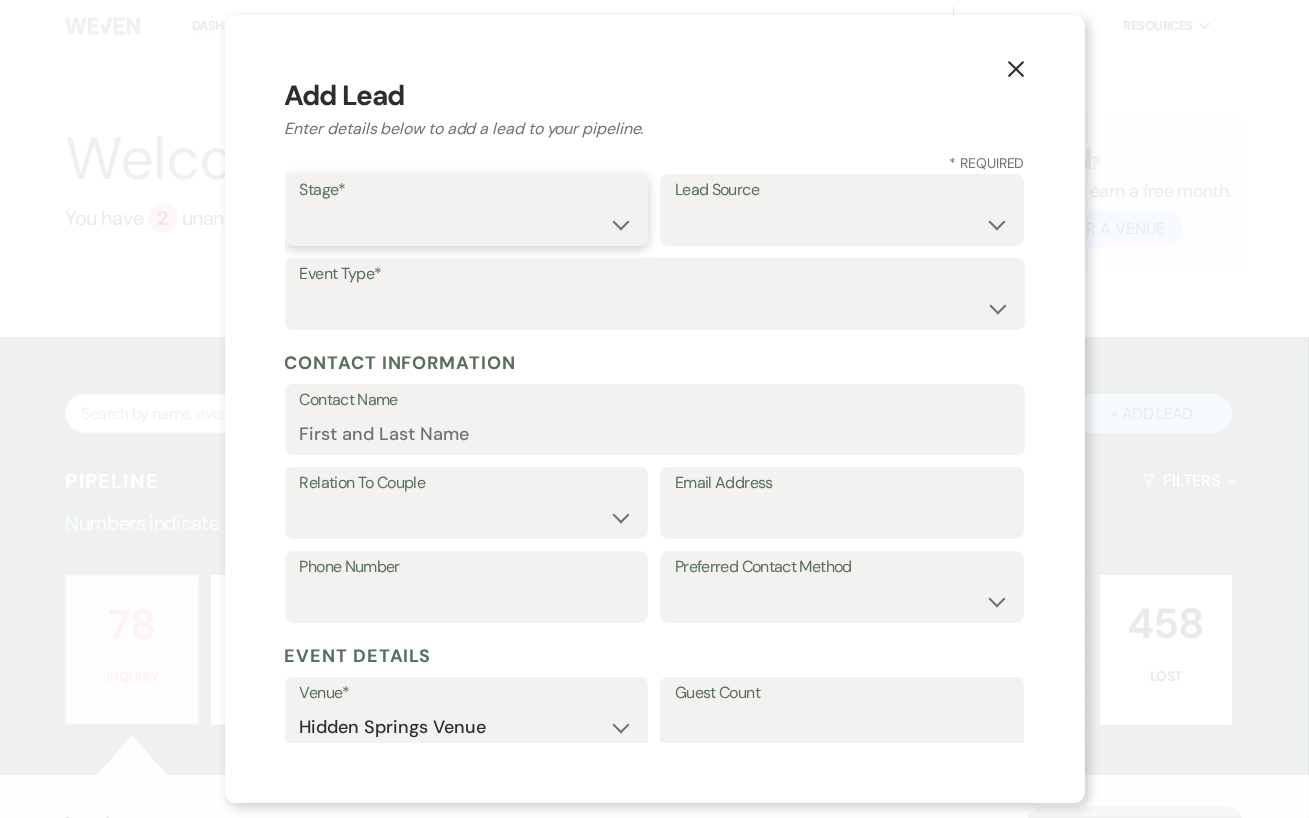 click on "Inquiry Follow Up Tour Requested Tour Confirmed Toured Proposal Sent Booked Lost" at bounding box center [467, 224] 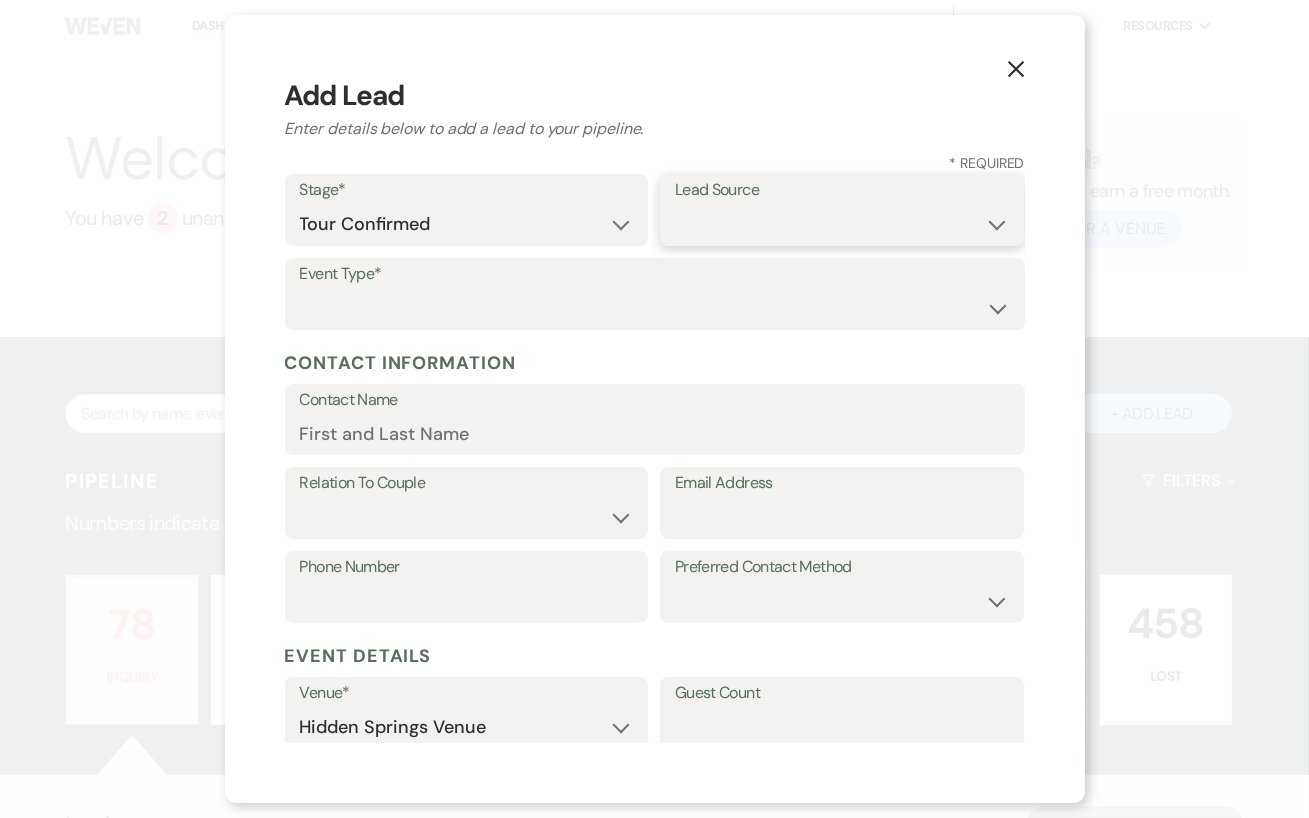 click on "Weven Venue Website Instagram Facebook Pinterest Google The Knot Wedding Wire Here Comes the Guide Wedding Spot Eventective [PERSON_NAME] The Venue Report PartySlate VRBO / Homeaway Airbnb Wedding Show TikTok X / Twitter Phone Call Walk-in Vendor Referral Advertising Personal Referral Local Referral Other" at bounding box center (842, 224) 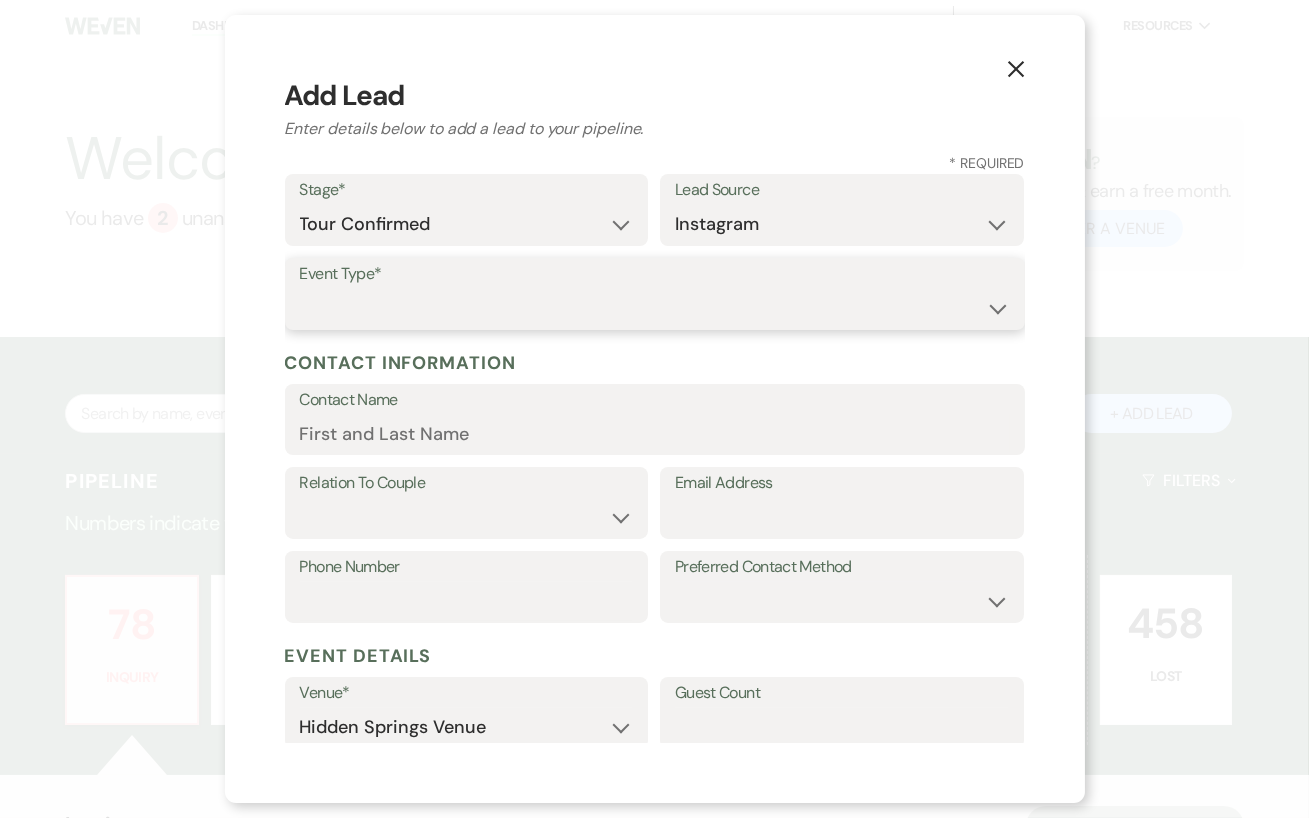click on "Wedding Anniversary Party Baby Shower Bachelorette / Bachelor Party Birthday Party Bridal Shower Brunch Community Event Concert Corporate Event Elopement End of Life Celebration Engagement Party Fundraiser Graduation Party Micro Wedding Prom Quinceañera Rehearsal Dinner Religious Event Retreat Other" at bounding box center [655, 308] 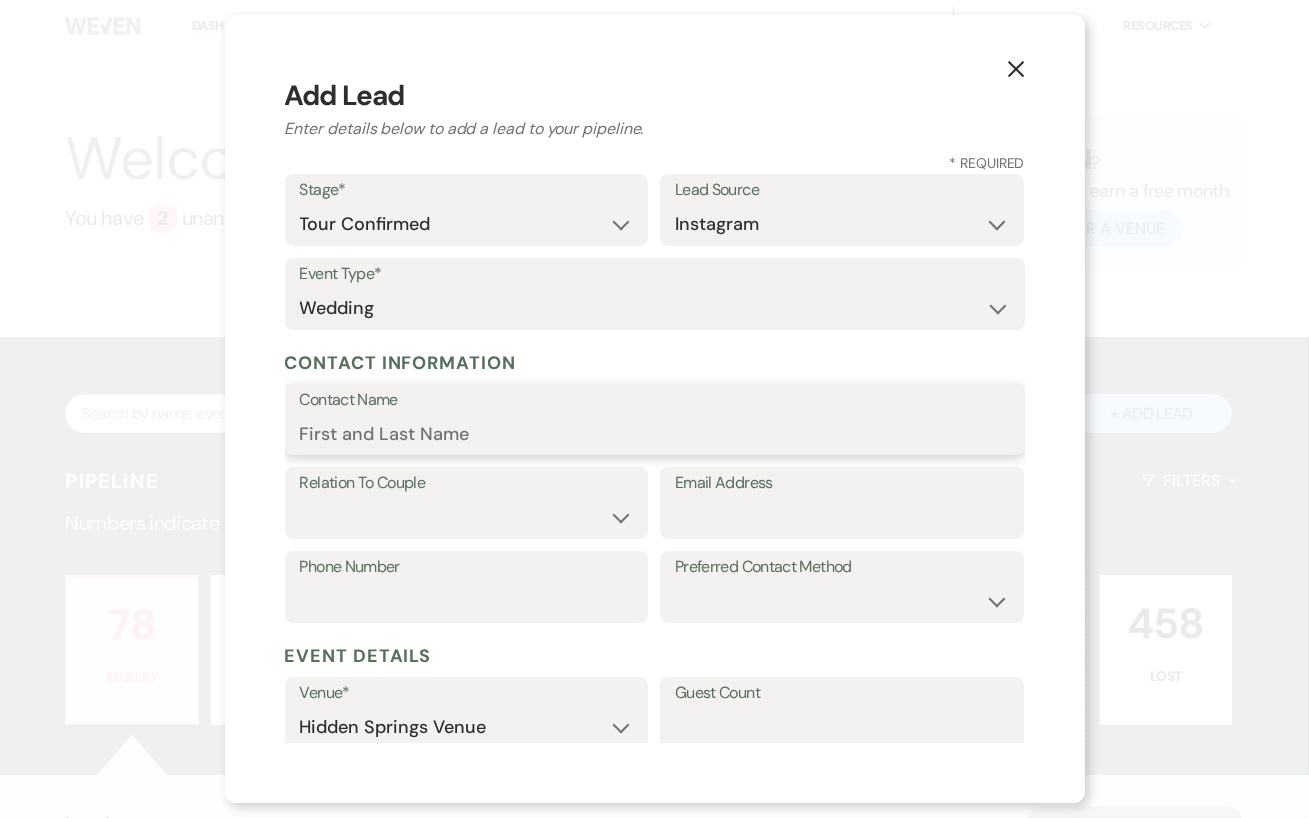 click on "Contact Name" at bounding box center (655, 433) 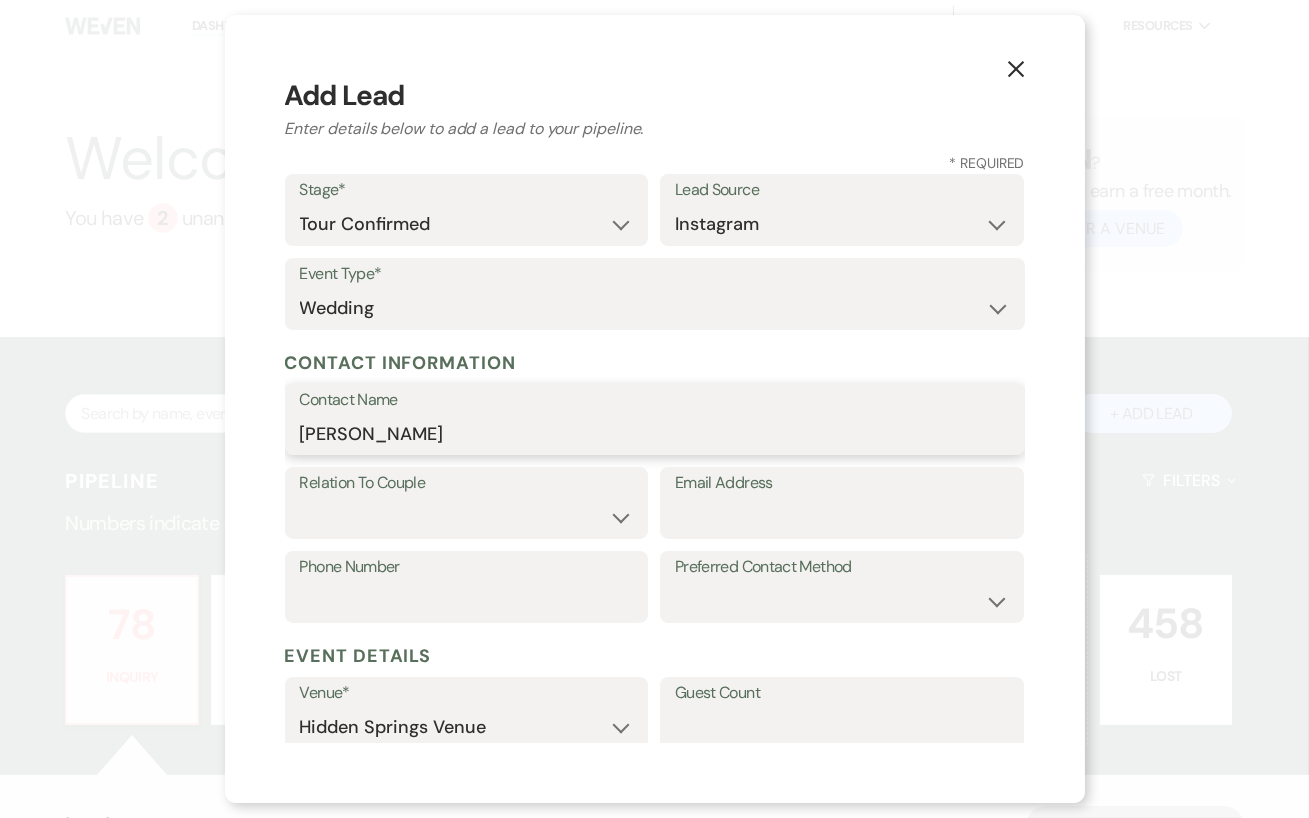 type on "[PERSON_NAME]" 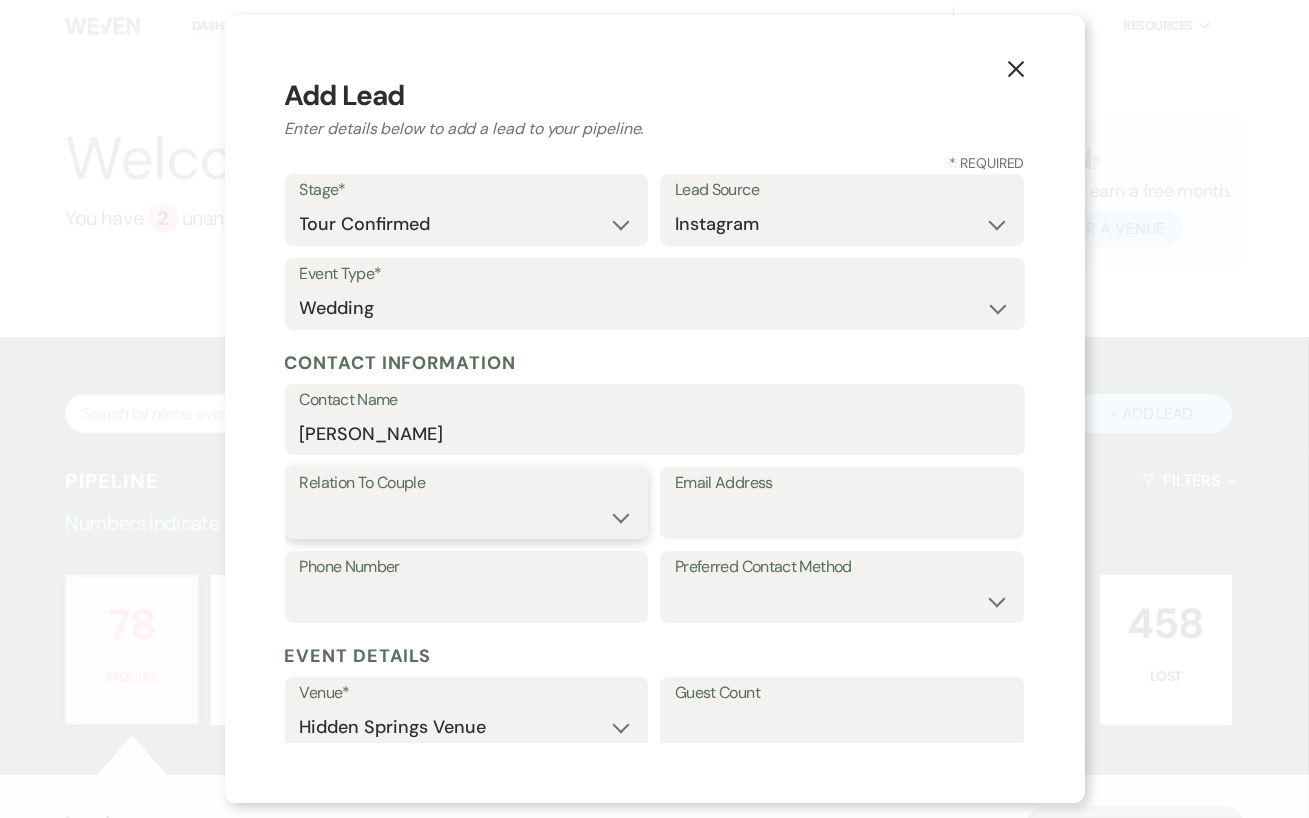 click on "Couple Planner Parent of Couple Family Member Friend Other" at bounding box center (467, 517) 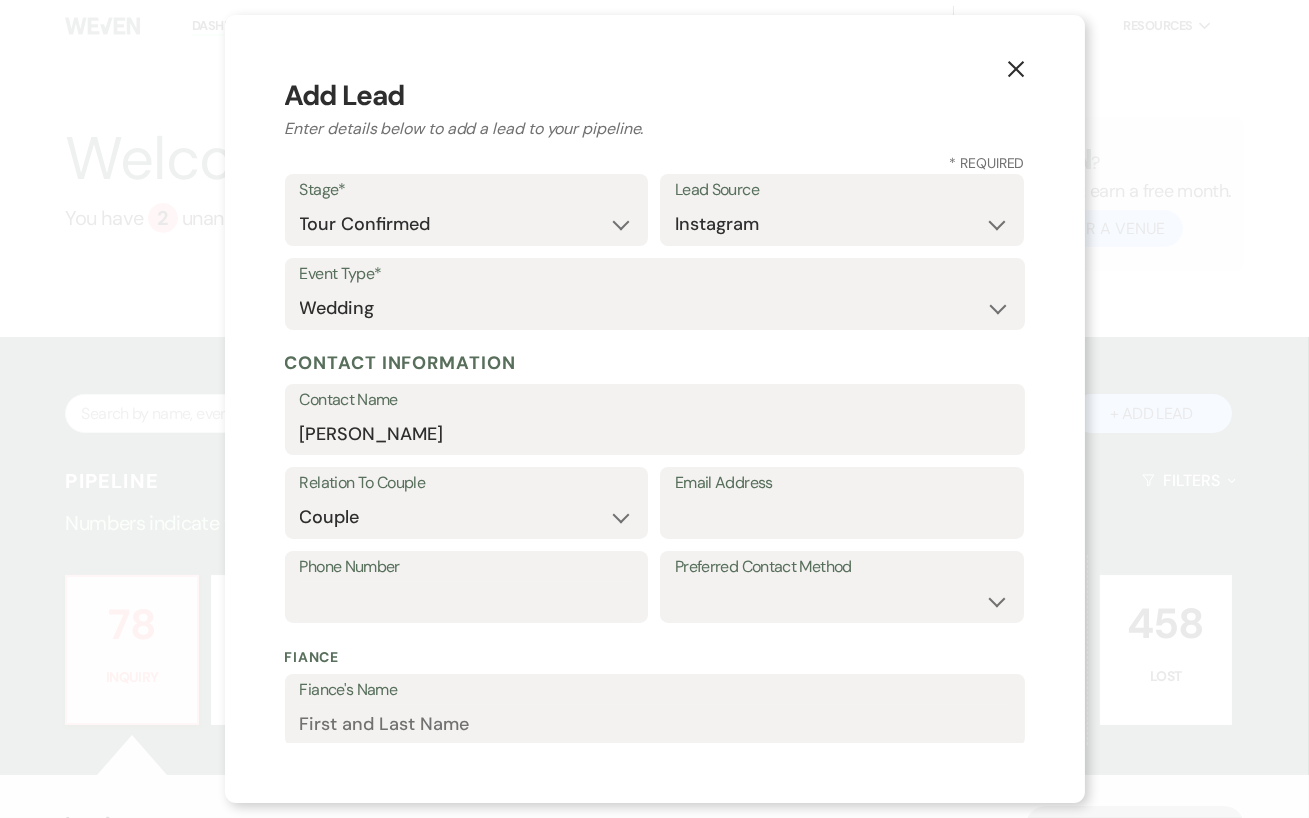 click on "Email Address" at bounding box center [842, 483] 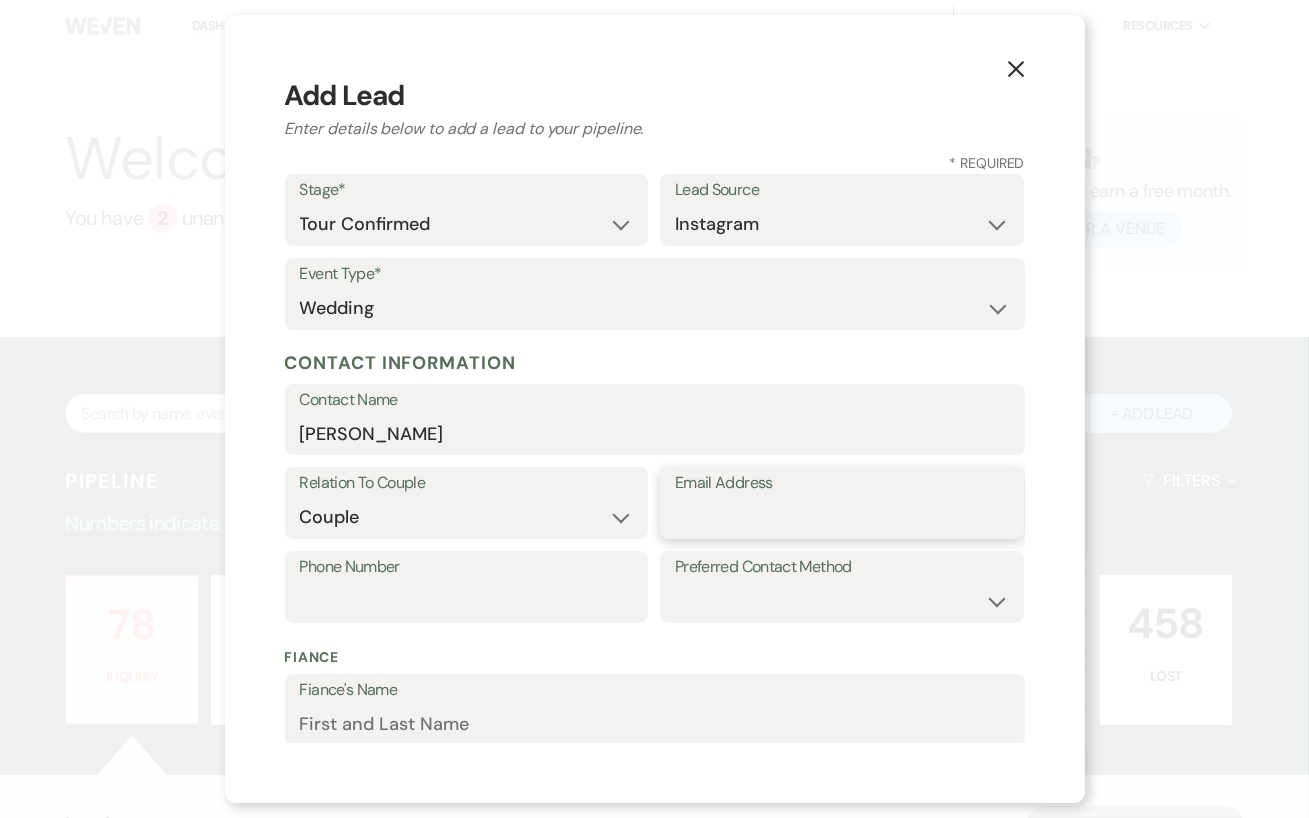 click on "Email Address" at bounding box center (842, 517) 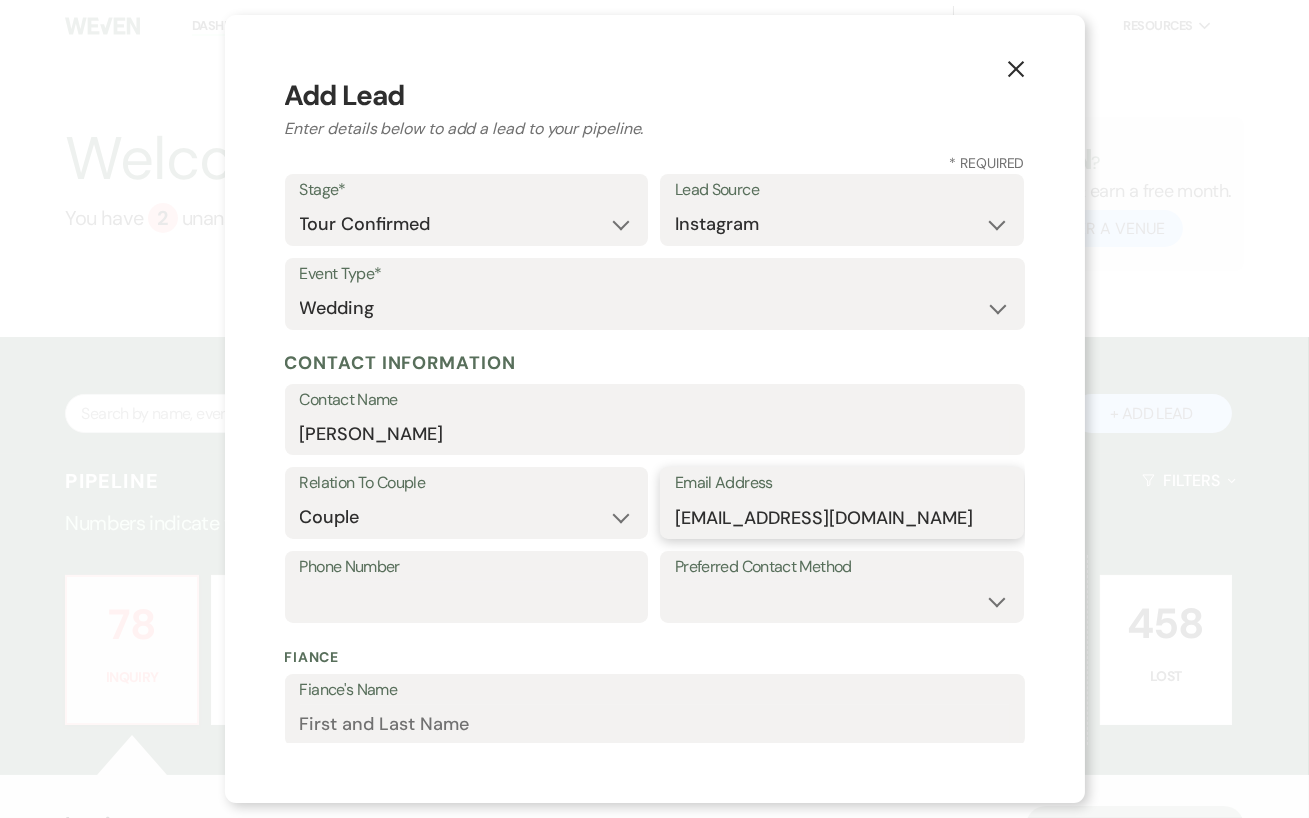type on "[EMAIL_ADDRESS][DOMAIN_NAME]" 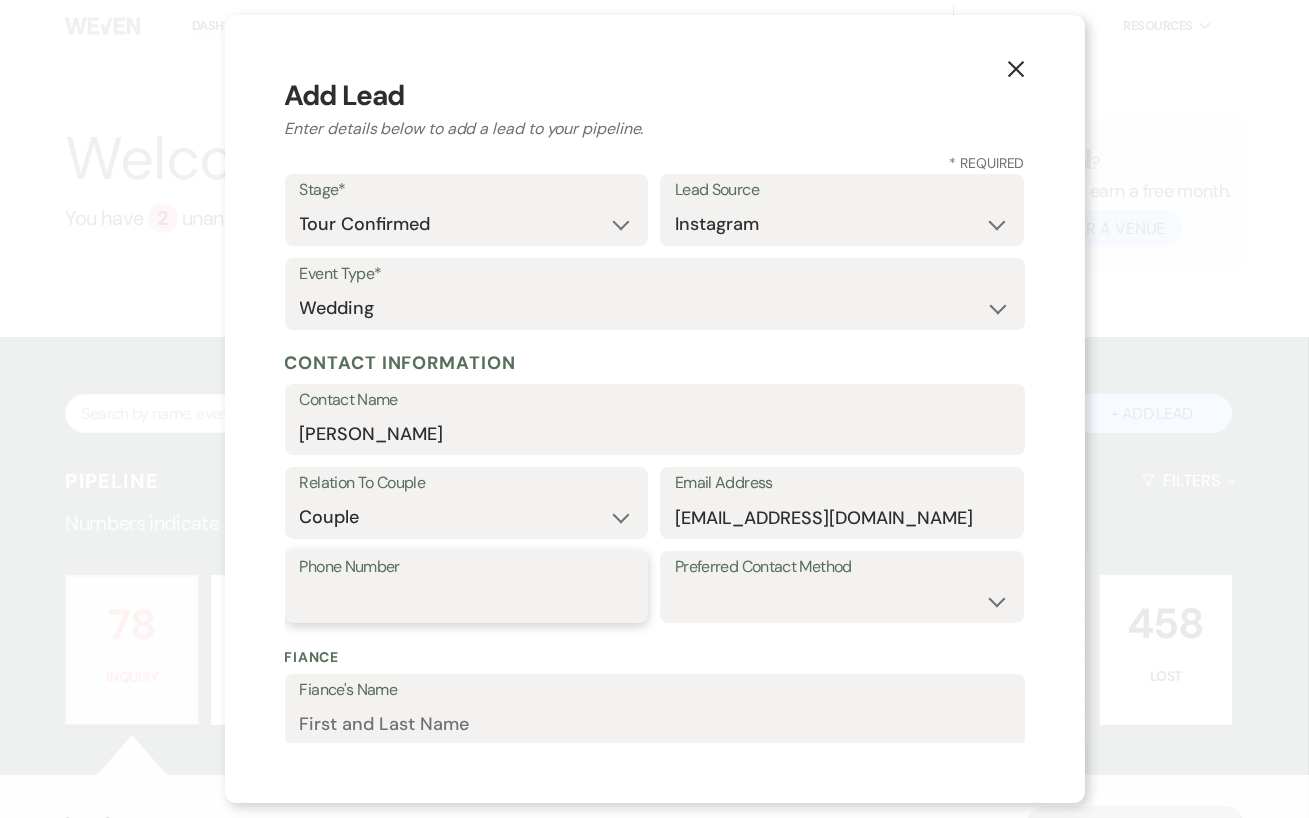 click on "Phone Number" at bounding box center [467, 601] 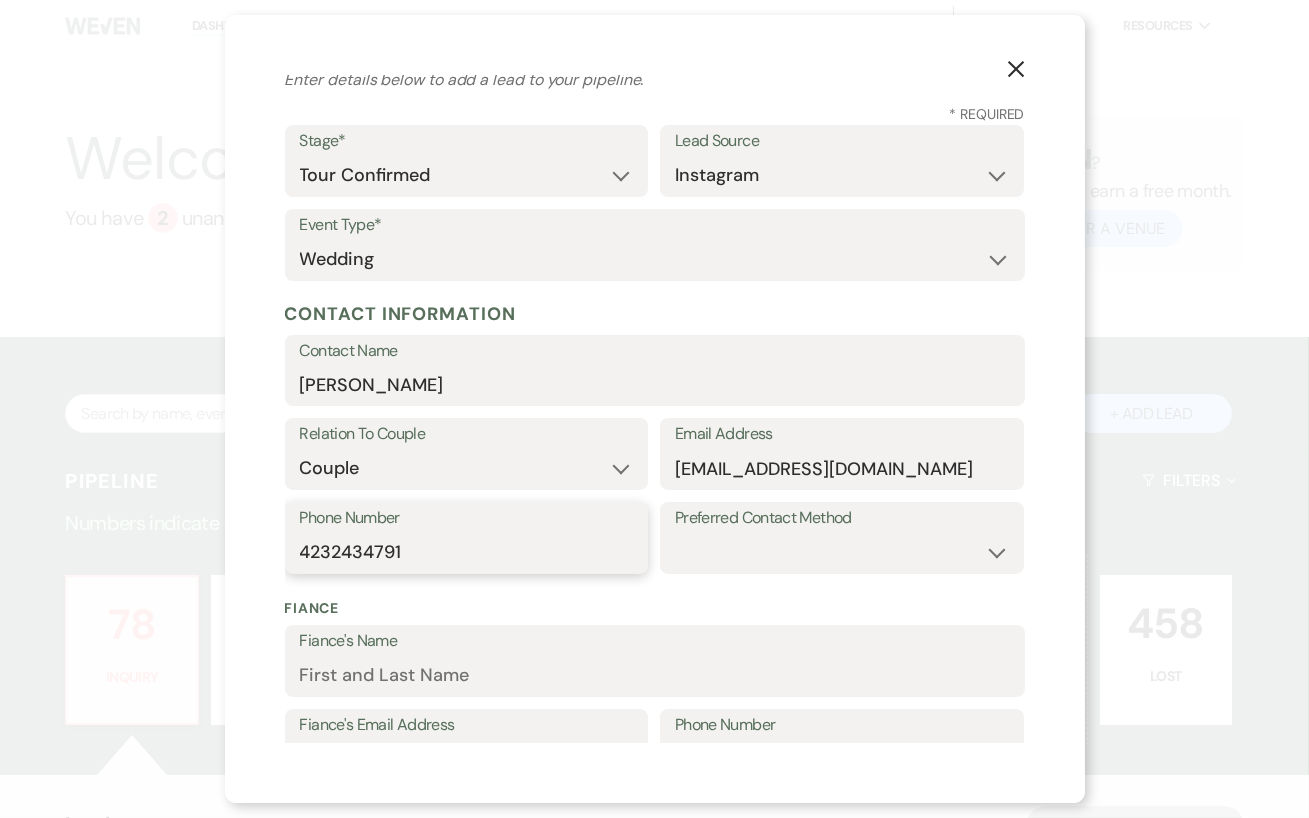 scroll, scrollTop: 114, scrollLeft: 0, axis: vertical 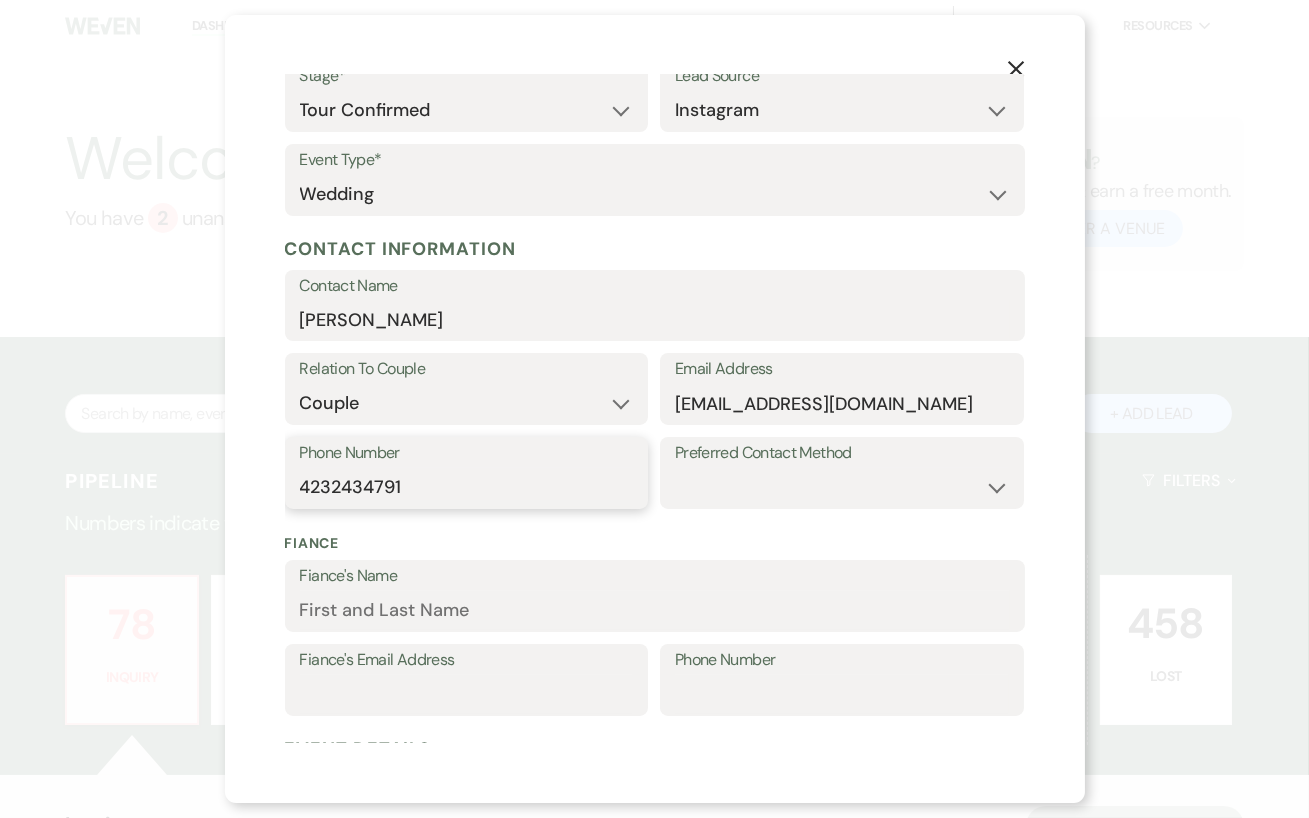 type on "4232434791" 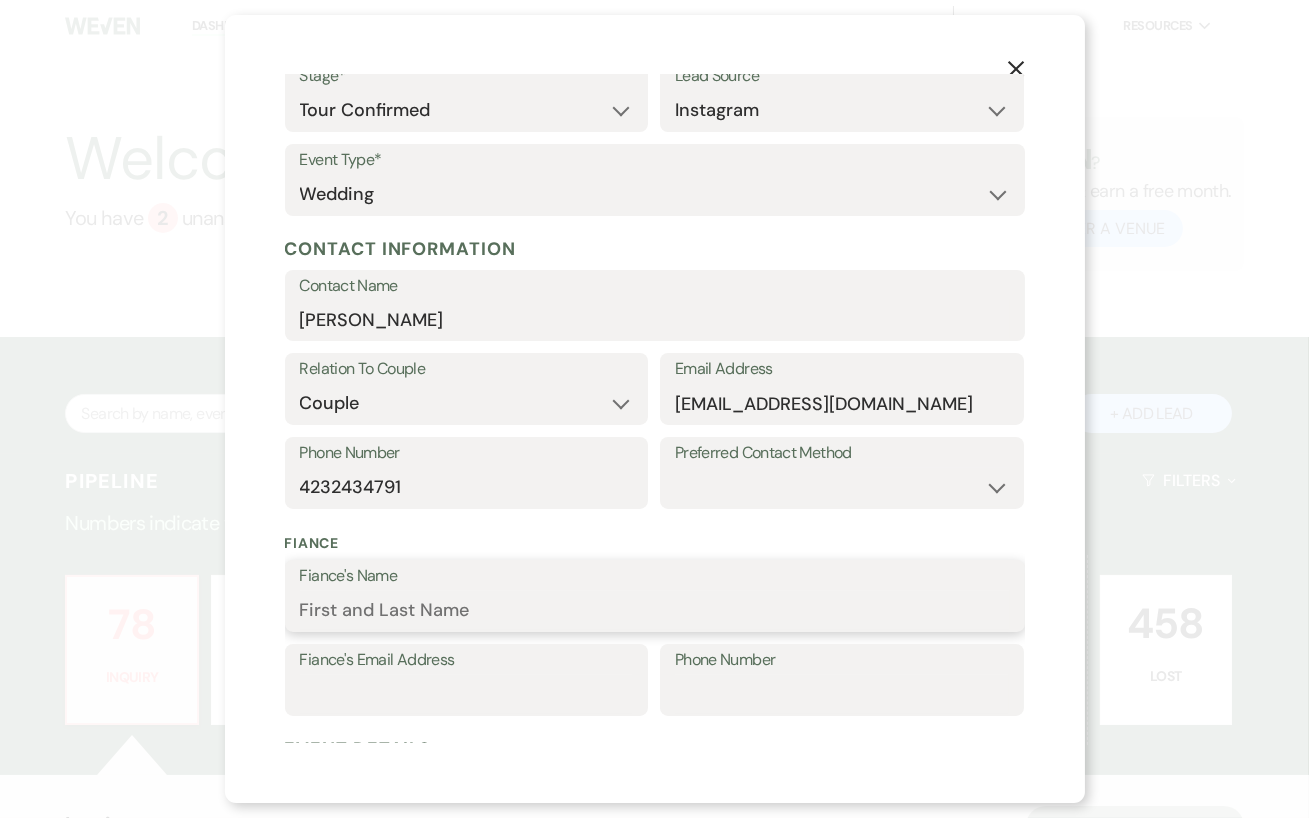click on "Fiance's Name" at bounding box center [655, 610] 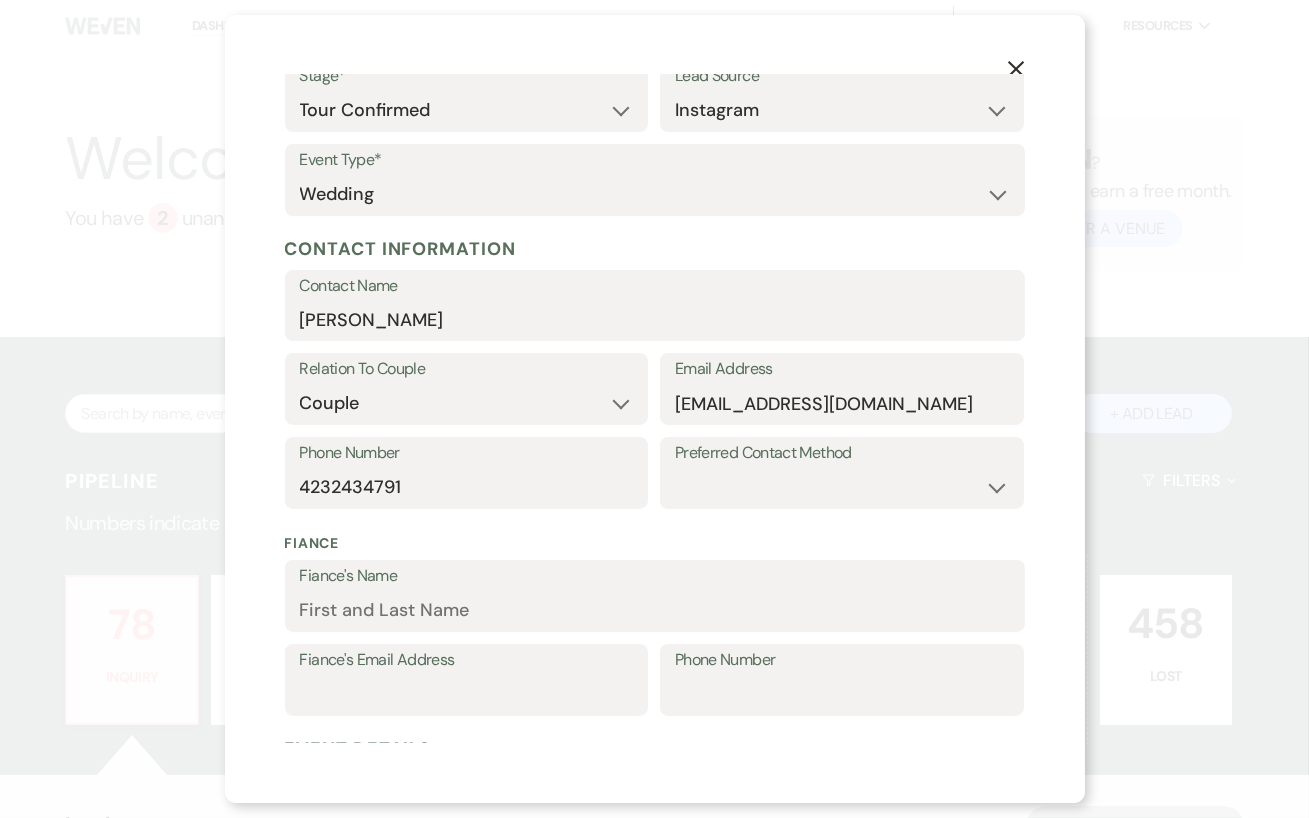 click on "Fiance" at bounding box center (655, 543) 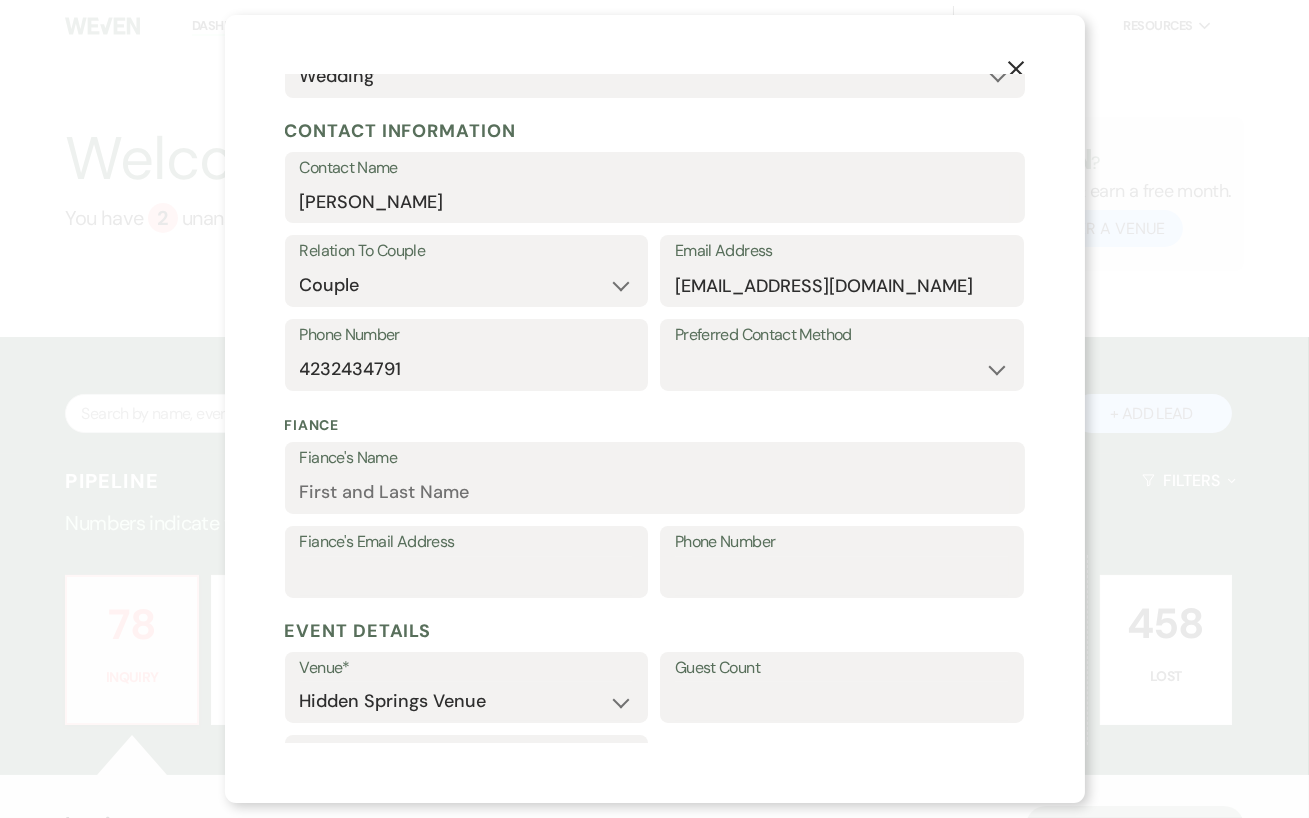 scroll, scrollTop: 258, scrollLeft: 0, axis: vertical 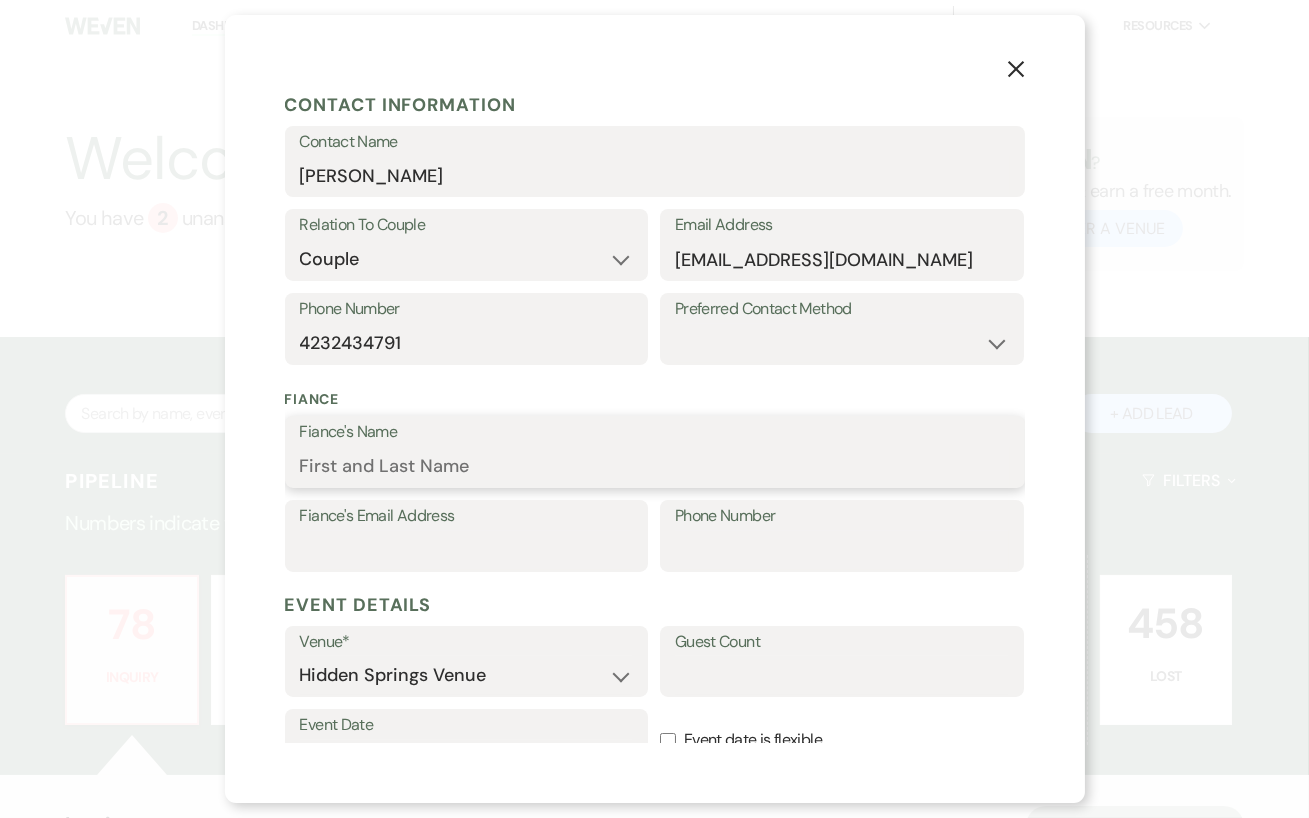 click on "Fiance's Name" at bounding box center [655, 466] 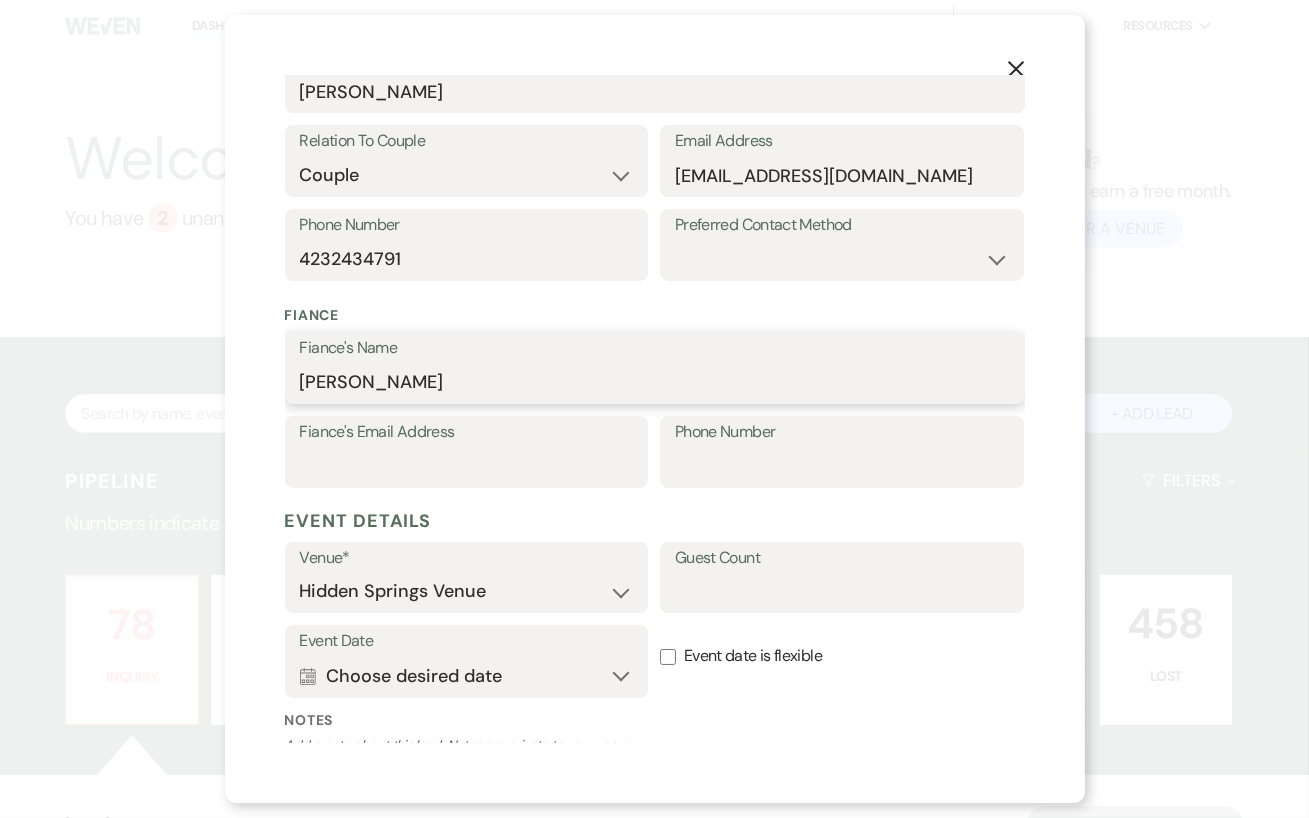 scroll, scrollTop: 482, scrollLeft: 0, axis: vertical 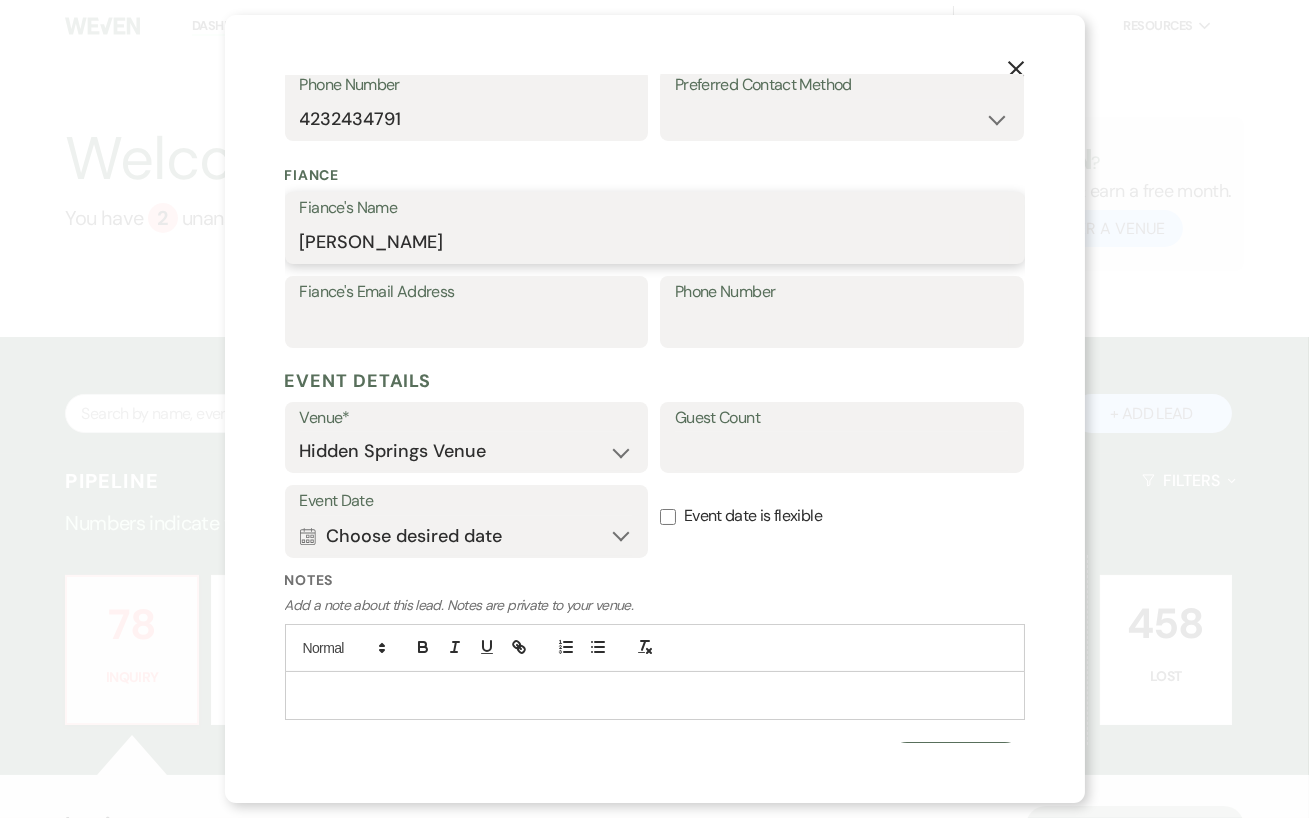 type on "[PERSON_NAME]" 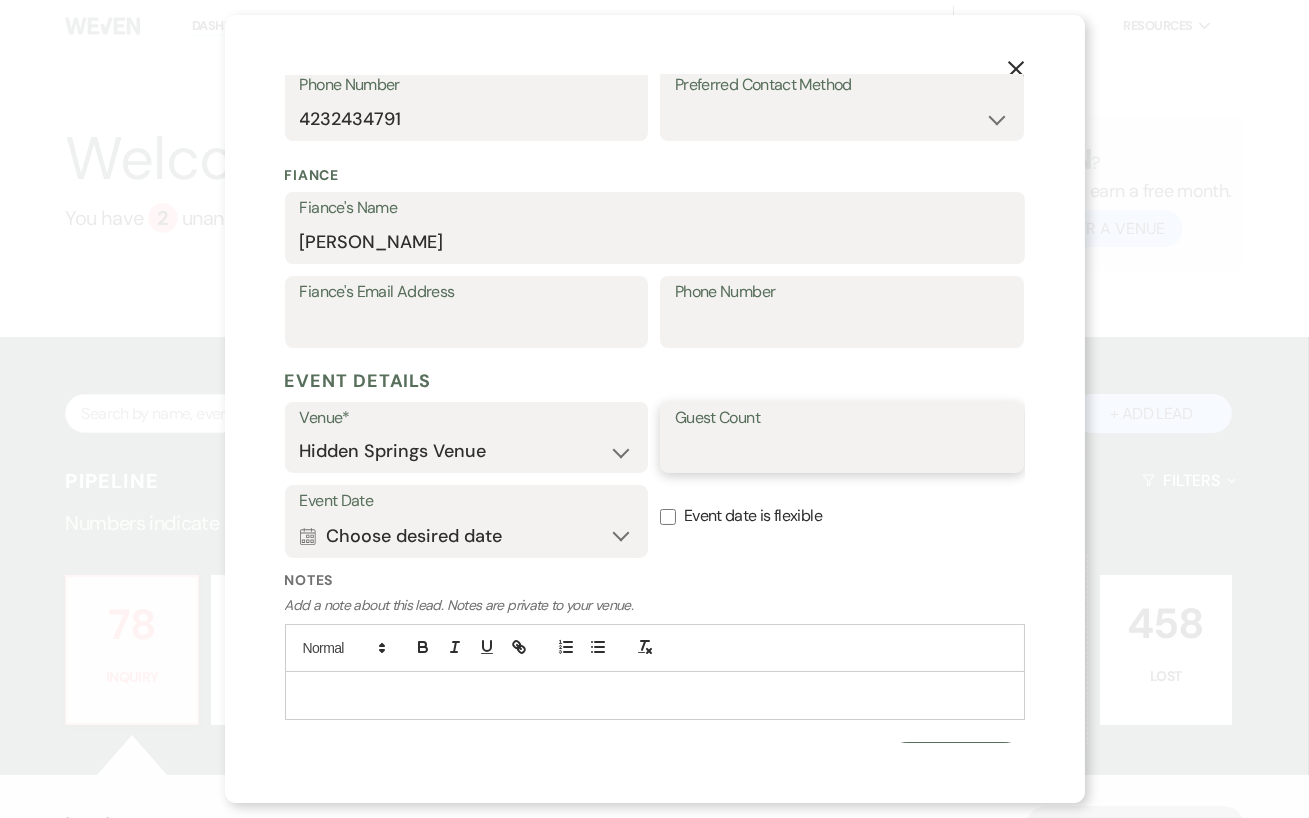 click on "Guest Count" at bounding box center (842, 451) 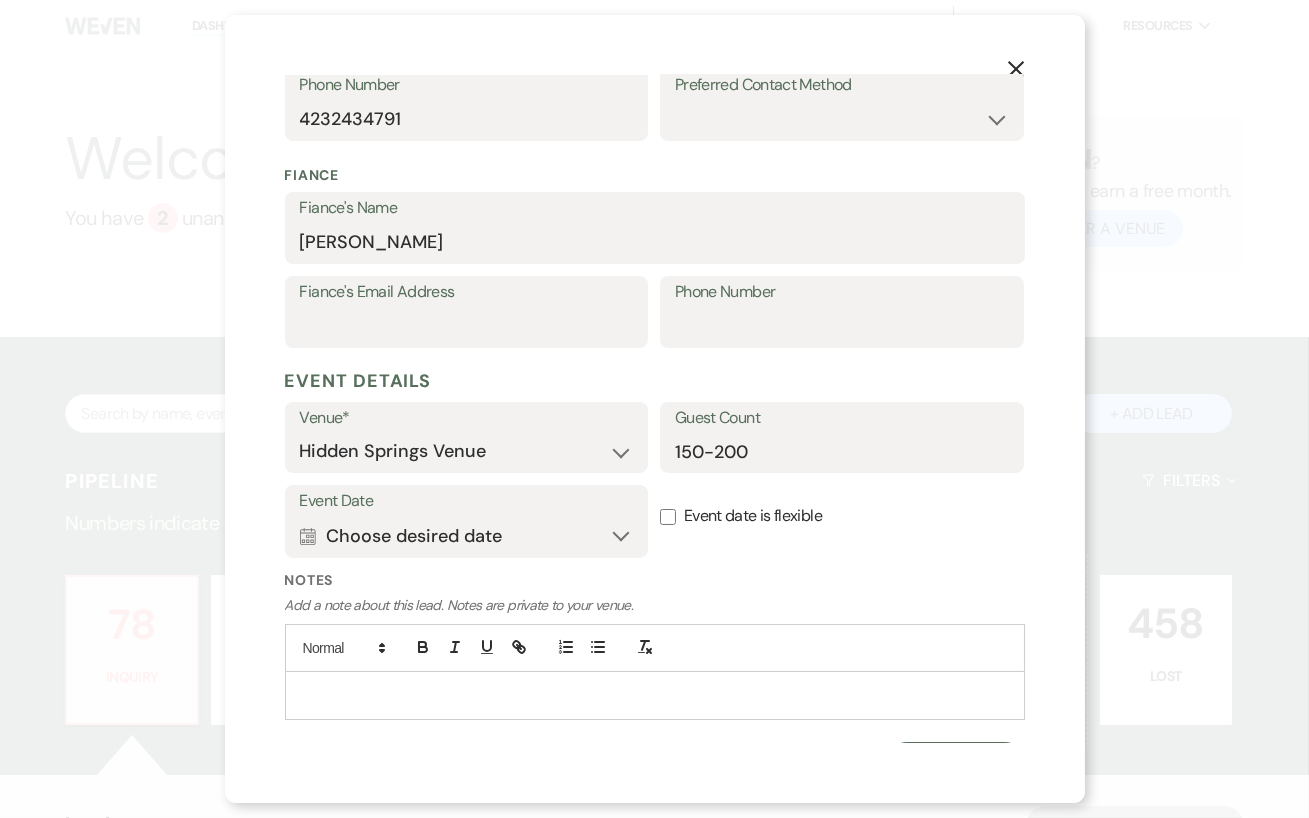 click on "Event Date Calendar Choose desired date Expand" at bounding box center (467, 521) 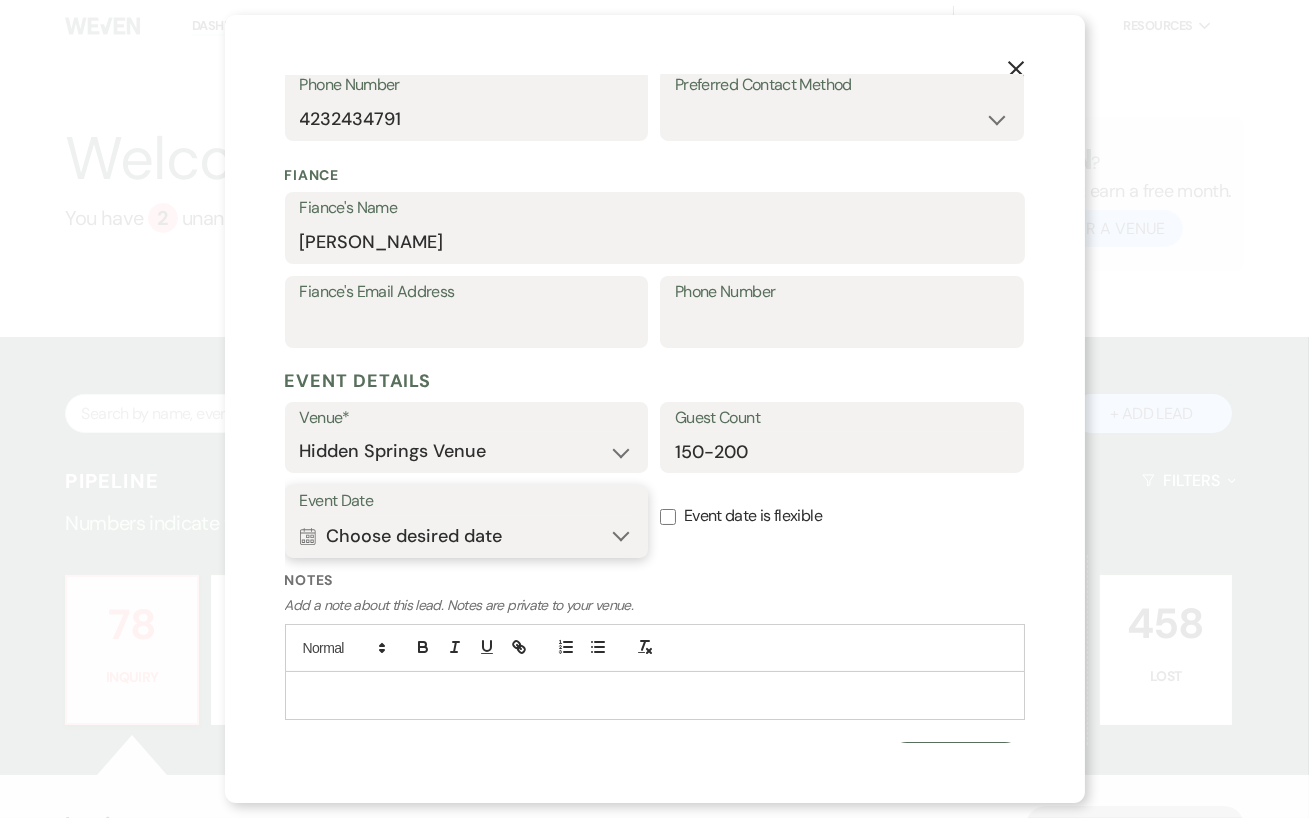click on "Calendar Choose desired date Expand" at bounding box center [467, 536] 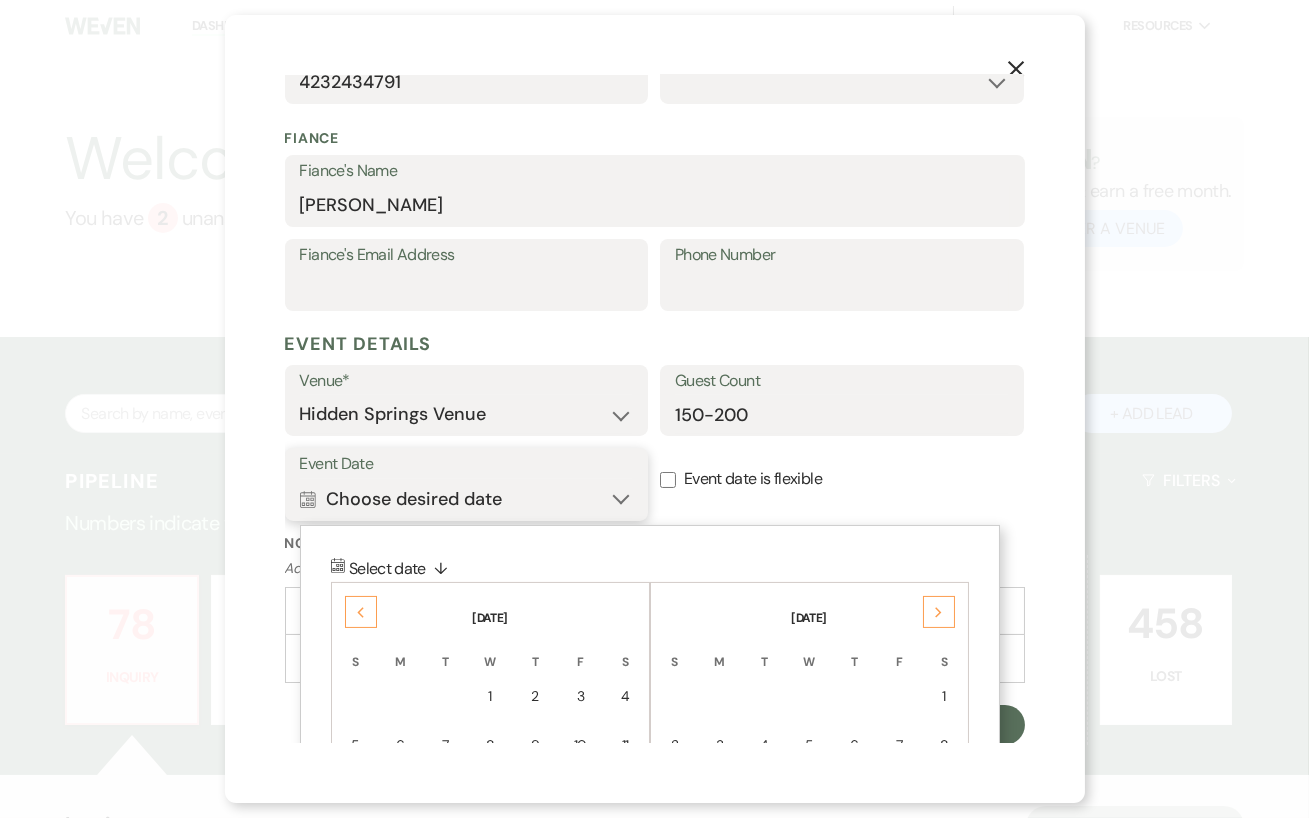 scroll, scrollTop: 666, scrollLeft: 0, axis: vertical 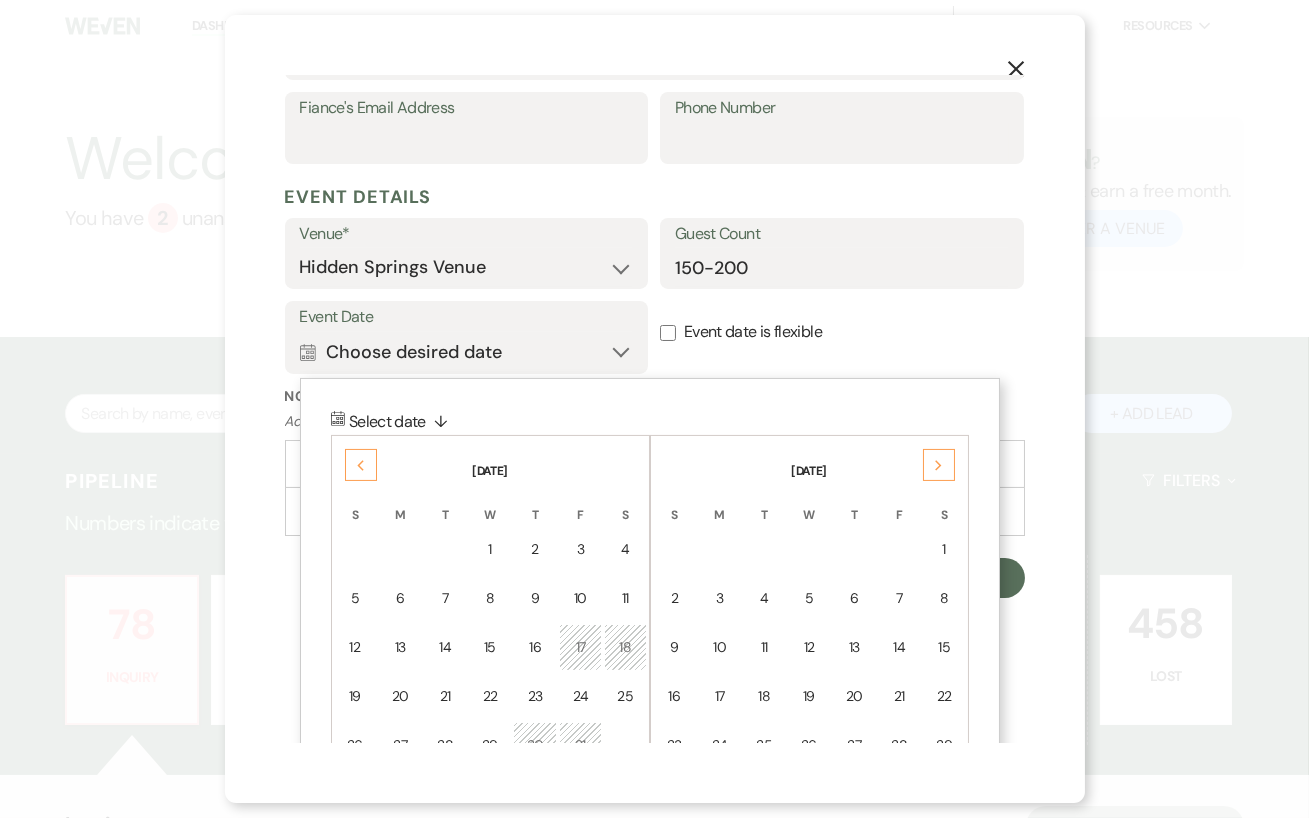 click on "Next" 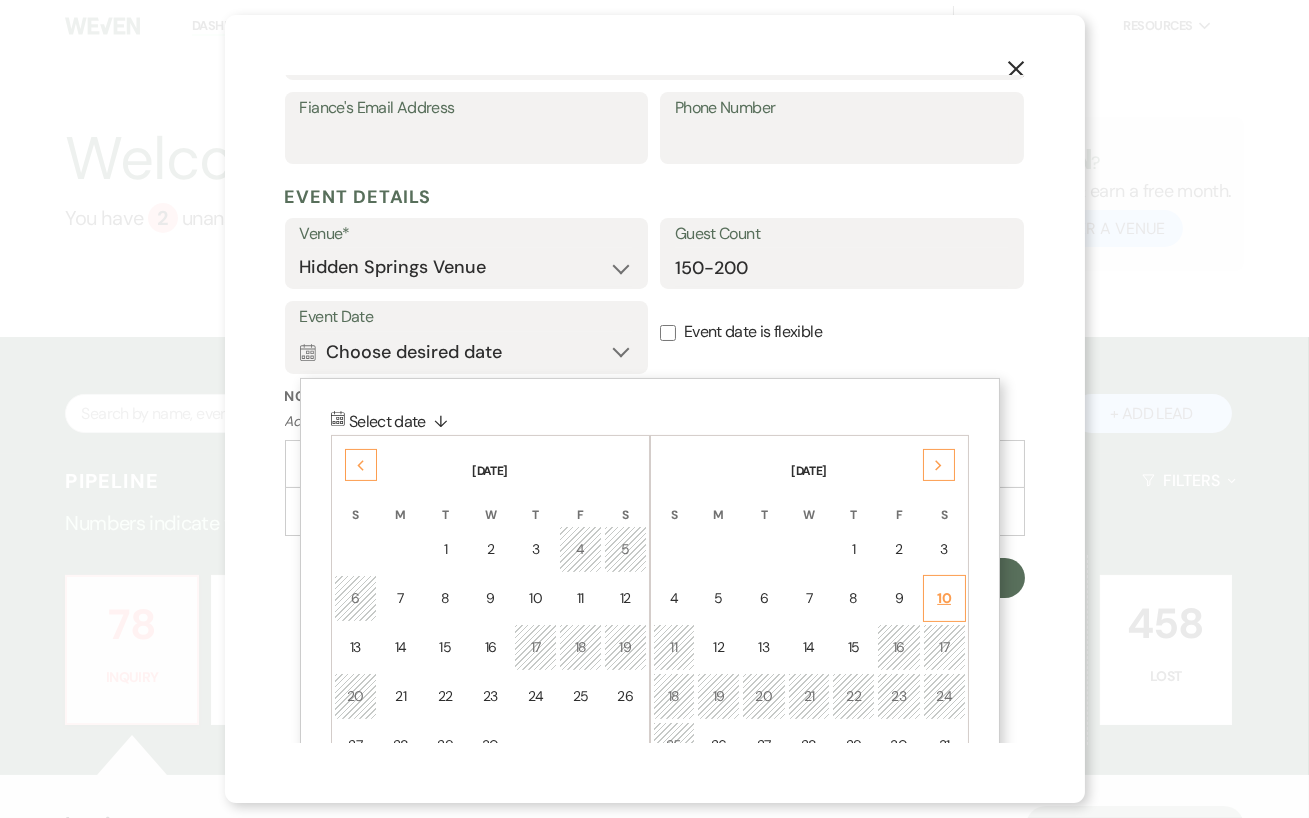 click on "10" at bounding box center (944, 598) 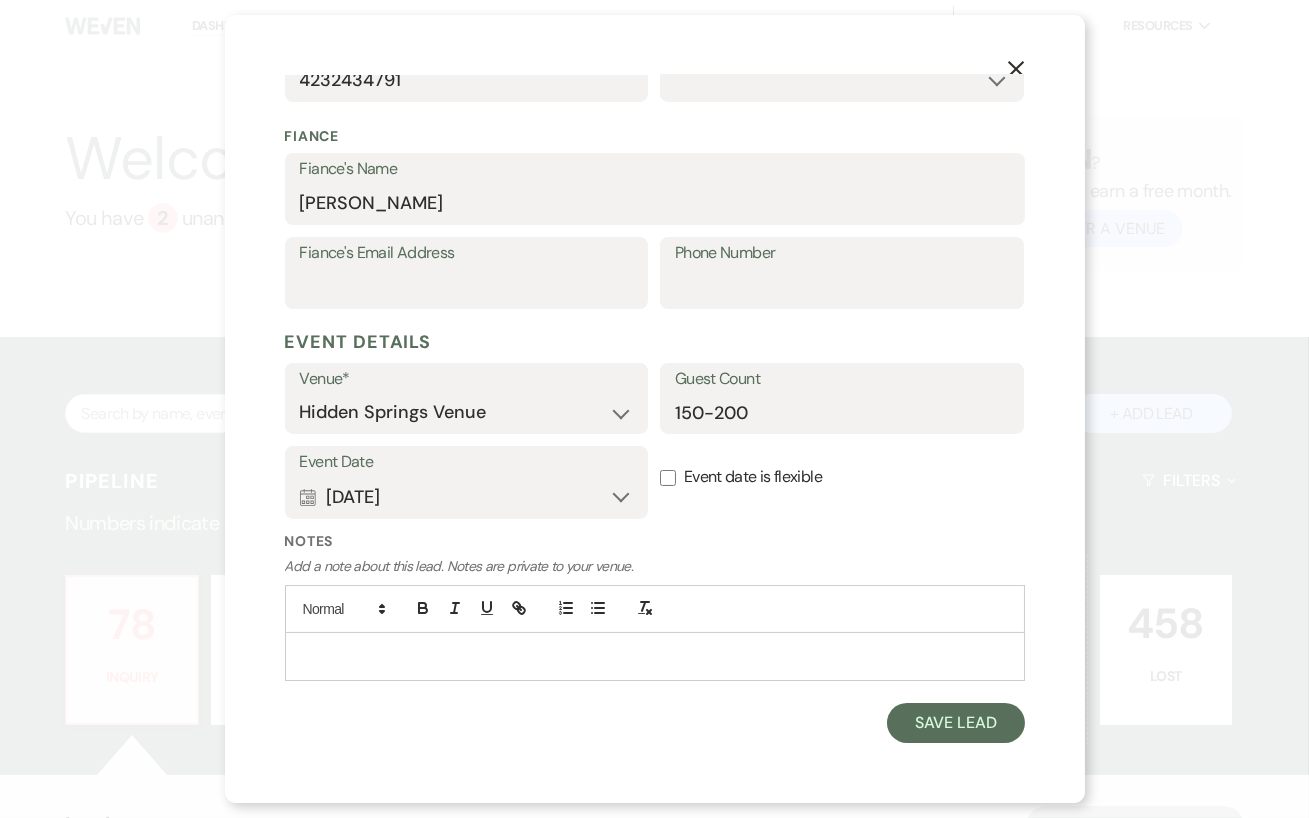 scroll, scrollTop: 519, scrollLeft: 0, axis: vertical 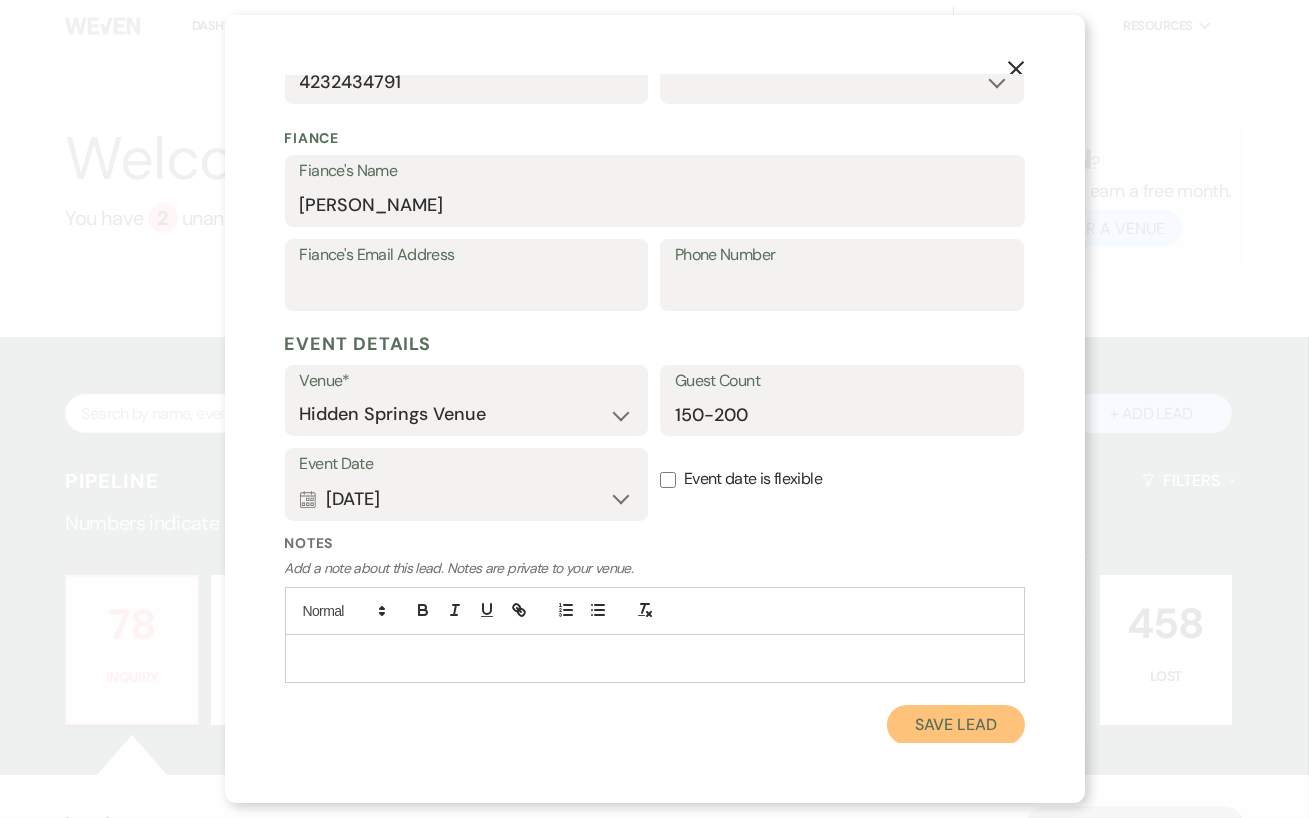 click on "Save Lead" at bounding box center [955, 725] 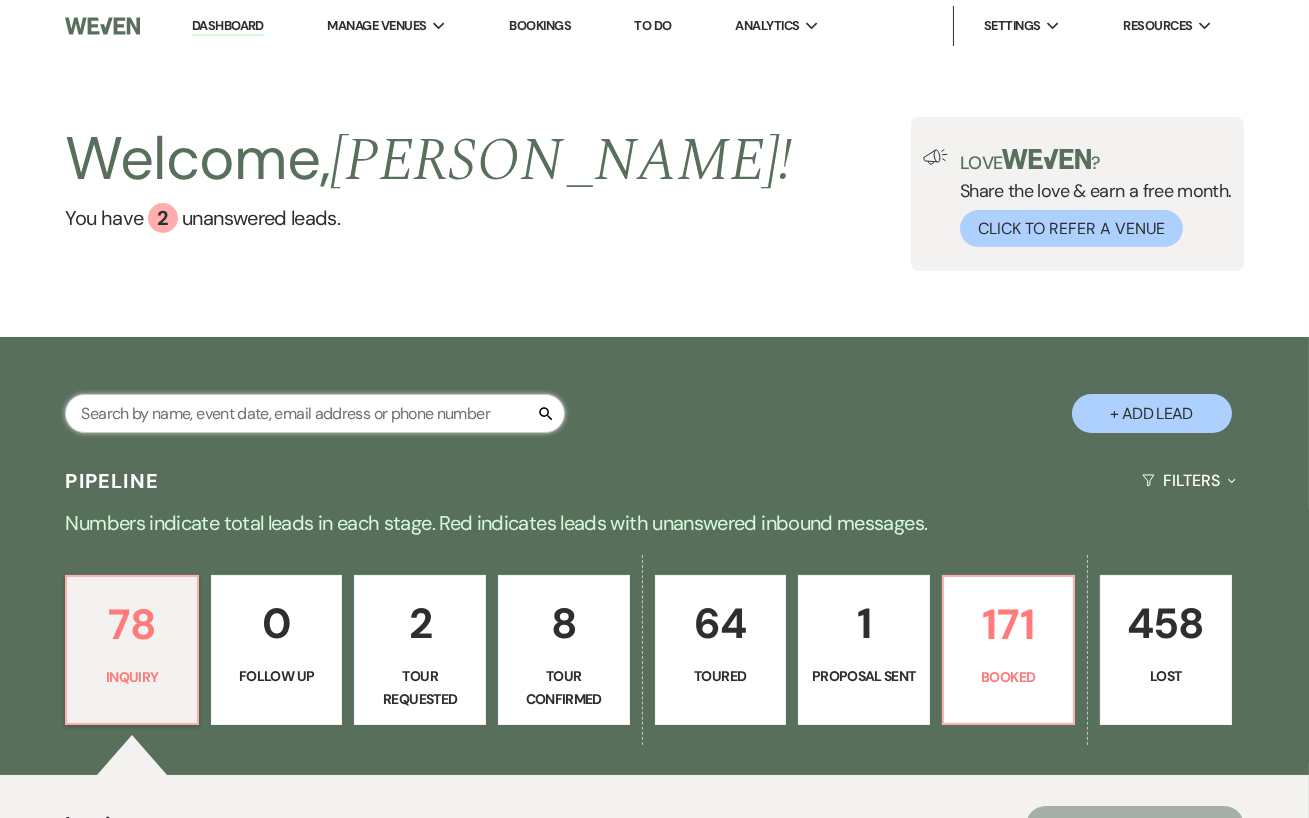 click at bounding box center [315, 413] 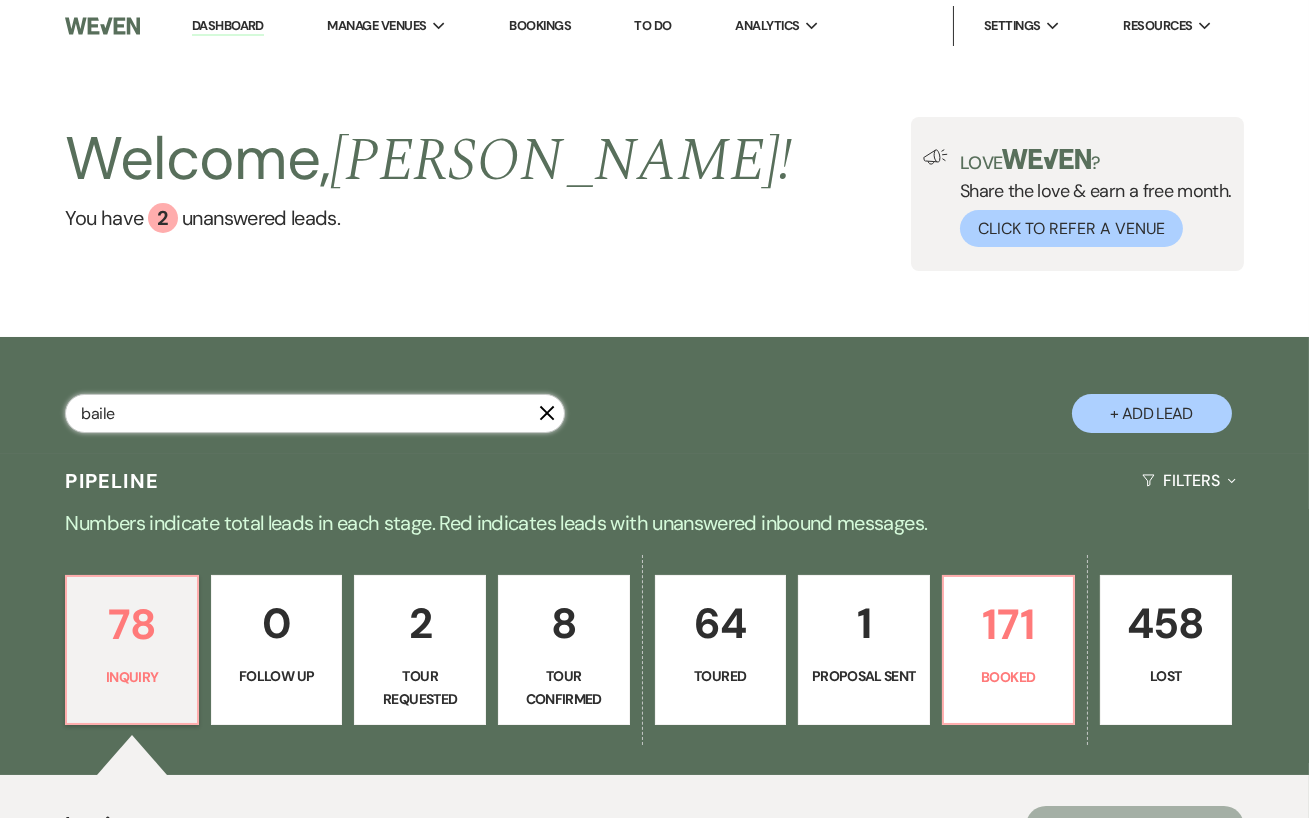 type on "[PERSON_NAME]" 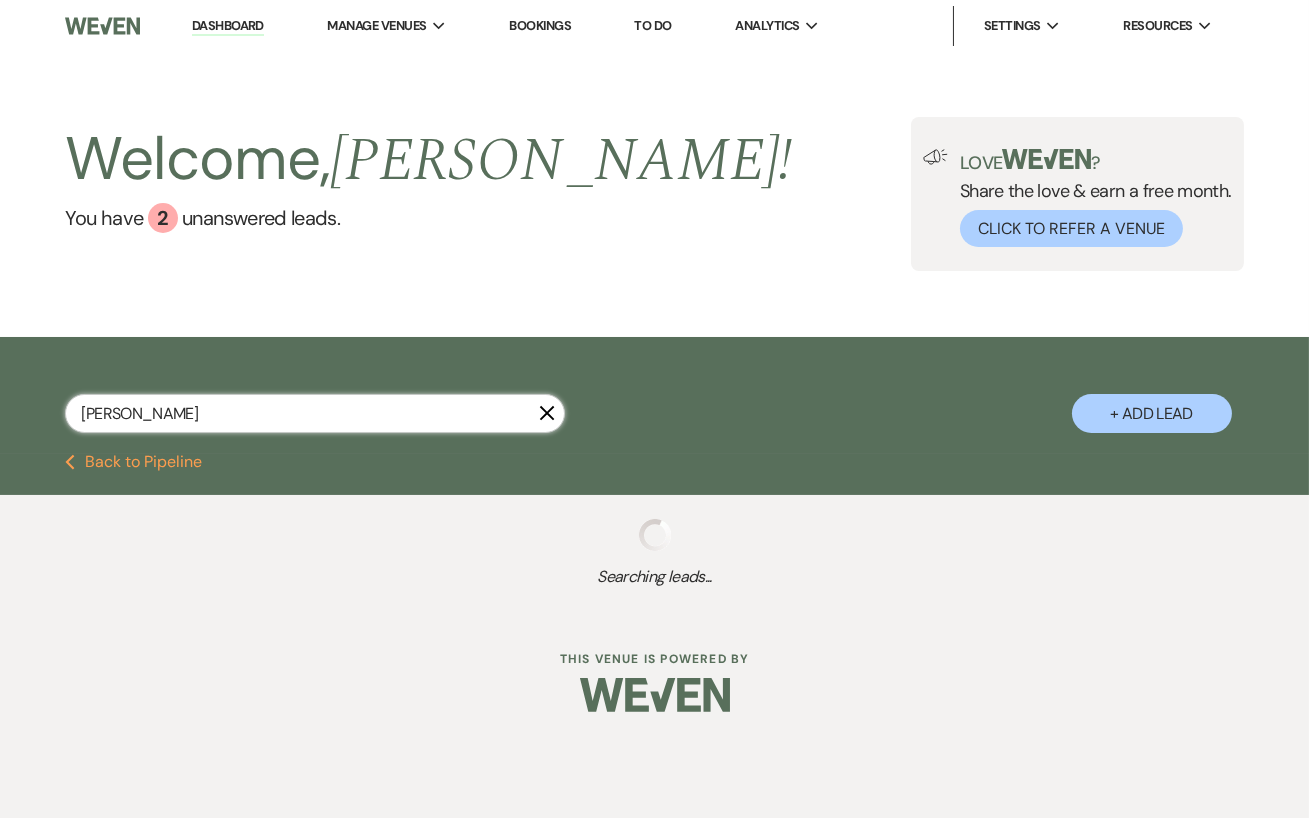 select on "4" 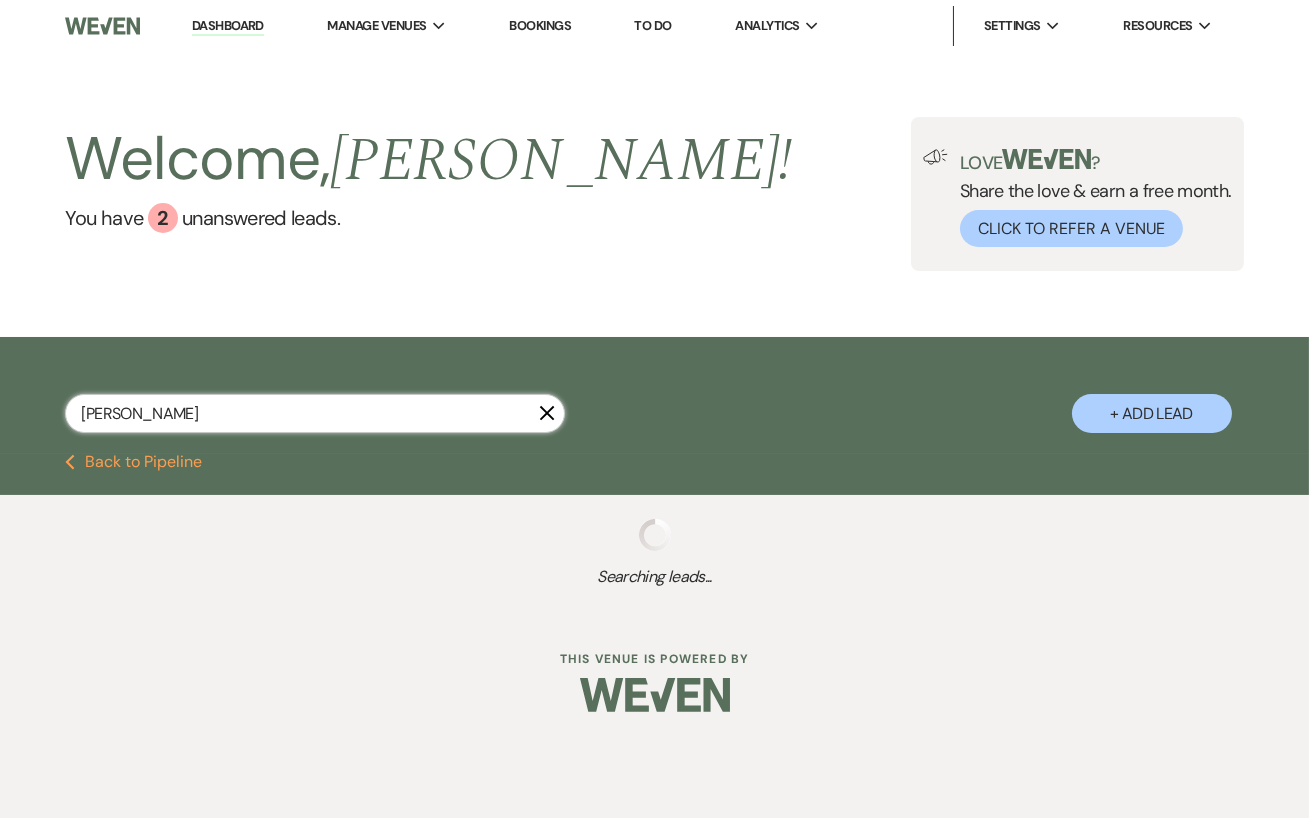 select on "8" 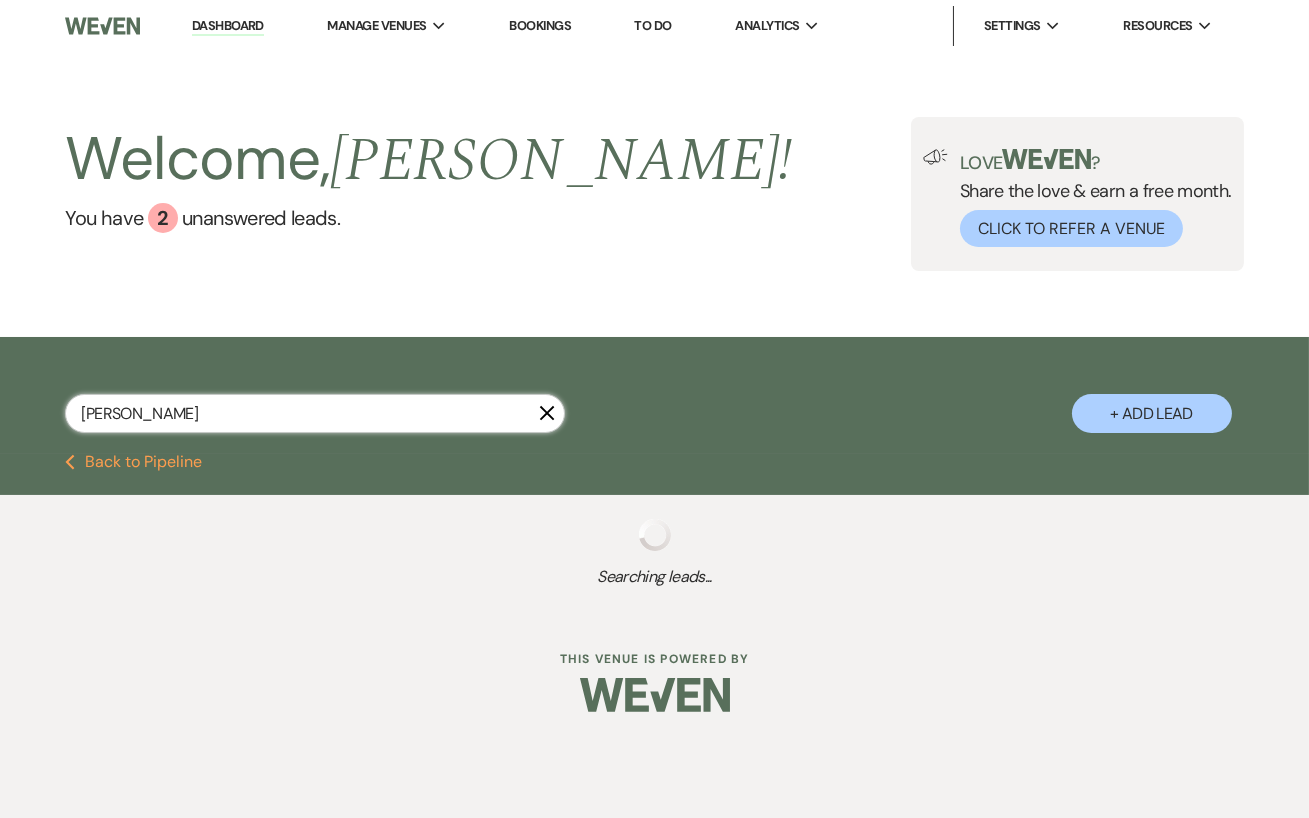 select on "7" 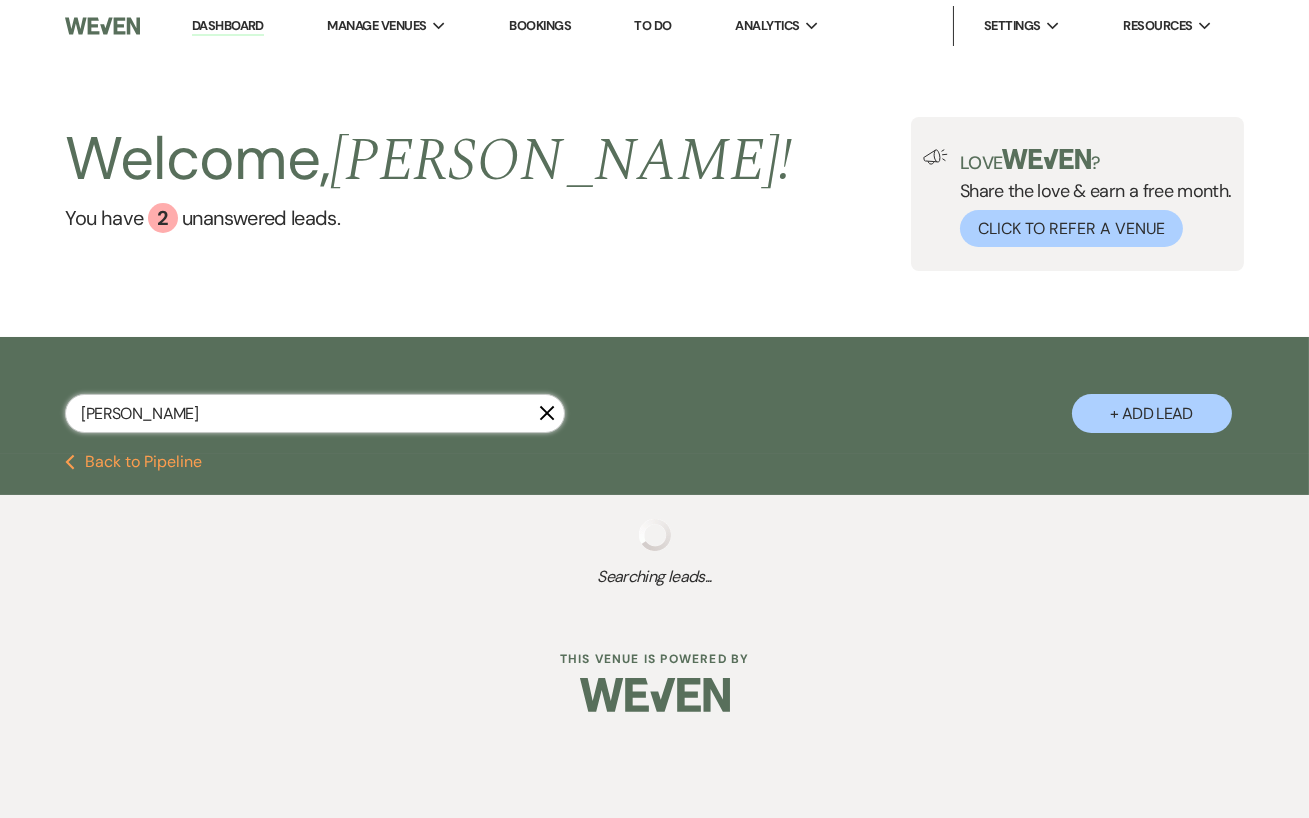 select on "8" 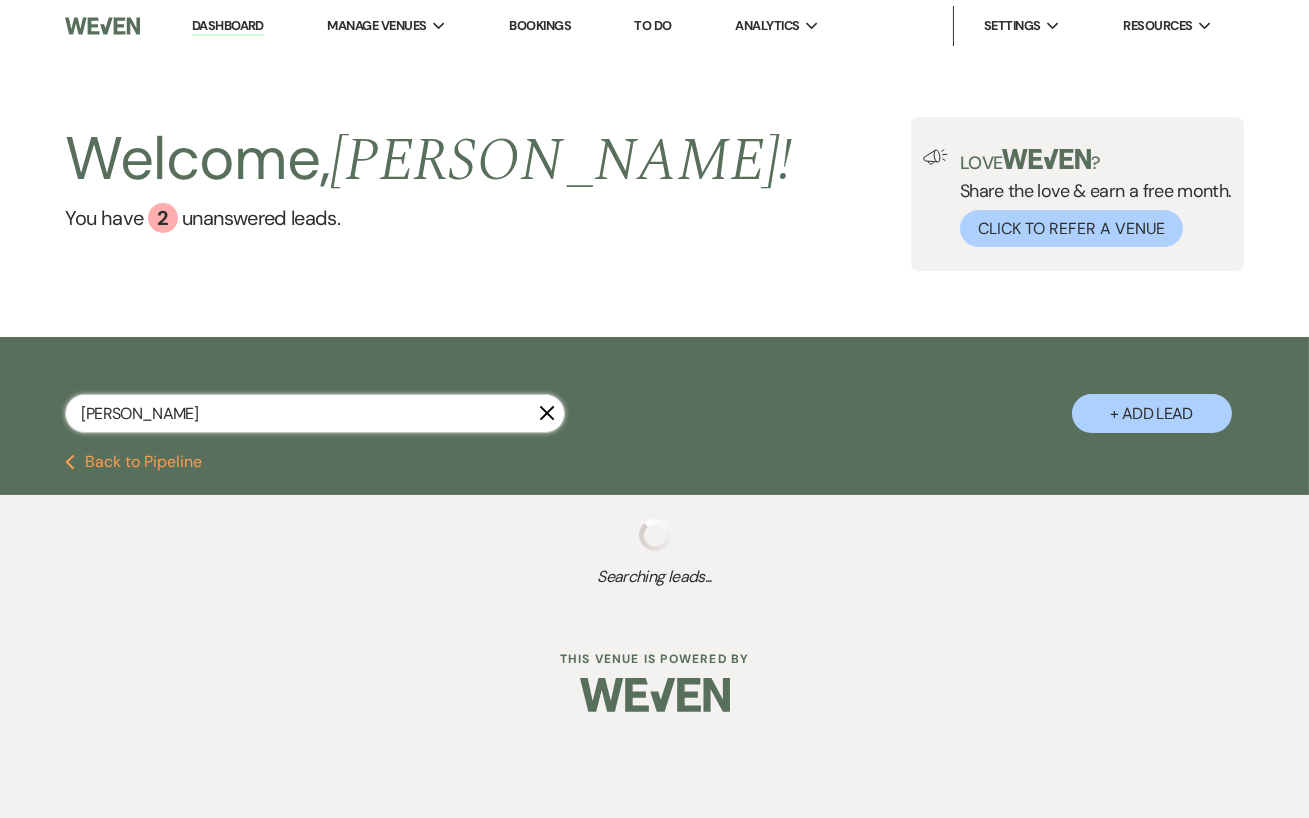 select on "5" 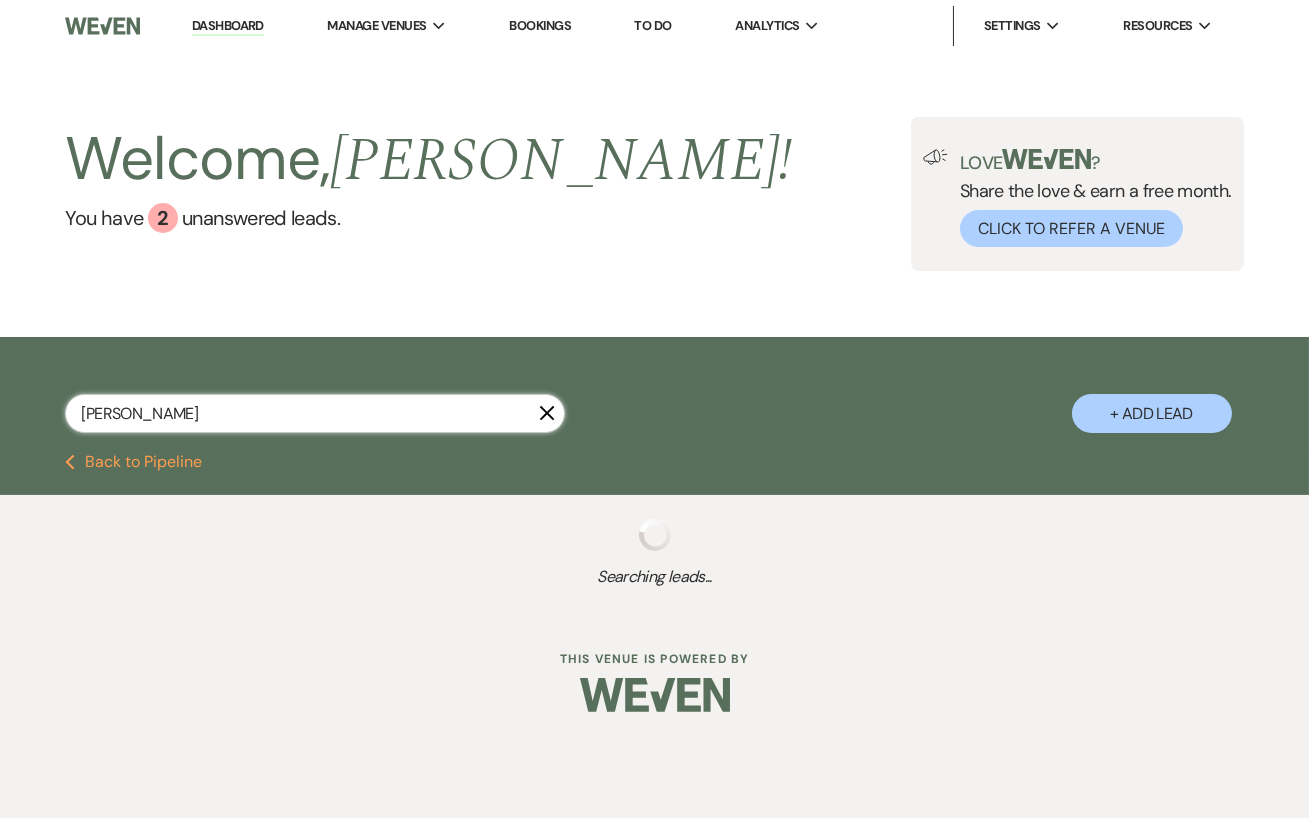 select on "8" 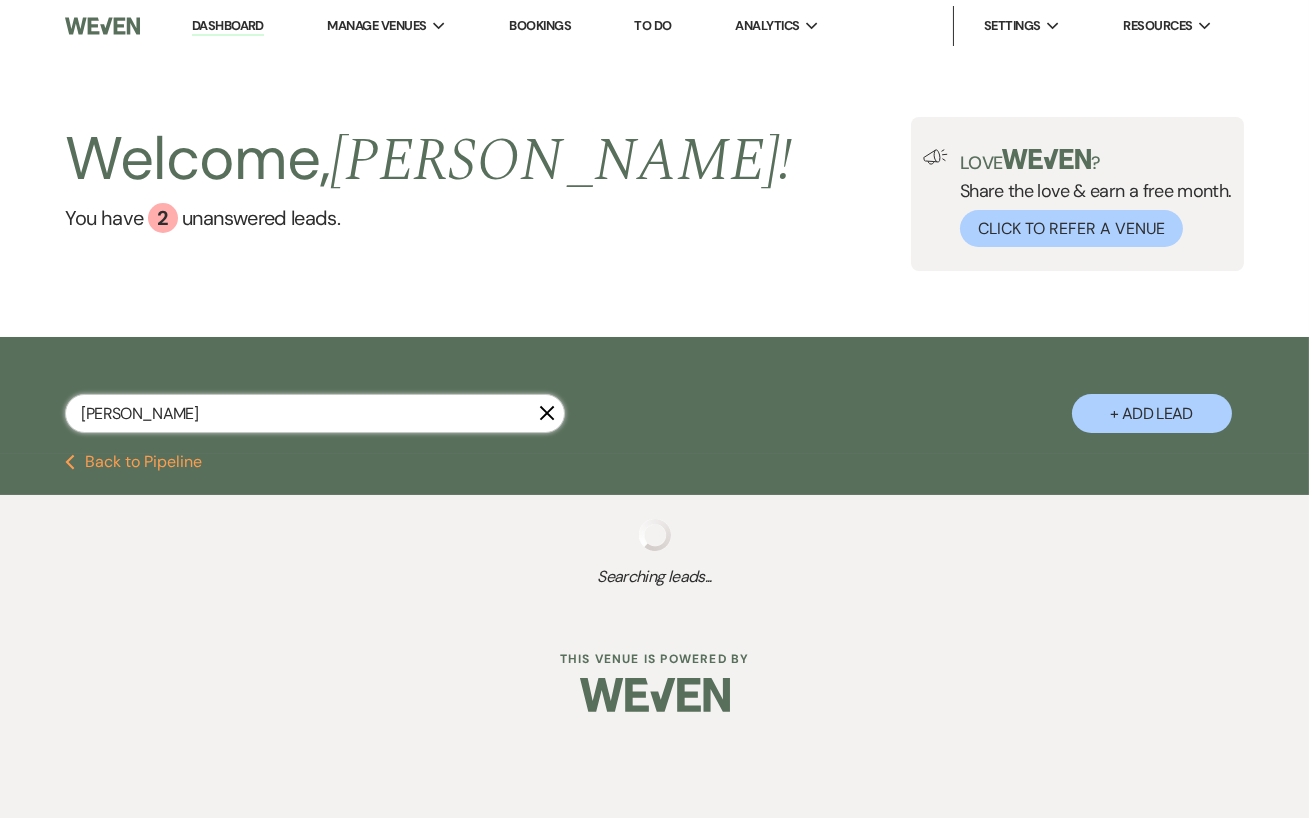 select on "5" 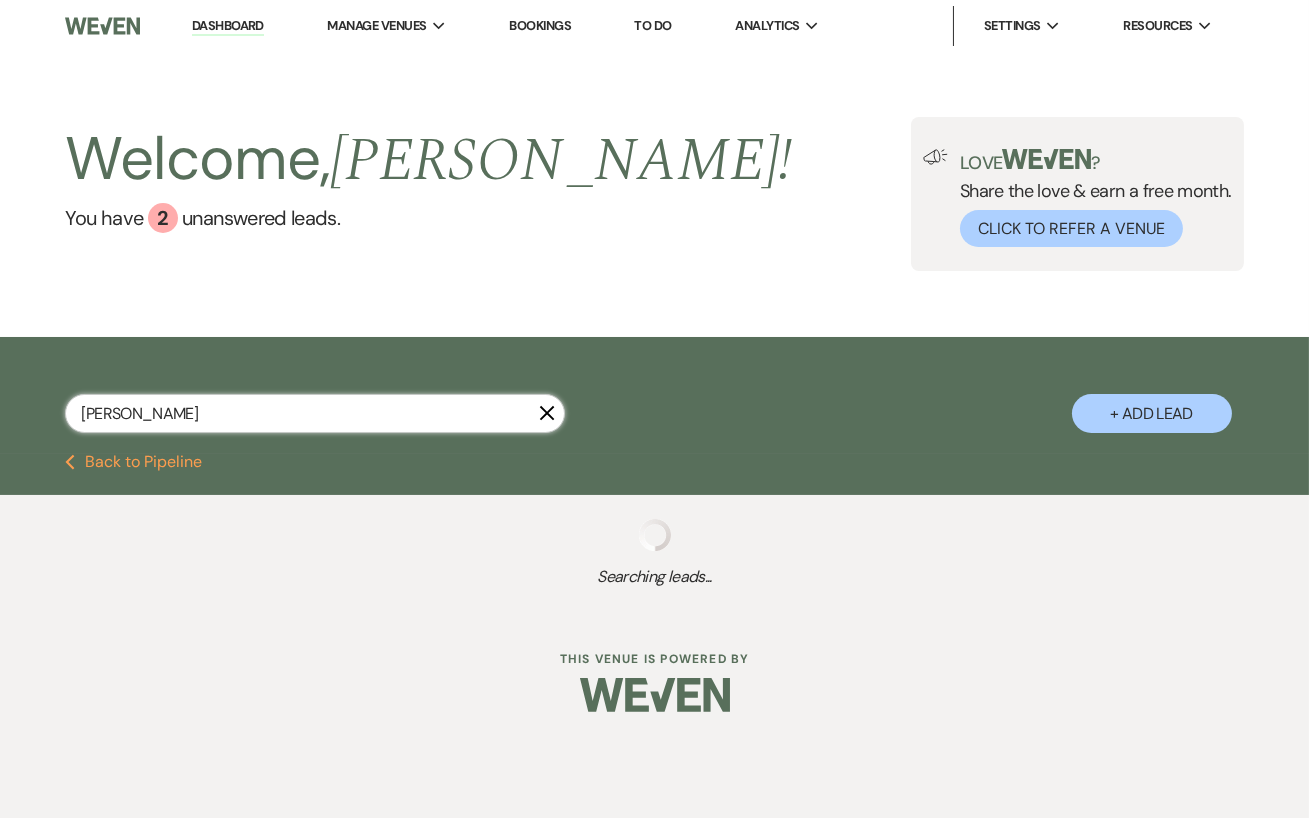 select on "8" 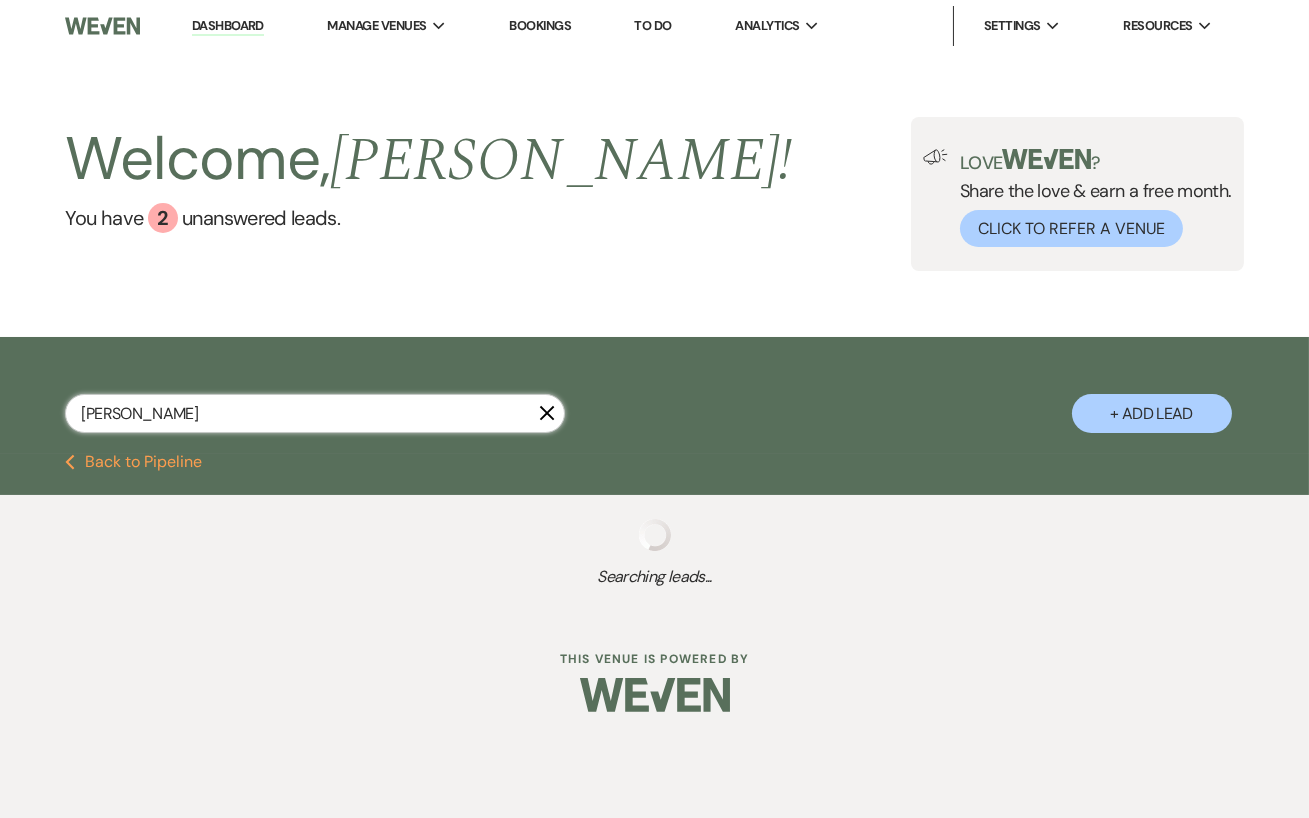 select on "5" 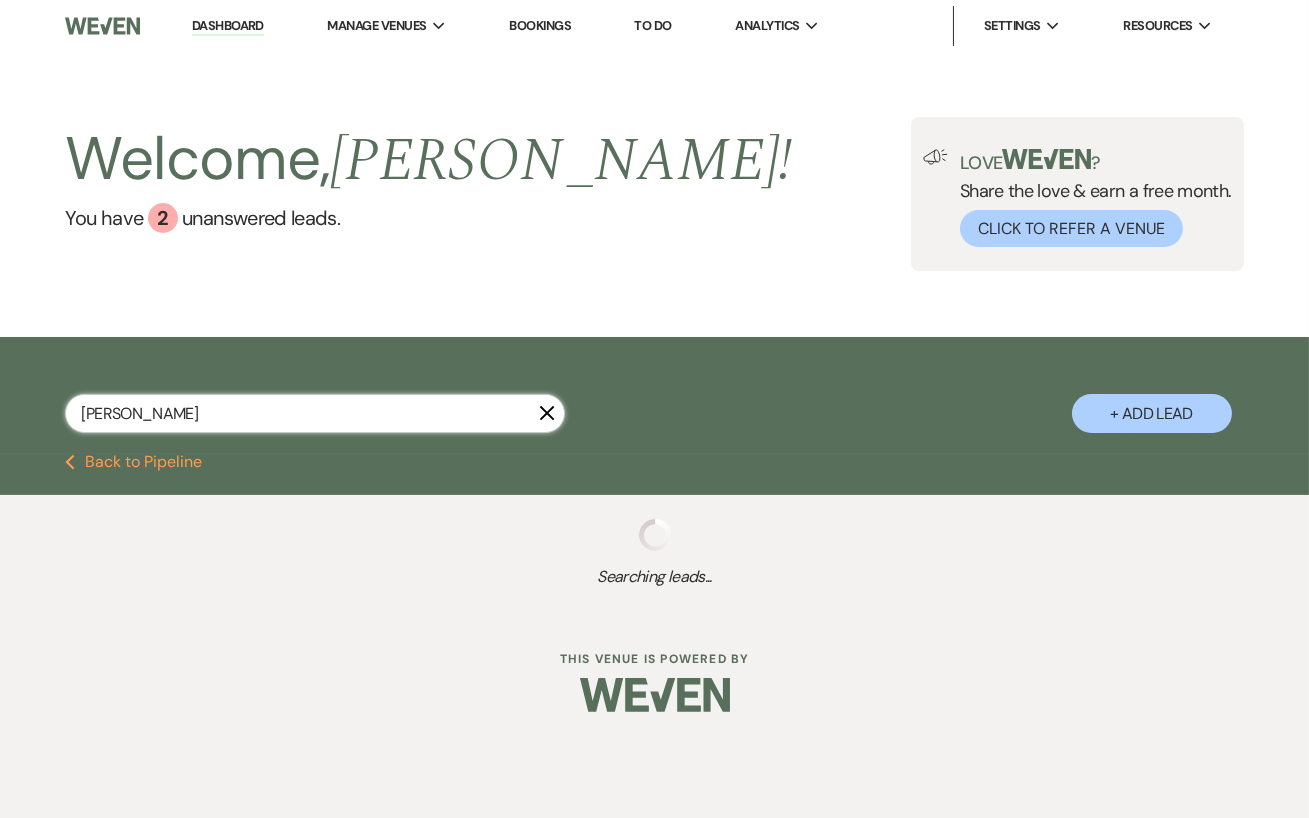 select on "8" 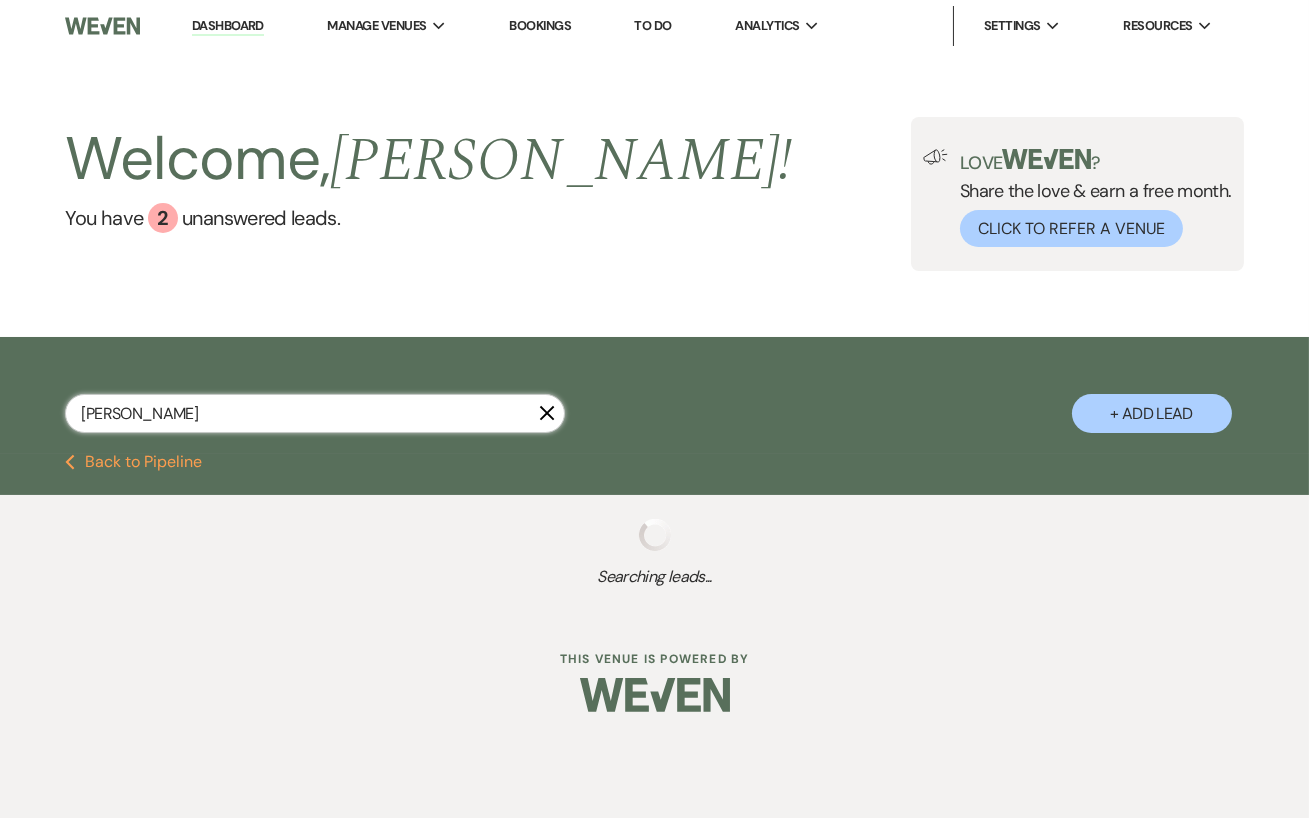 select on "6" 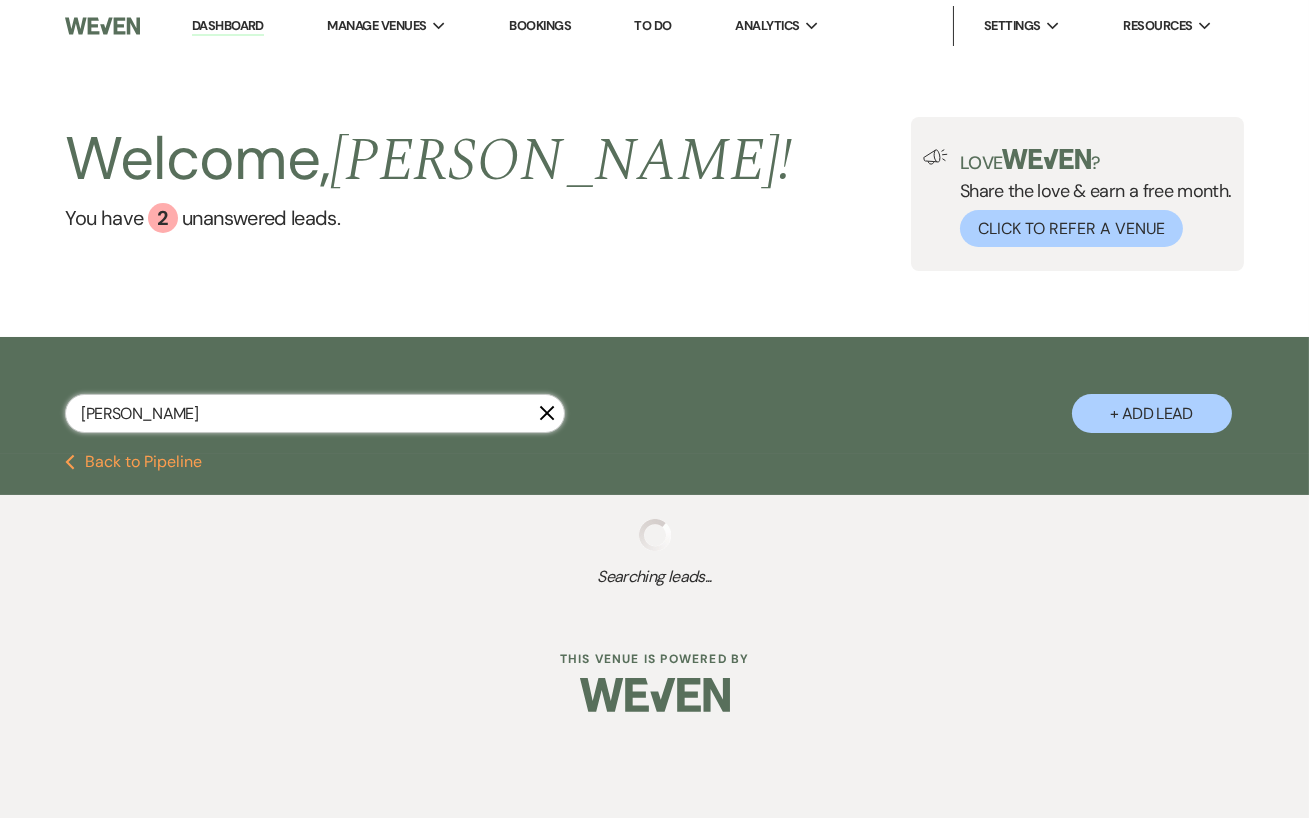 select on "8" 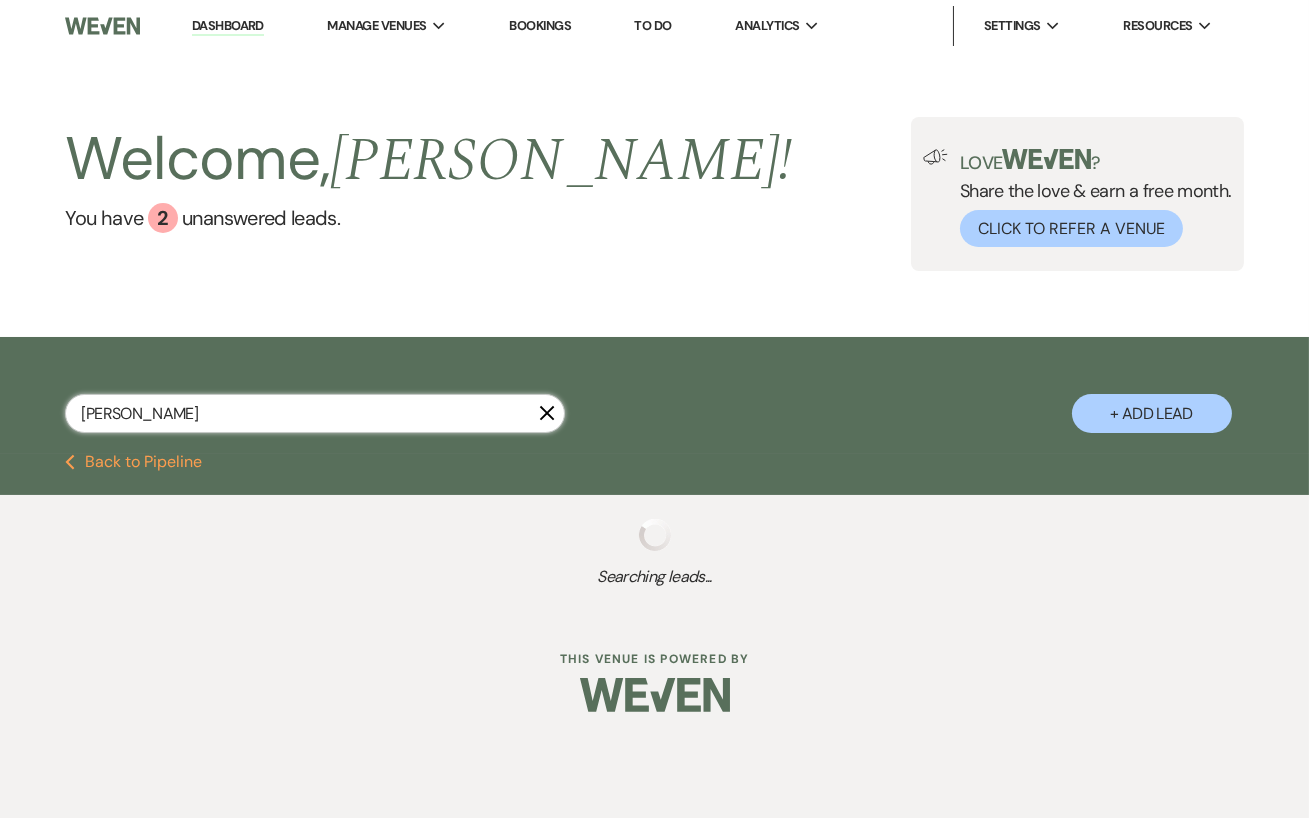 select on "5" 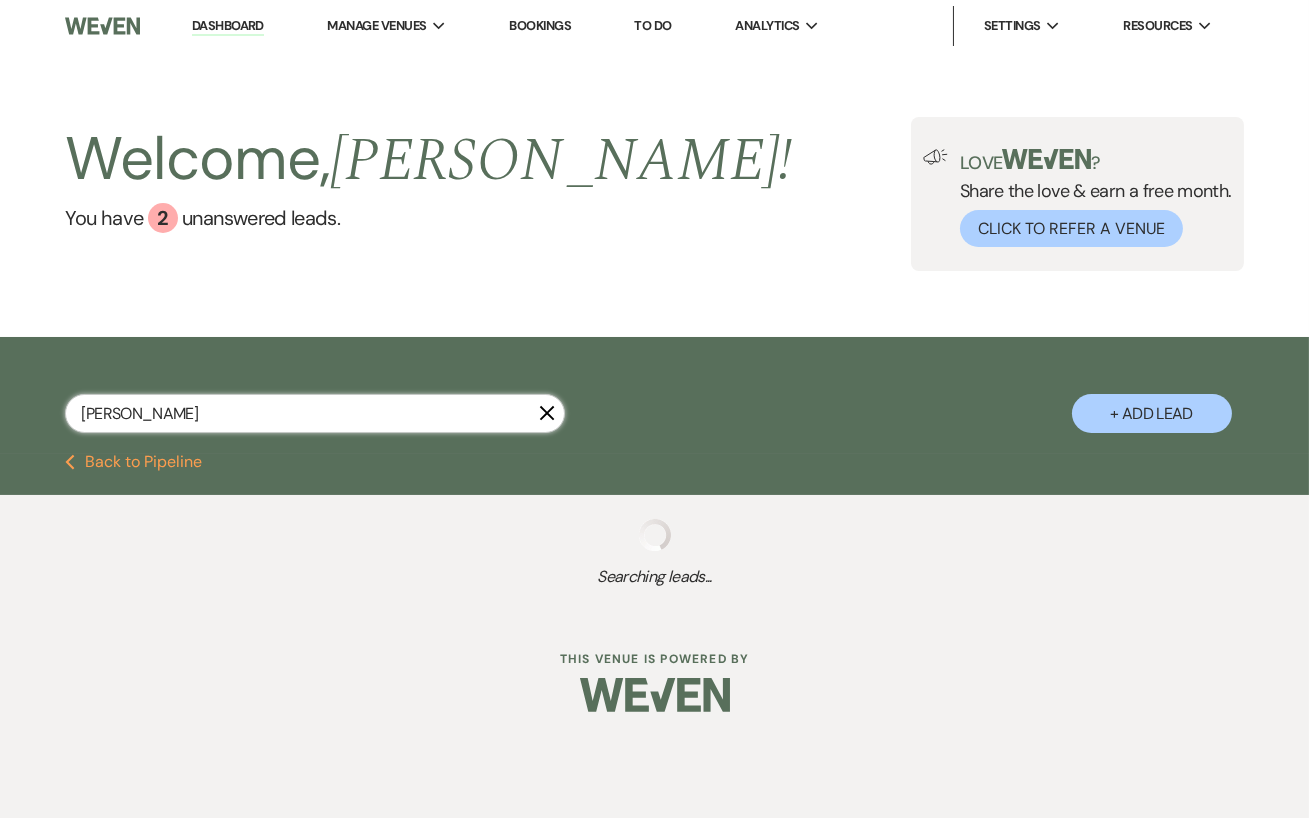 select on "8" 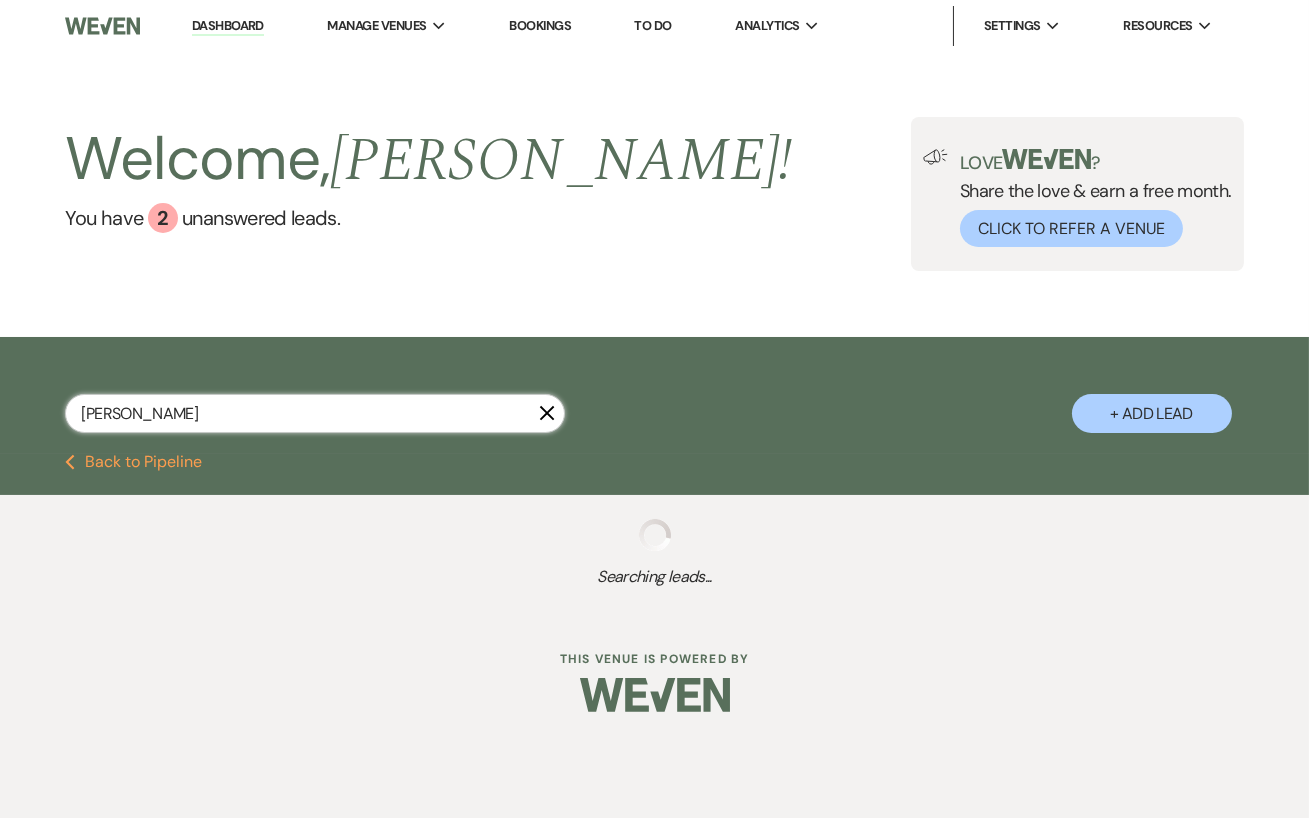 select on "5" 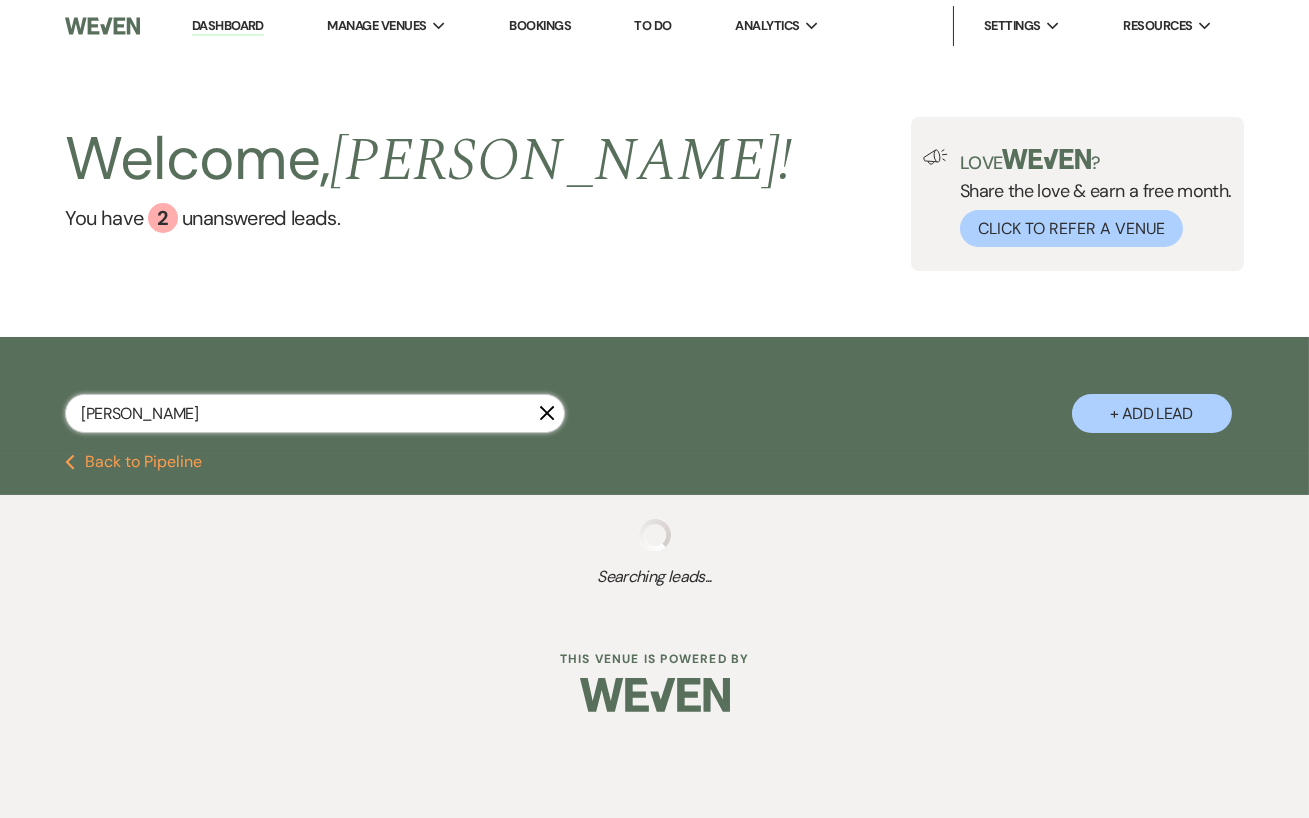 select on "8" 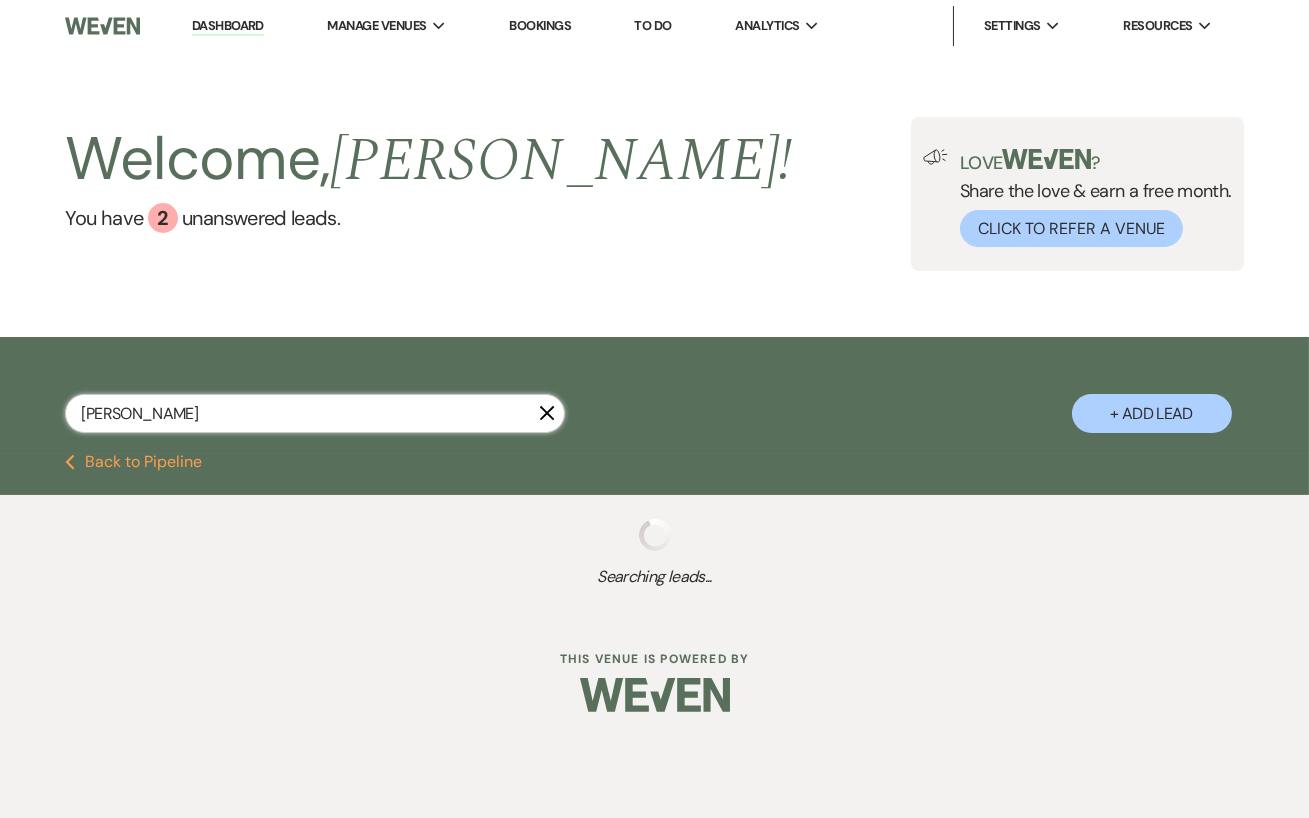 select on "5" 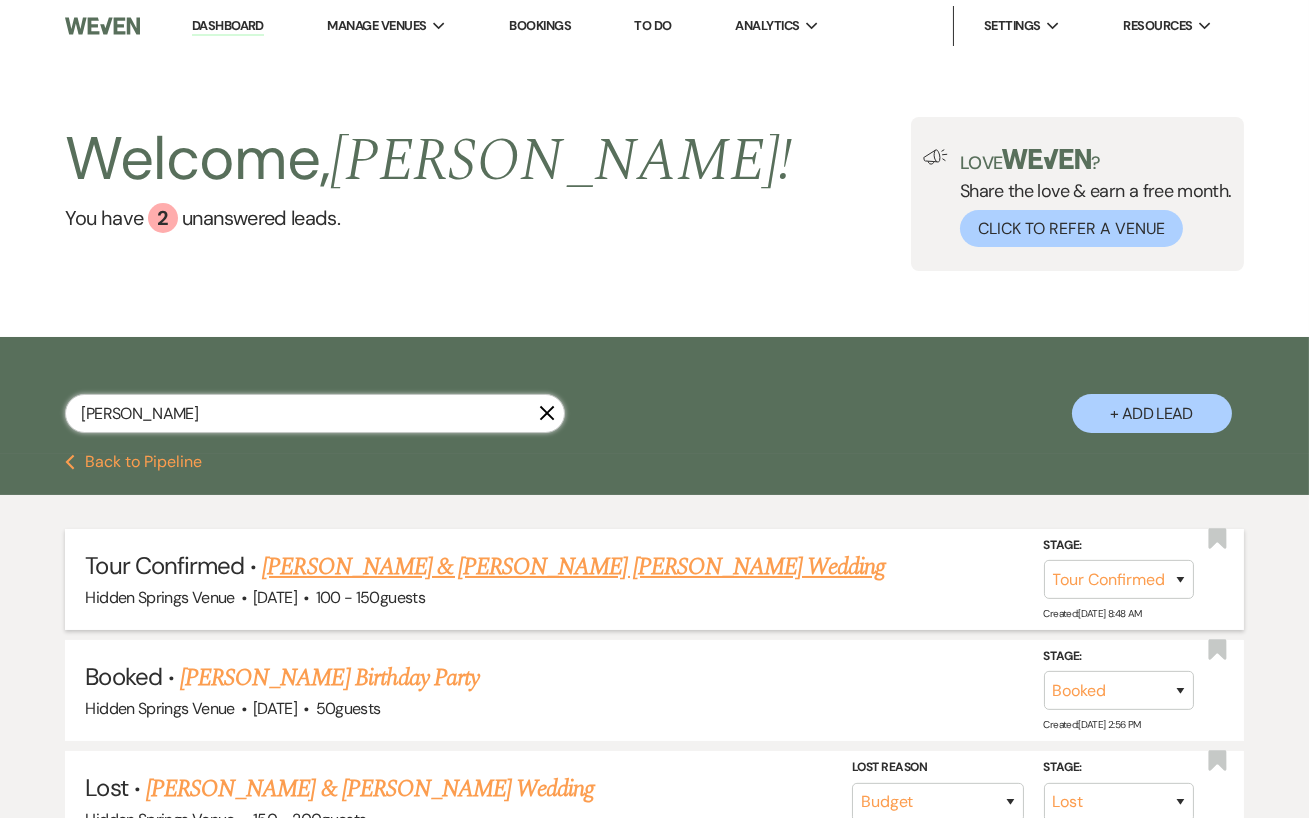 type on "[PERSON_NAME]" 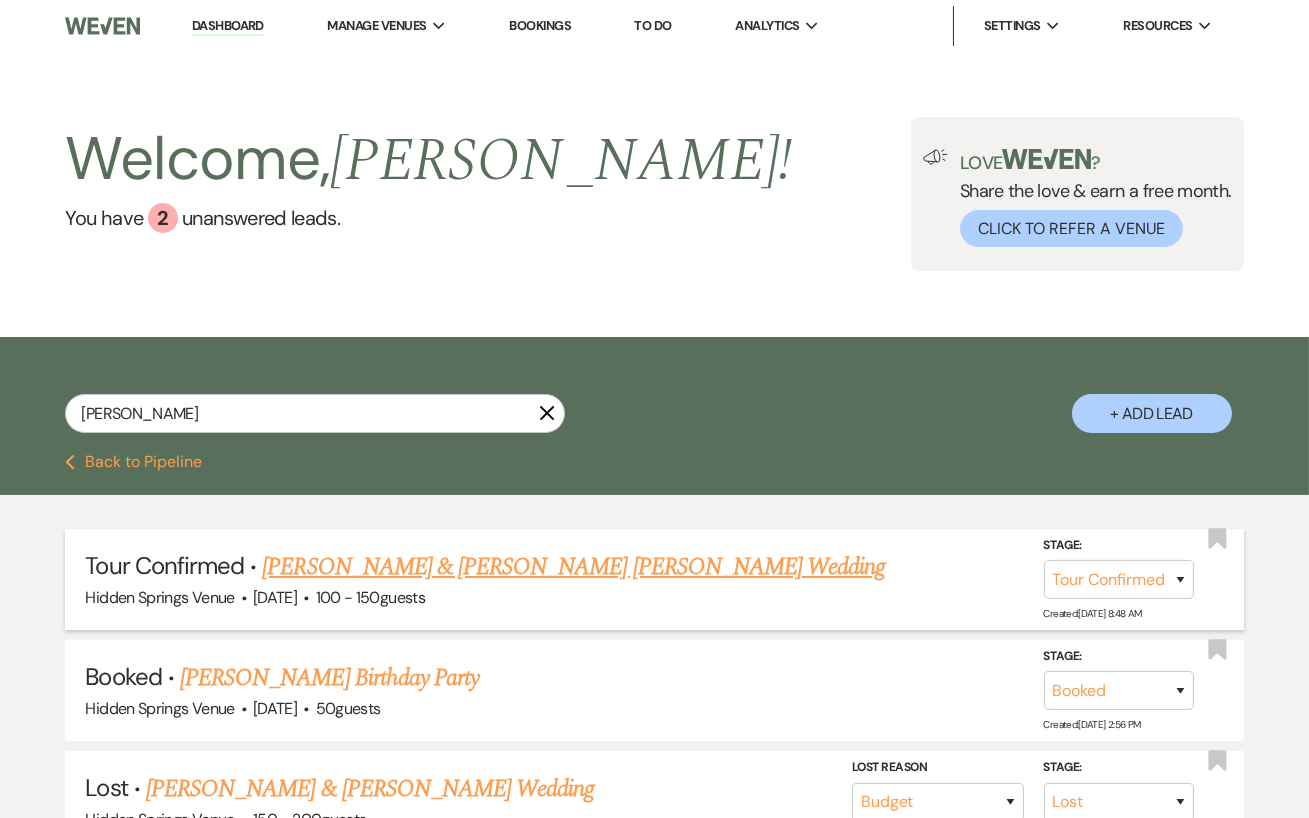 click on "[PERSON_NAME] & [PERSON_NAME] [PERSON_NAME] Wedding" at bounding box center (573, 567) 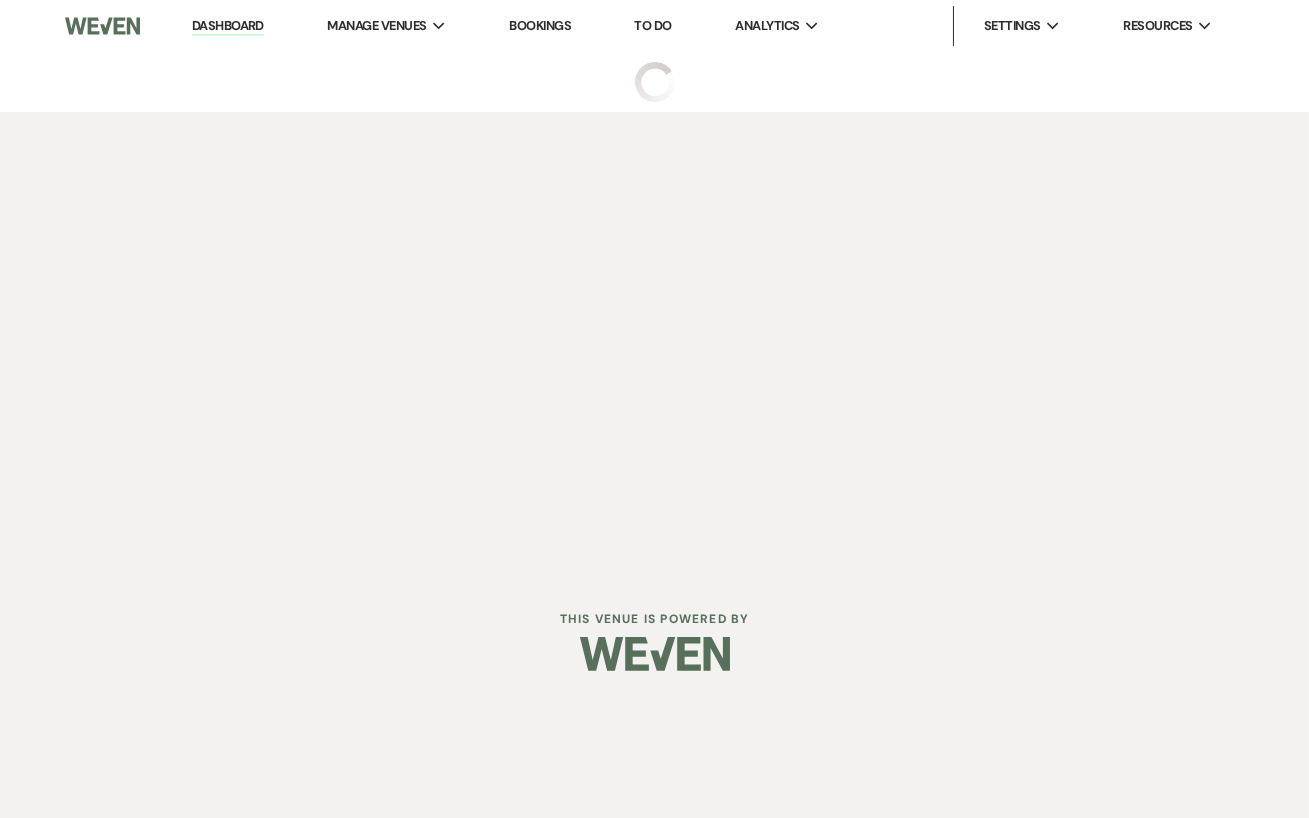 select on "4" 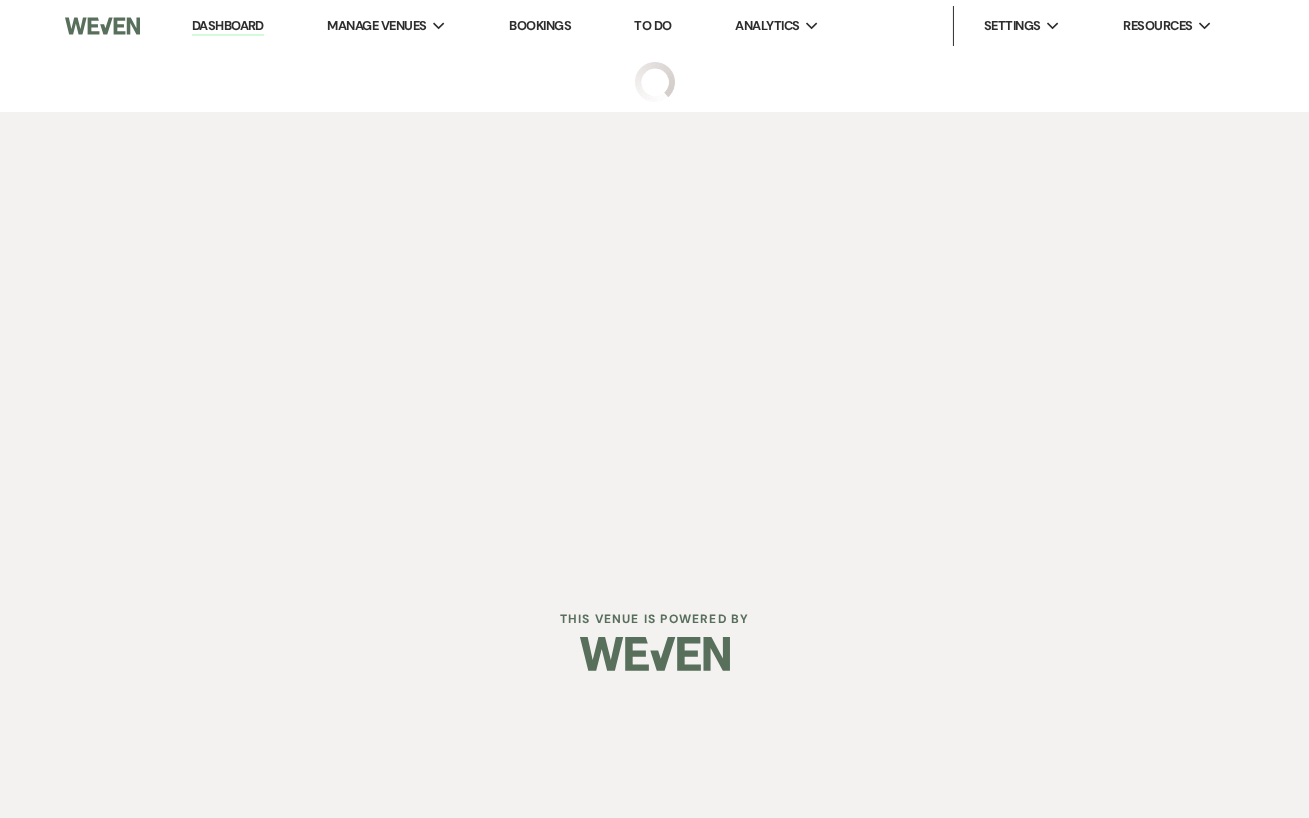select on "6" 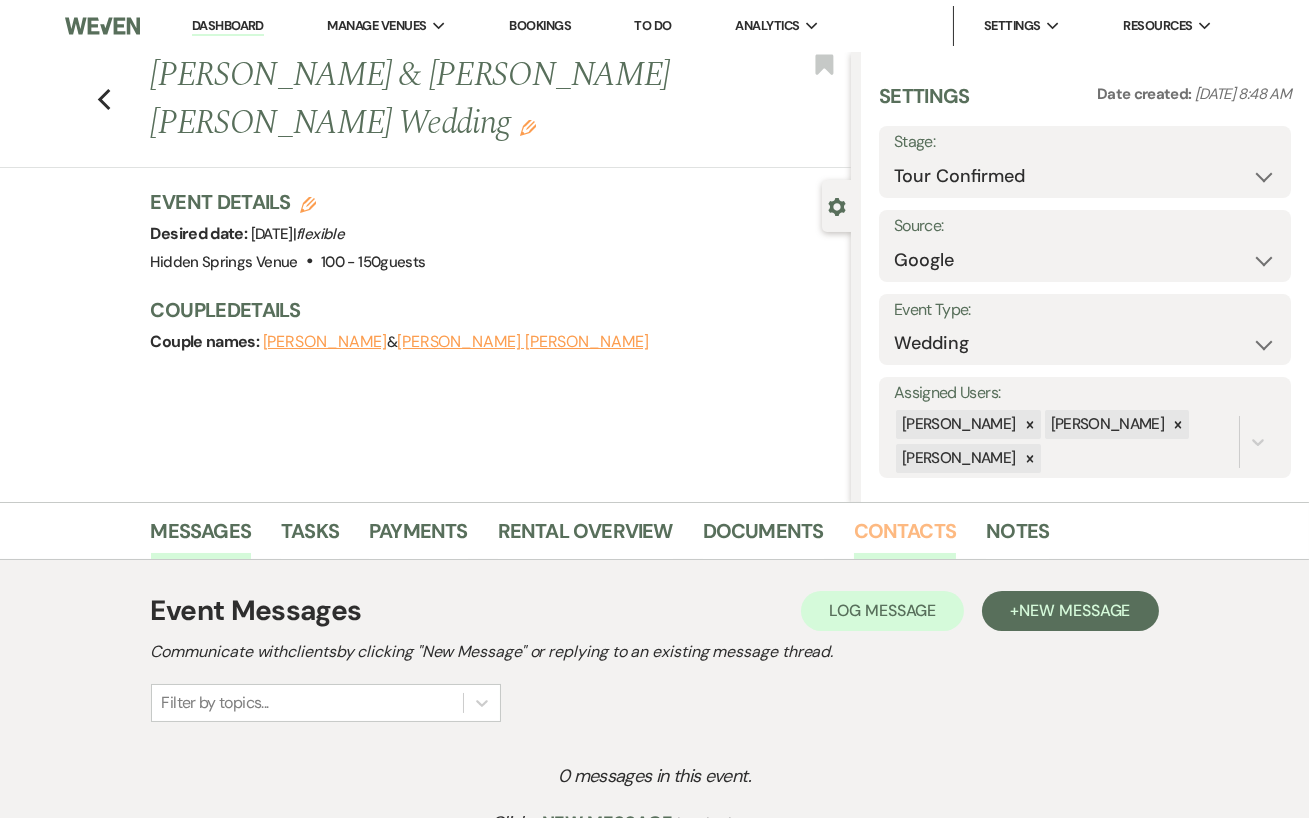 click on "Contacts" at bounding box center [905, 537] 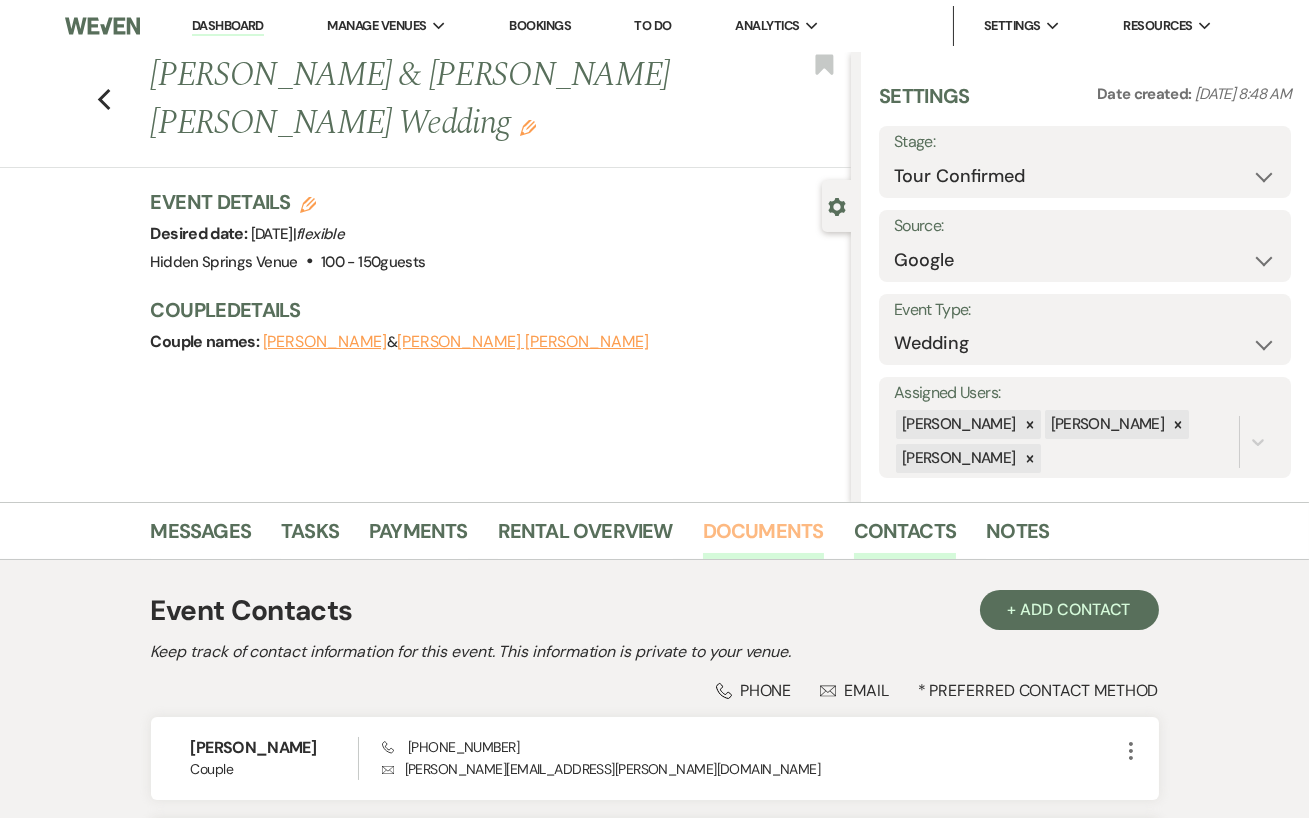 click on "Documents" at bounding box center [763, 537] 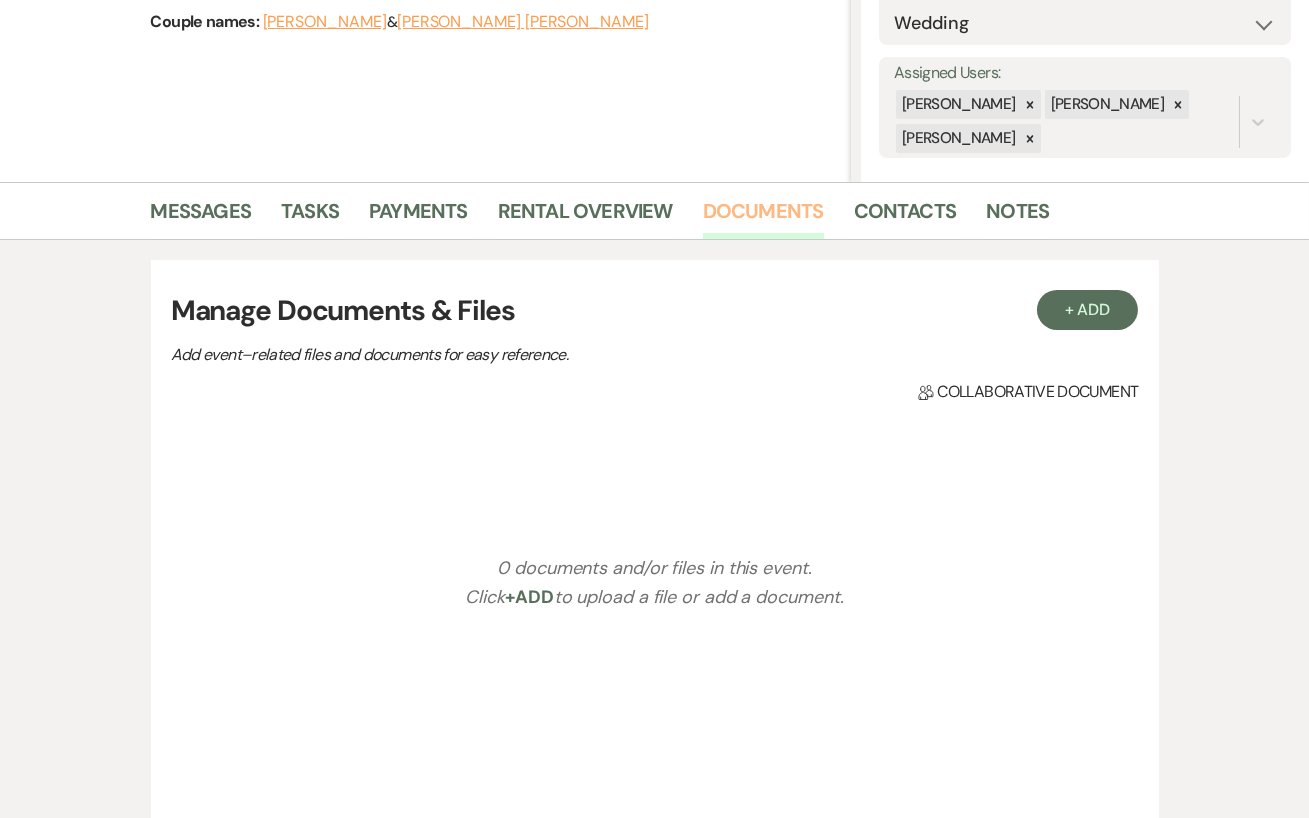 scroll, scrollTop: 335, scrollLeft: 0, axis: vertical 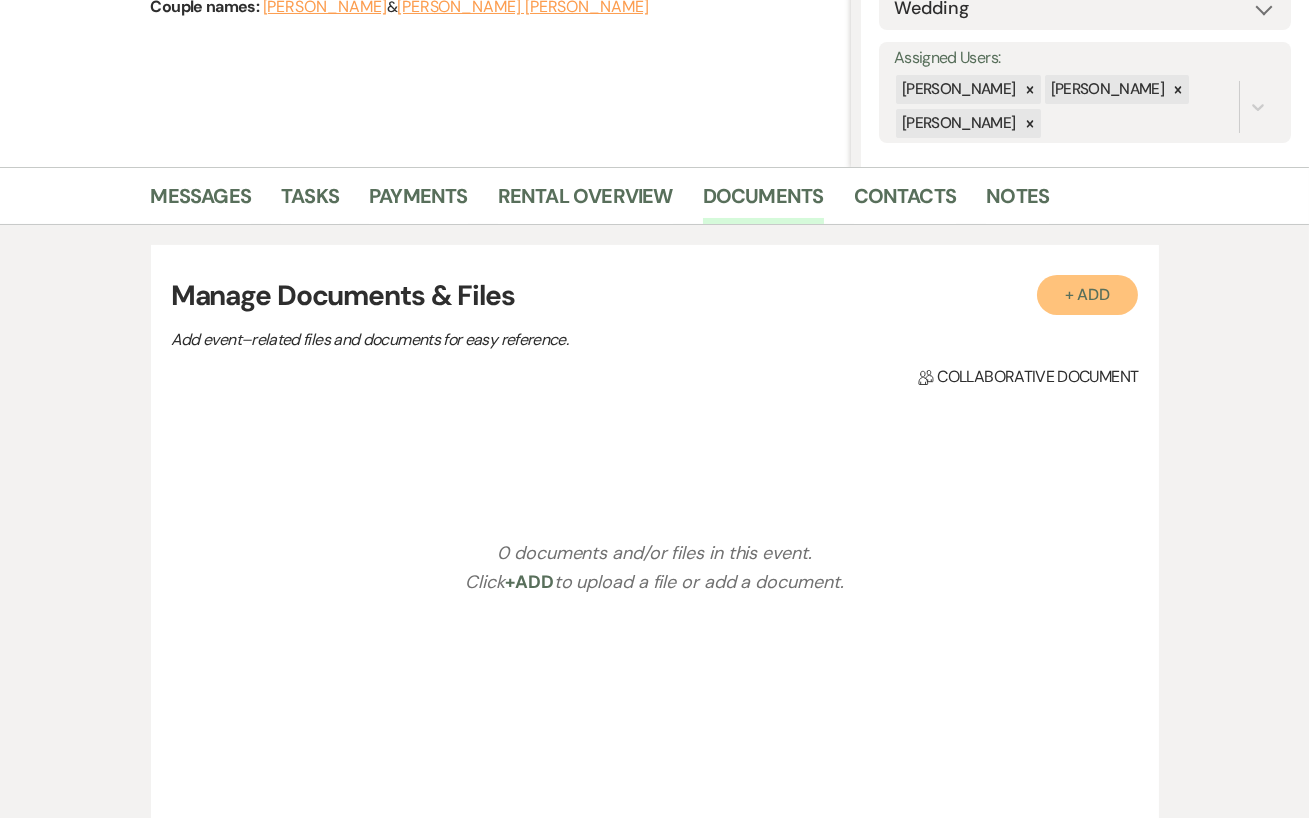 click on "+ Add" at bounding box center [1088, 295] 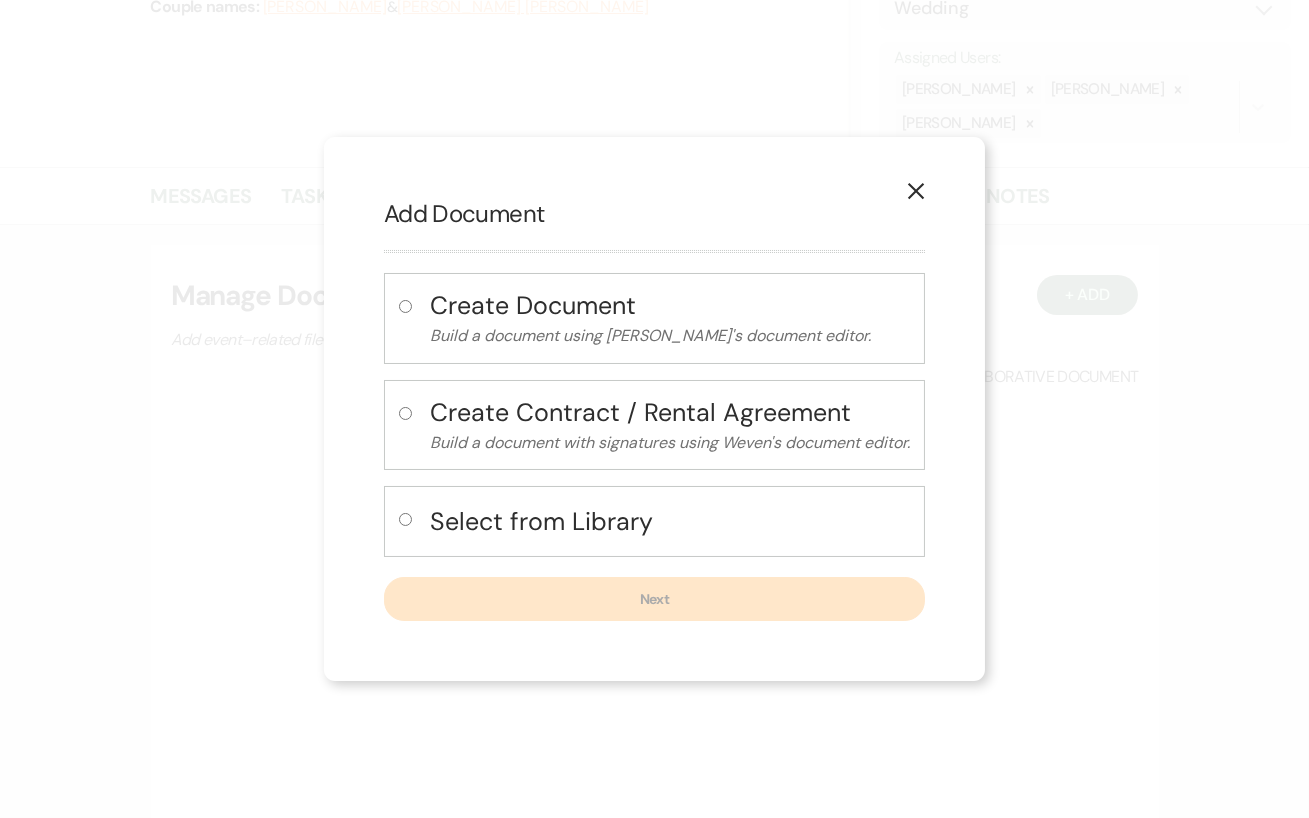 click on "Select from Library" at bounding box center [654, 521] 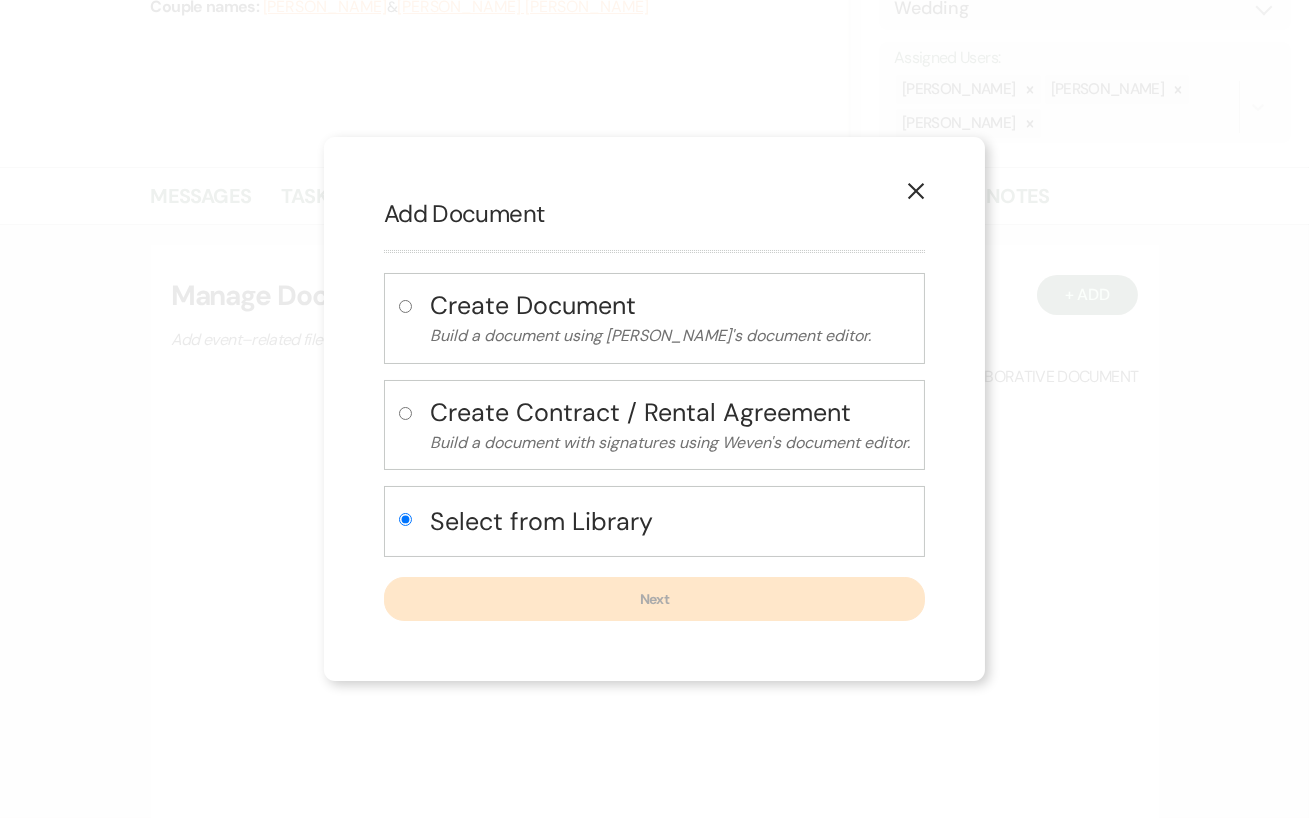 radio on "true" 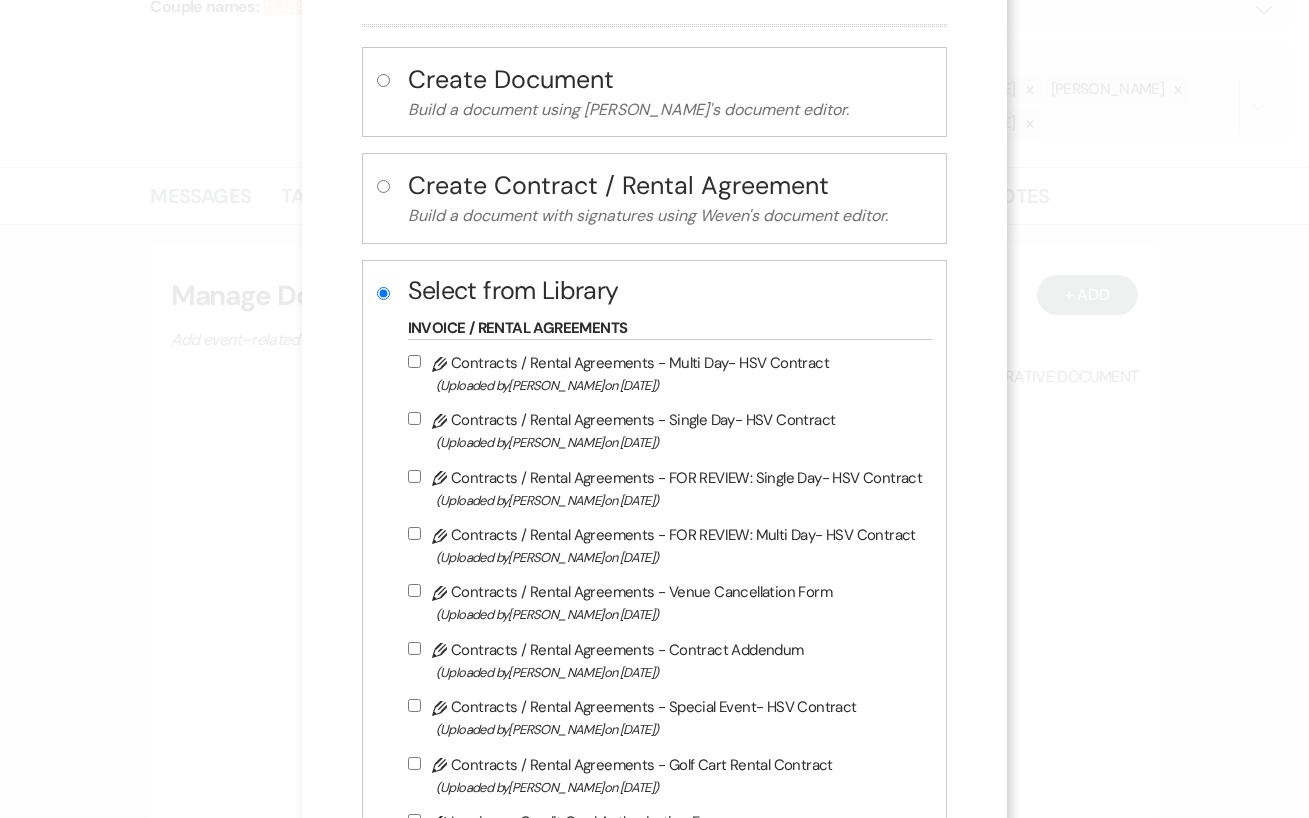 scroll, scrollTop: 89, scrollLeft: 0, axis: vertical 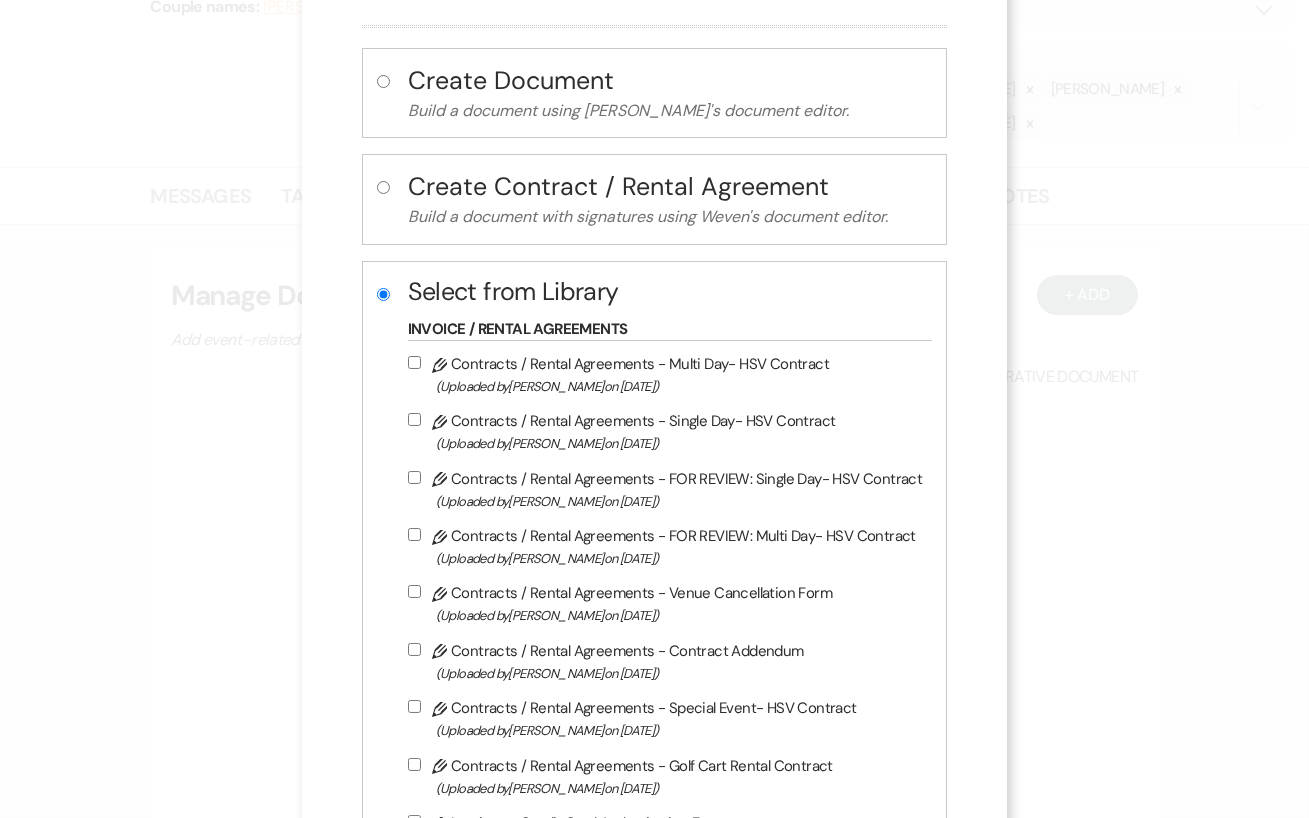 click on "Pencil Contracts / Rental Agreements - FOR REVIEW: Multi Day- HSV Contract (Uploaded by  [PERSON_NAME]  on   [DATE] )" at bounding box center (414, 534) 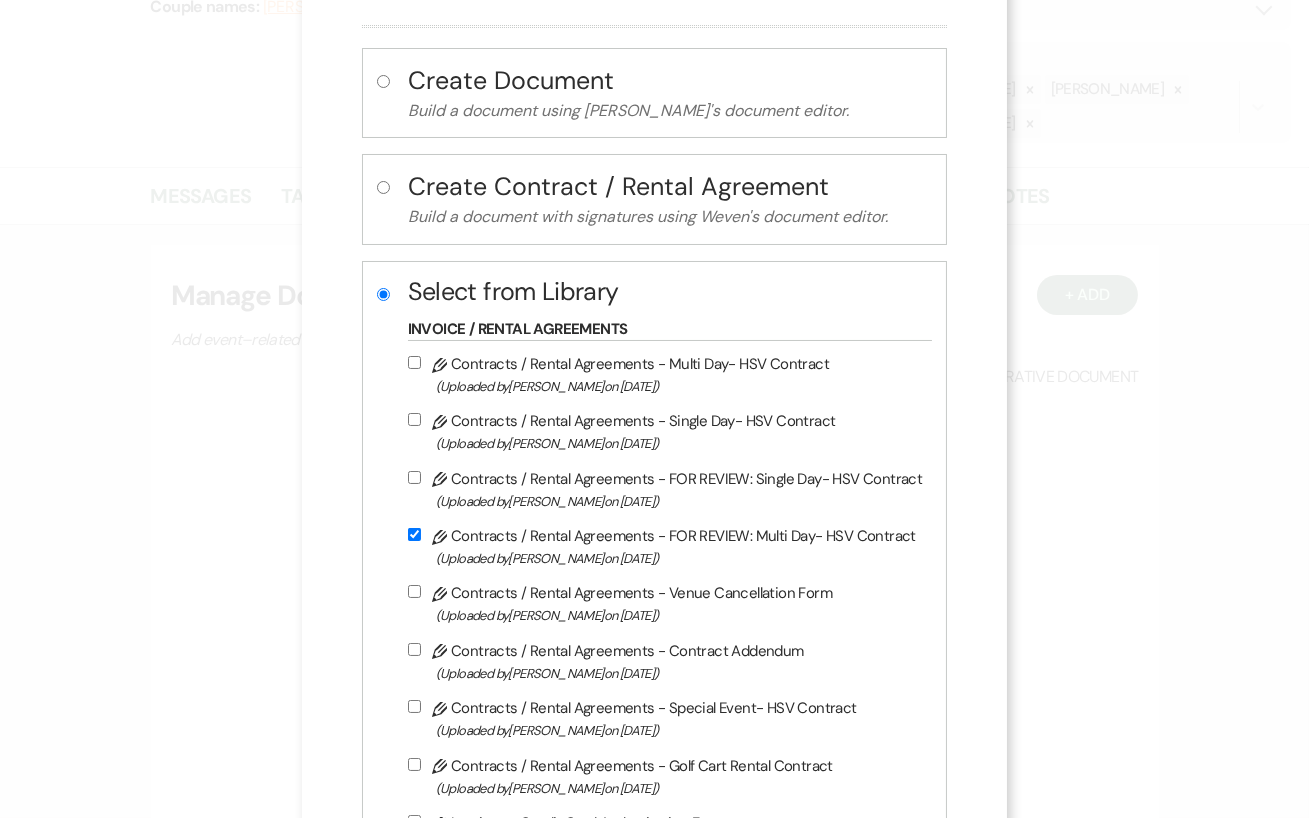 checkbox on "true" 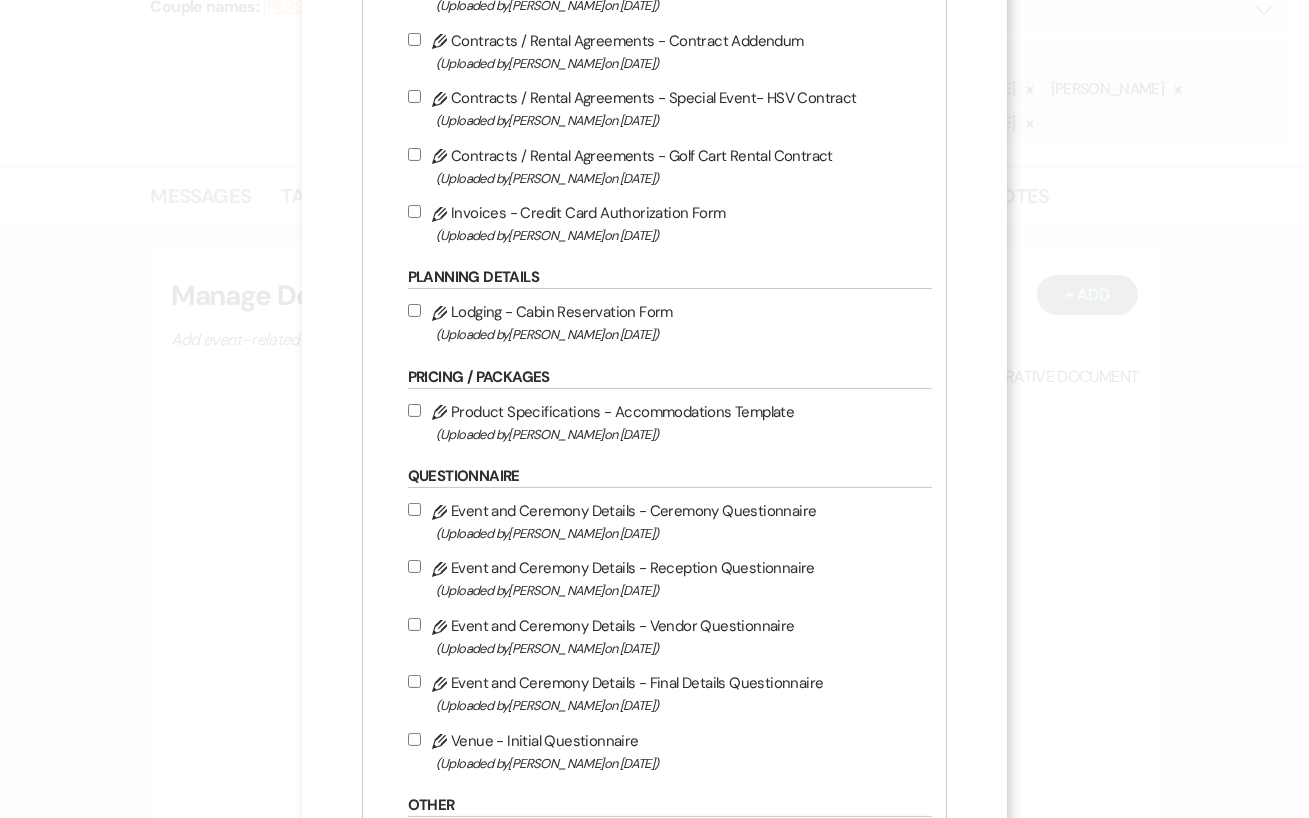 scroll, scrollTop: 923, scrollLeft: 0, axis: vertical 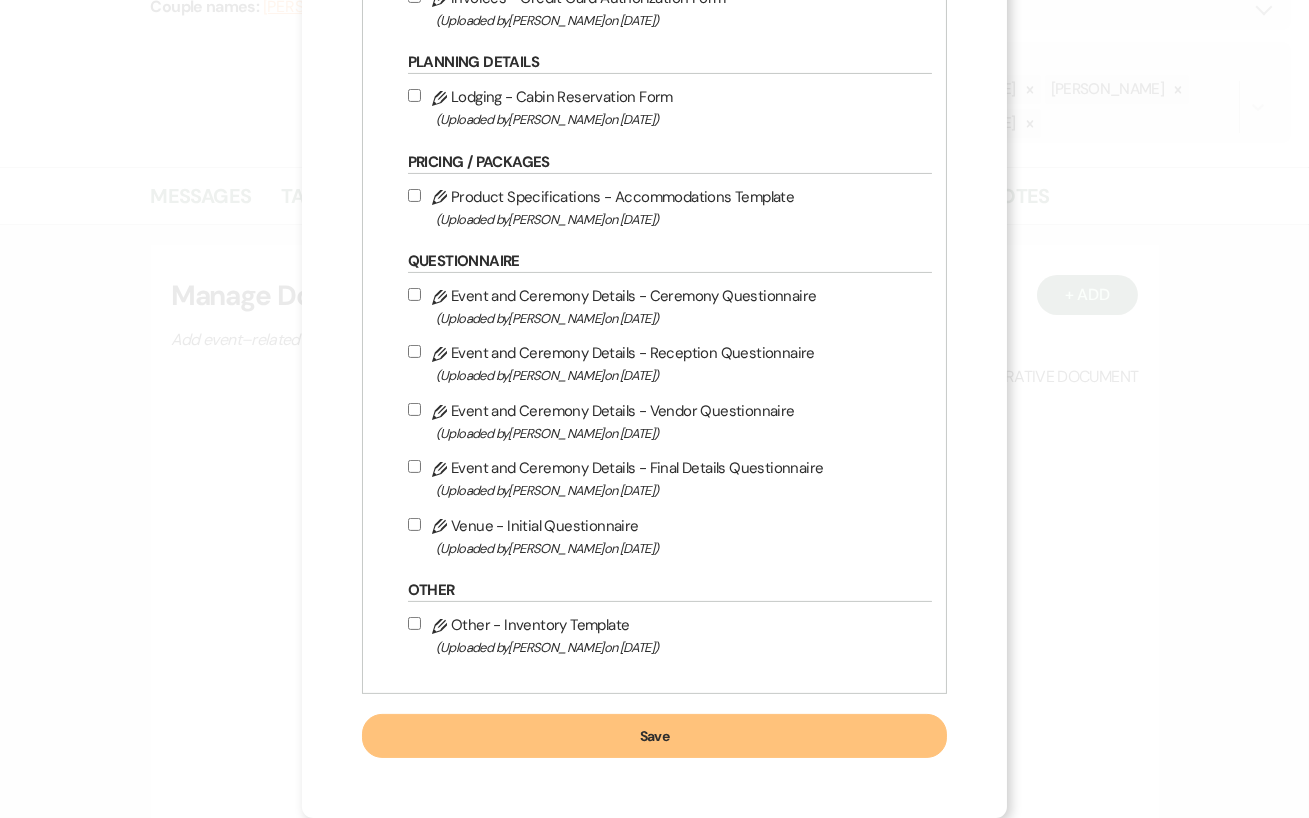 click on "Save" at bounding box center (655, 736) 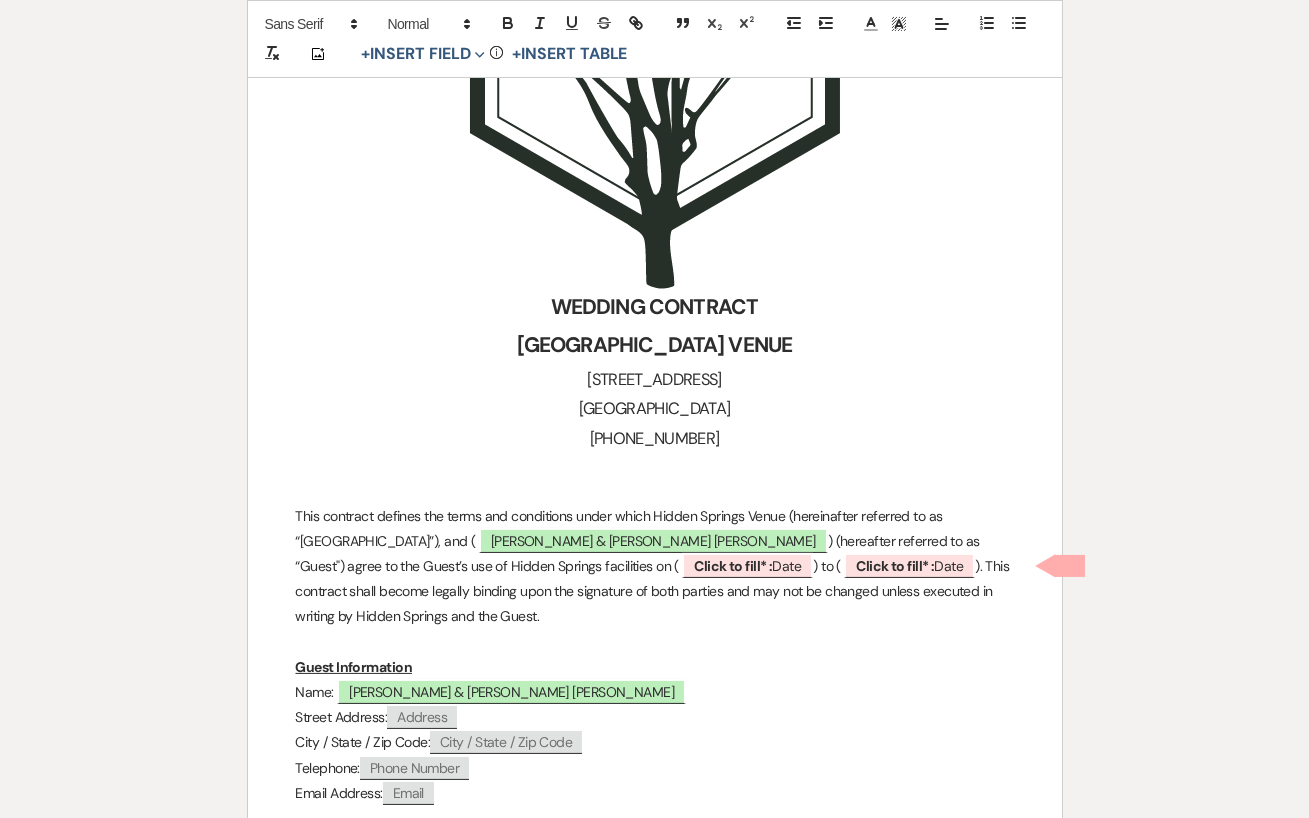 scroll, scrollTop: 0, scrollLeft: 0, axis: both 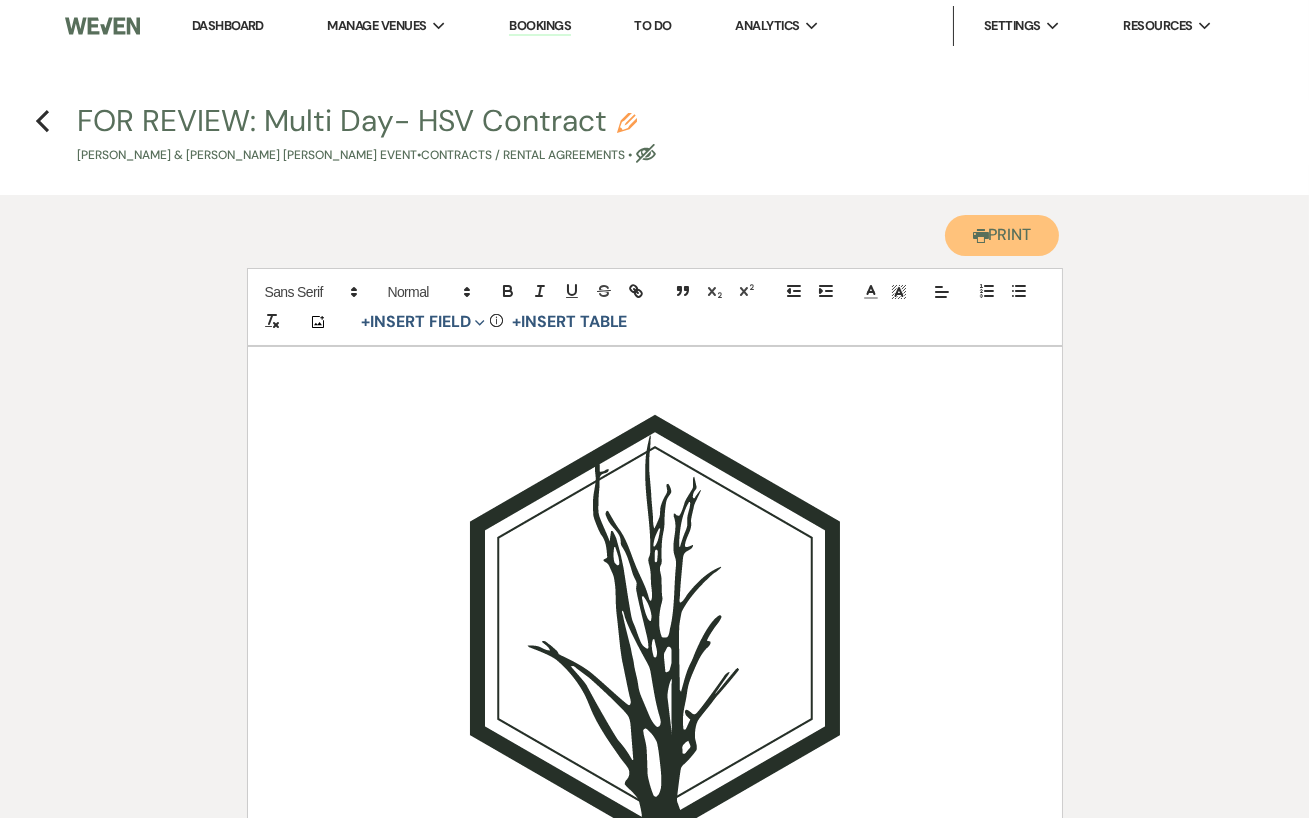click on "Printer  Print" at bounding box center [1002, 235] 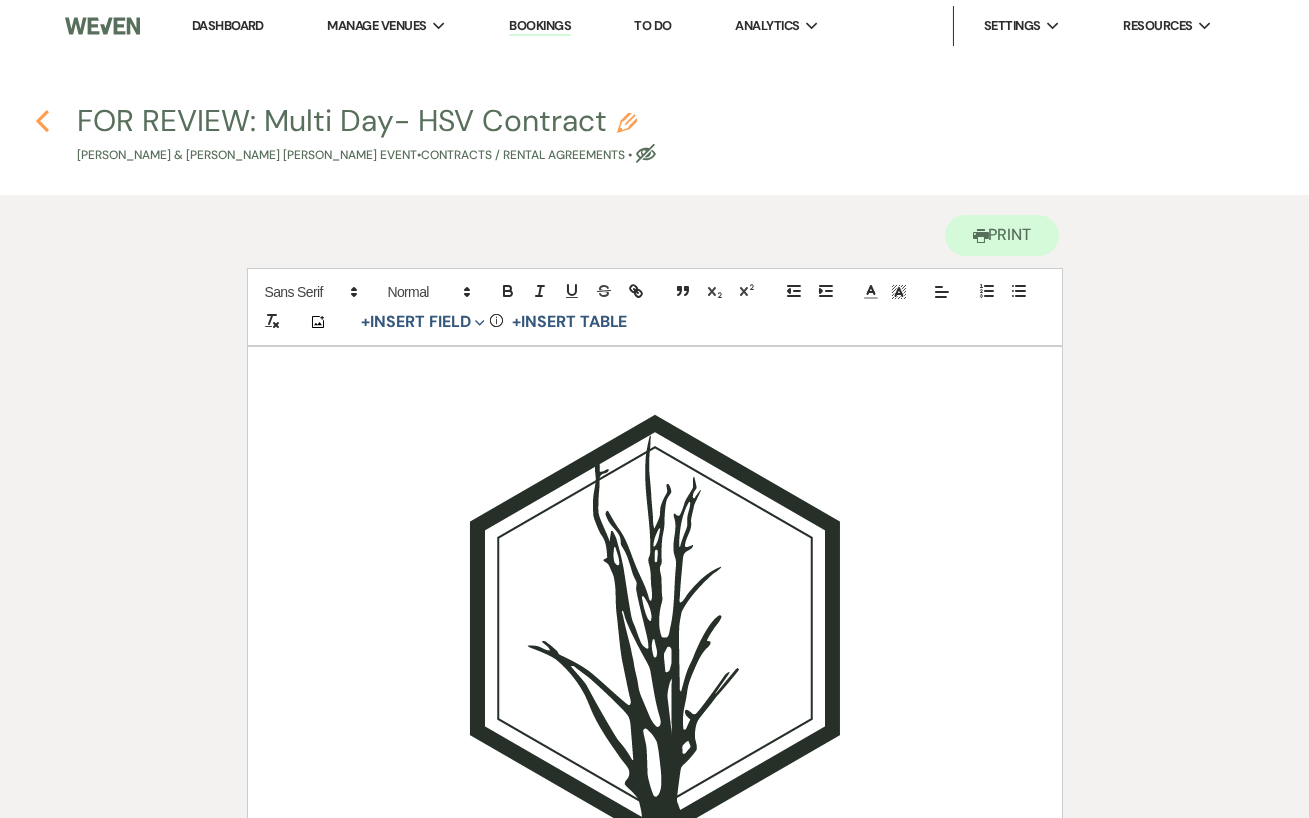 click on "Previous" 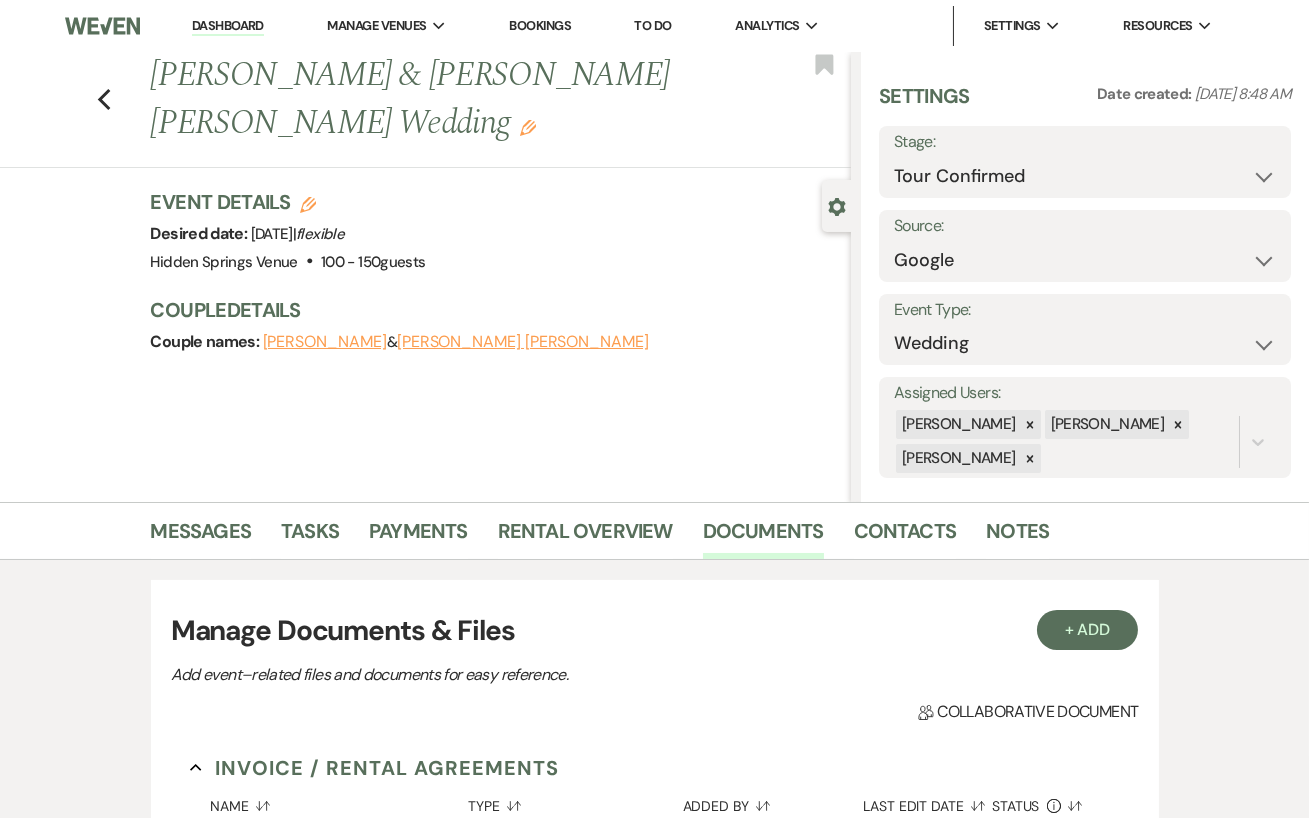 scroll, scrollTop: 335, scrollLeft: 0, axis: vertical 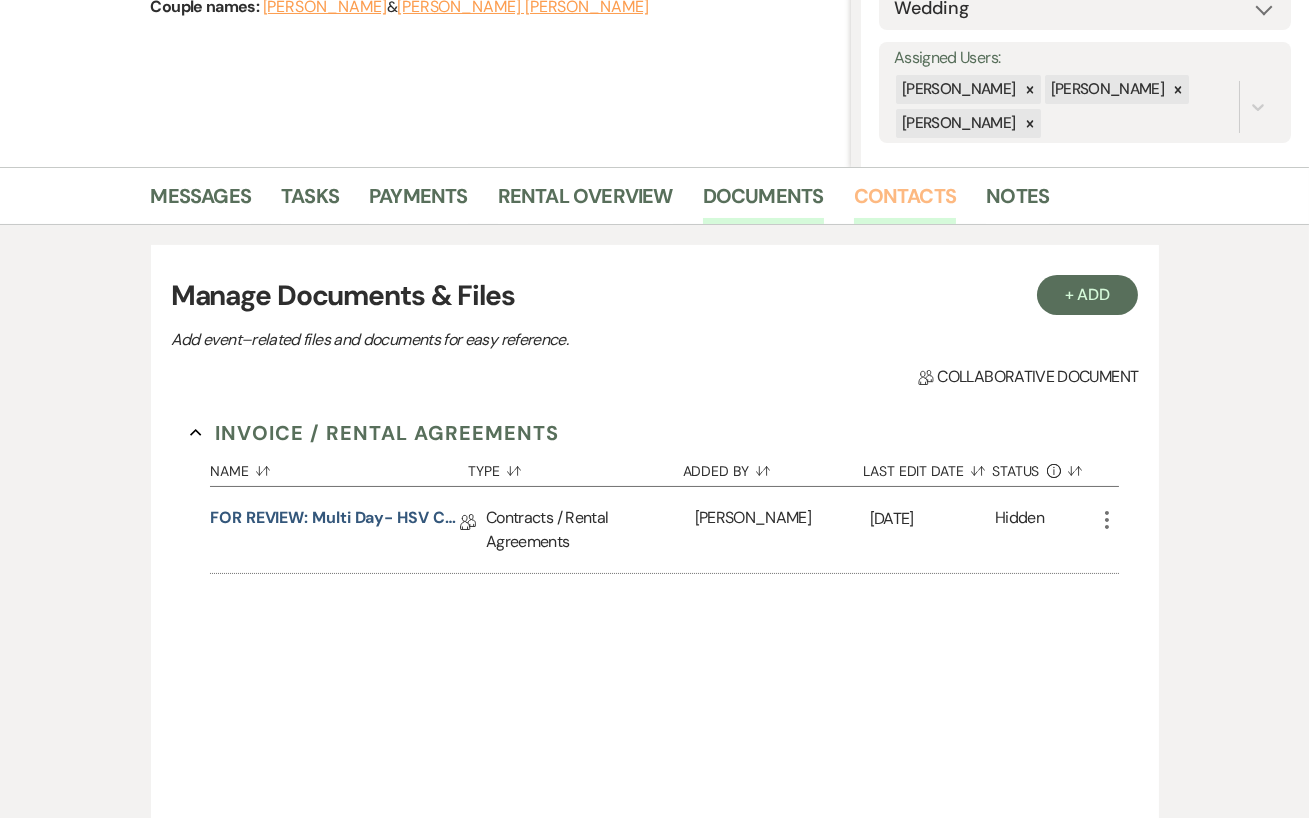 click on "Contacts" at bounding box center [905, 202] 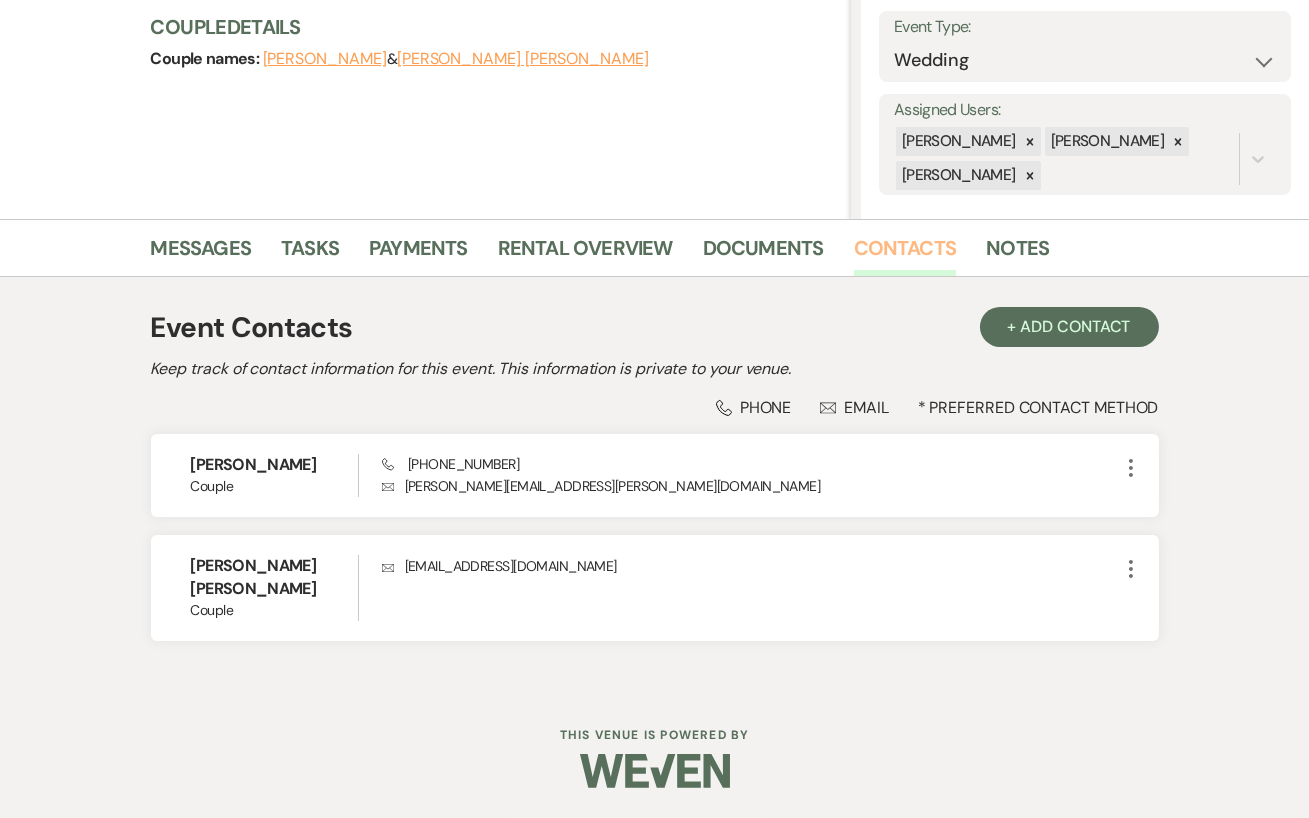 scroll, scrollTop: 260, scrollLeft: 0, axis: vertical 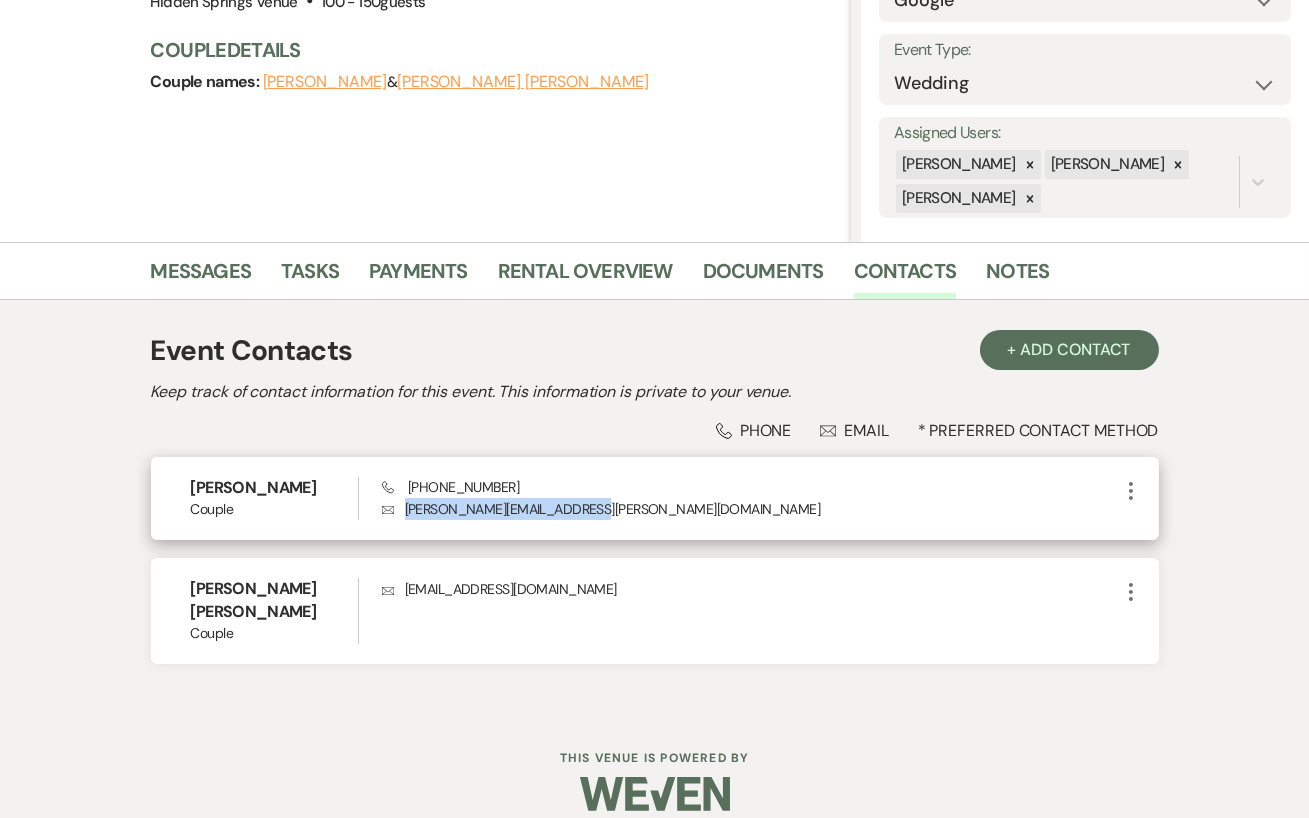 drag, startPoint x: 583, startPoint y: 512, endPoint x: 405, endPoint y: 514, distance: 178.01123 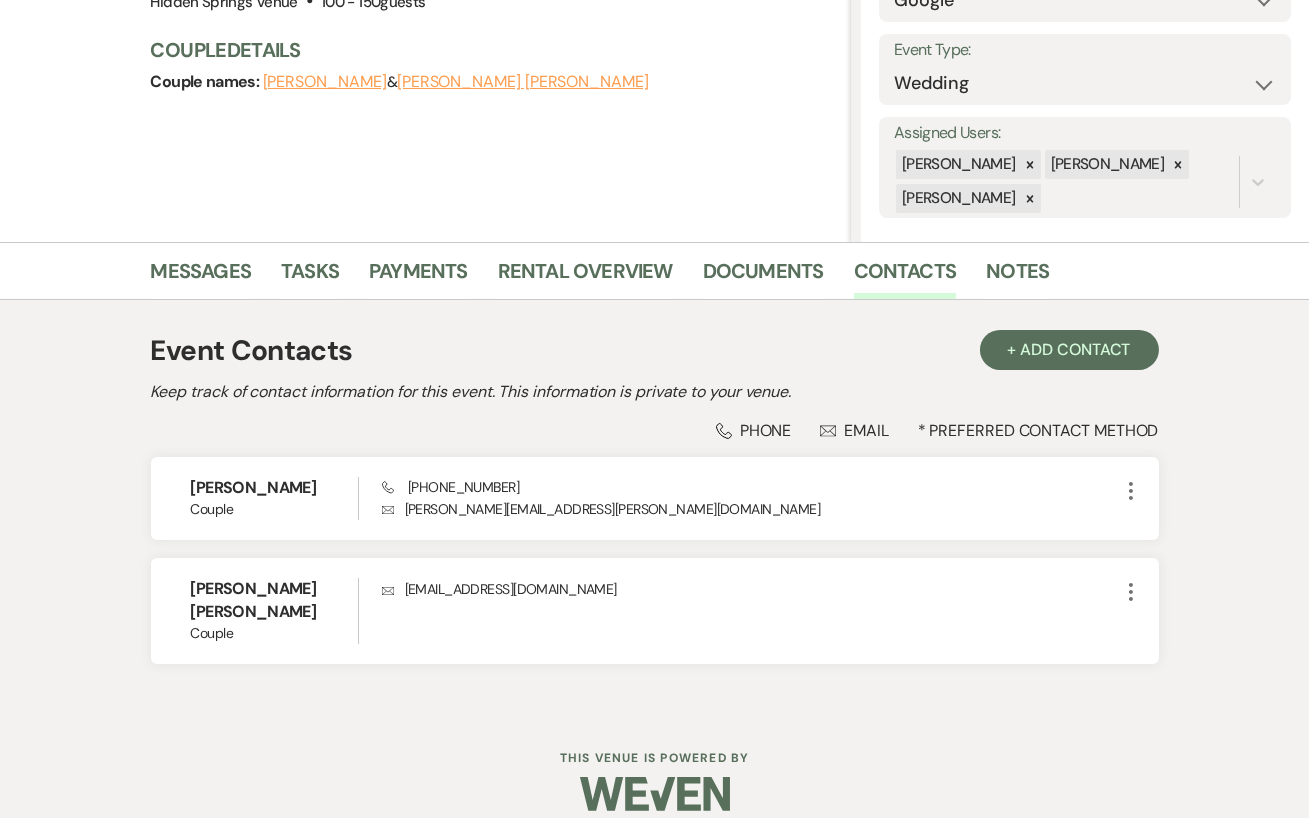 click on "Phone Phone Envelope Email * Preferred Contact Method" at bounding box center [655, 430] 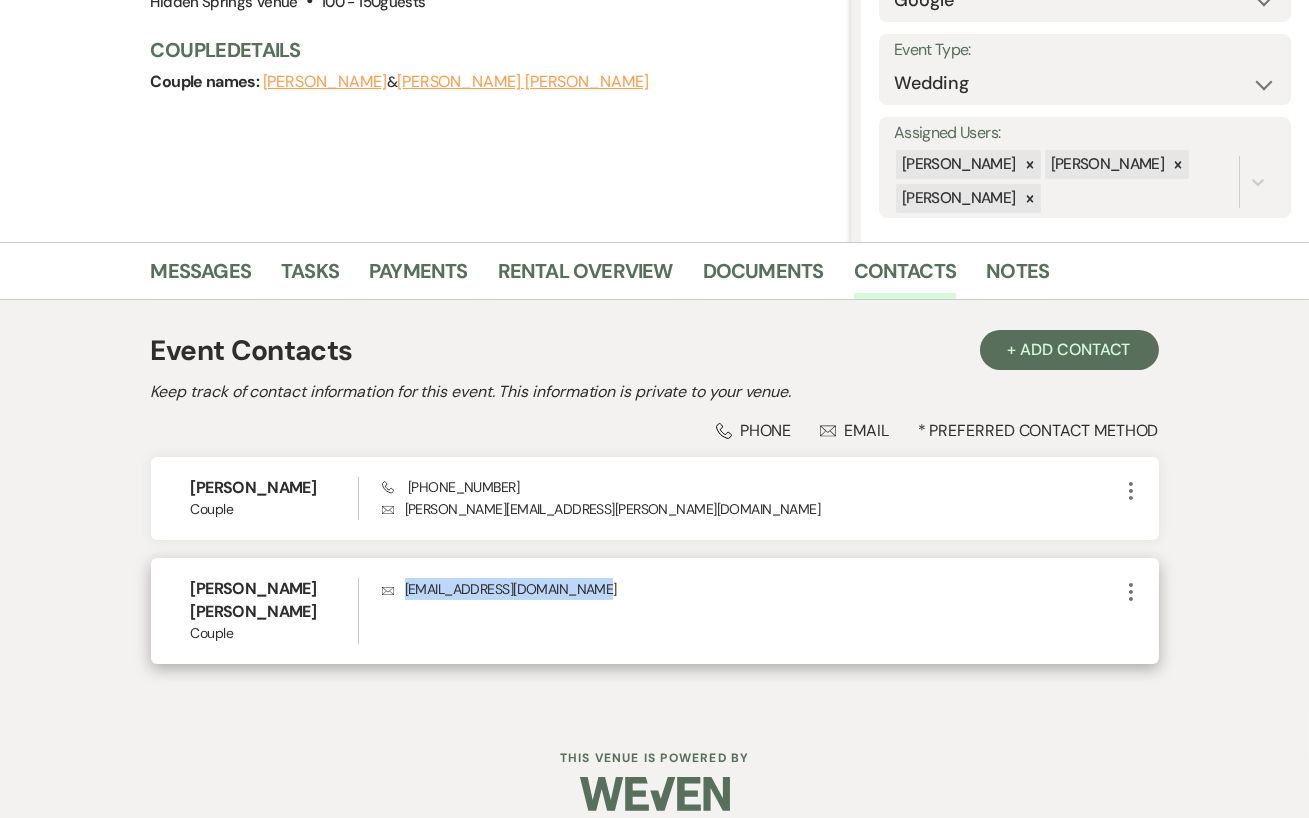 drag, startPoint x: 627, startPoint y: 593, endPoint x: 404, endPoint y: 597, distance: 223.03587 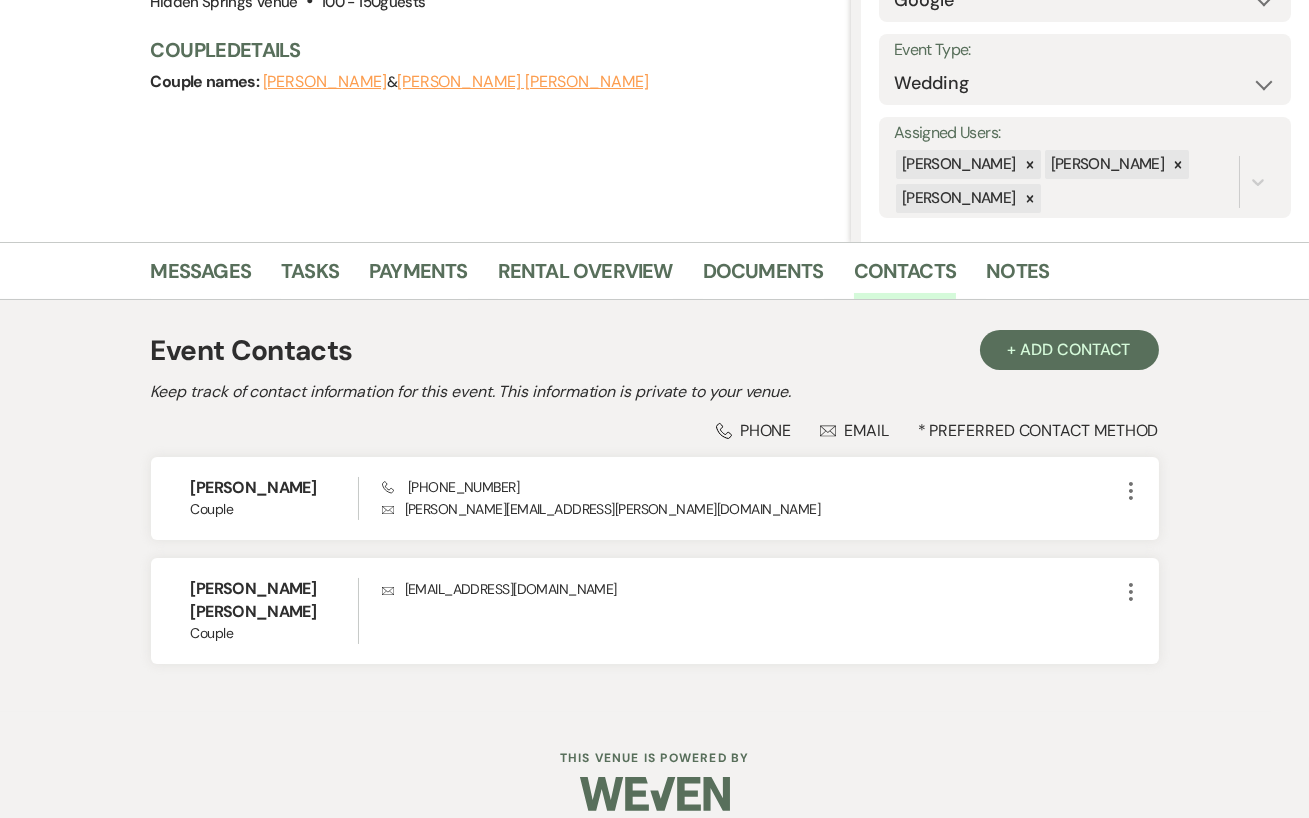click on "Event Contacts + Add Contact Keep track of contact information for this event. This information is private to your venue.   Phone Phone Envelope Email * Preferred Contact Method [PERSON_NAME] Couple   Phone   [PHONE_NUMBER] Envelope [PERSON_NAME][EMAIL_ADDRESS][PERSON_NAME][DOMAIN_NAME] More [PERSON_NAME] [PERSON_NAME] Couple   Envelope [EMAIL_ADDRESS][DOMAIN_NAME] More" at bounding box center (655, 506) 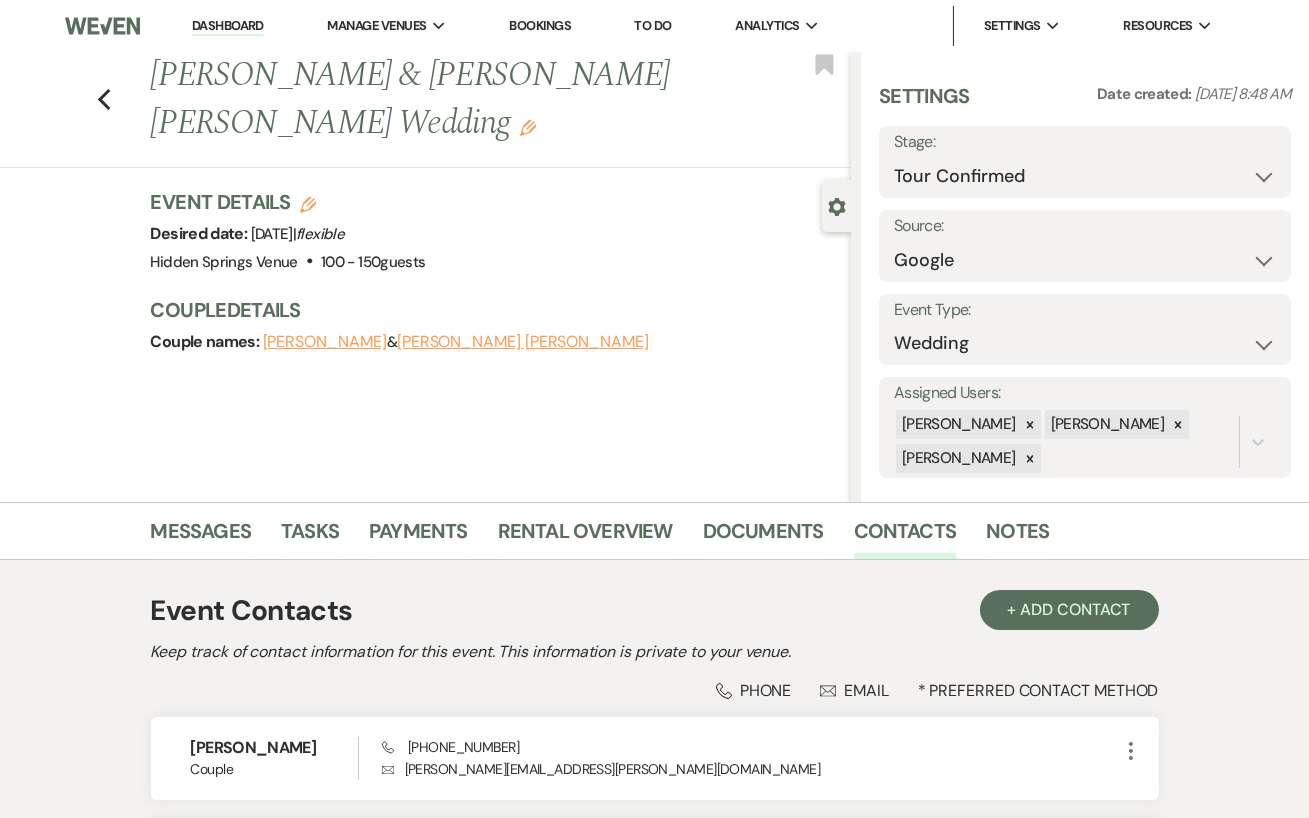 click on "Dashboard" at bounding box center [228, 26] 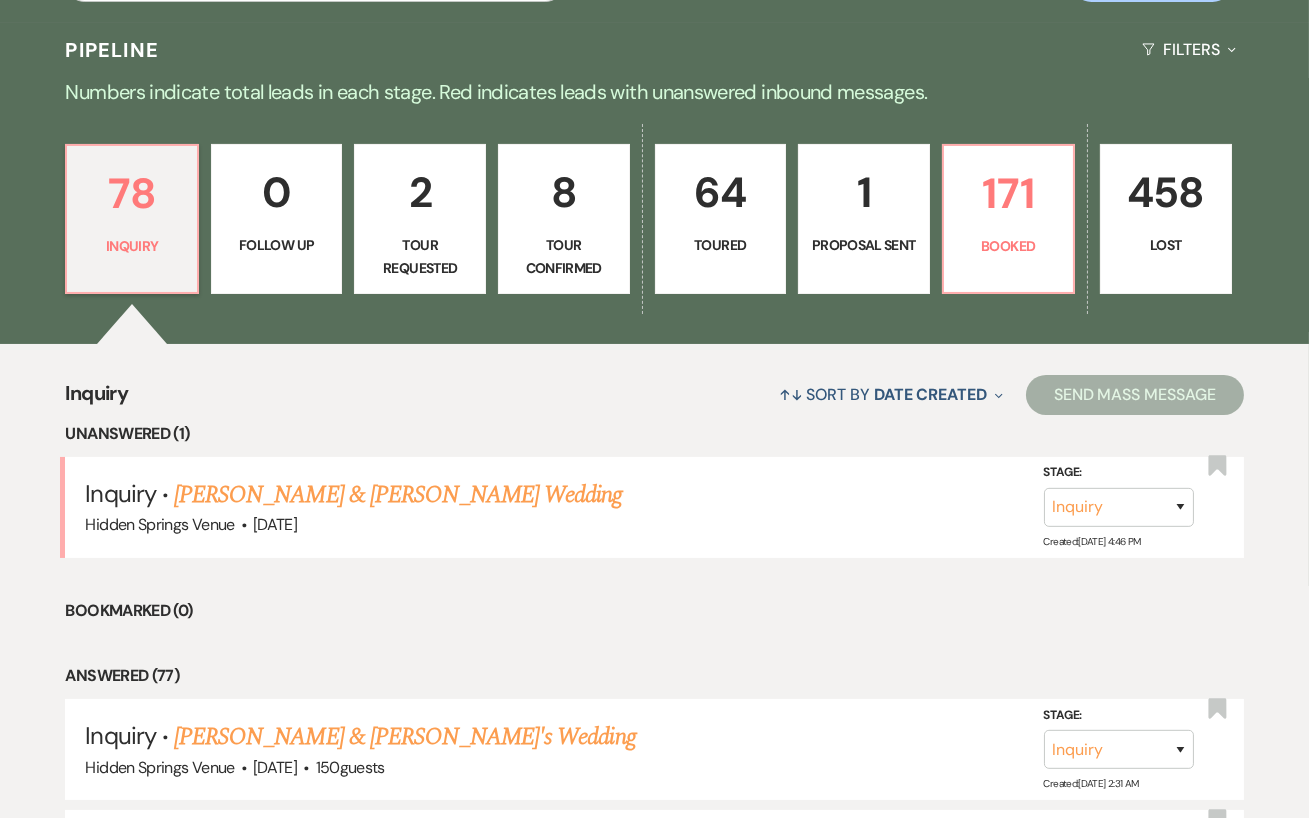scroll, scrollTop: 446, scrollLeft: 0, axis: vertical 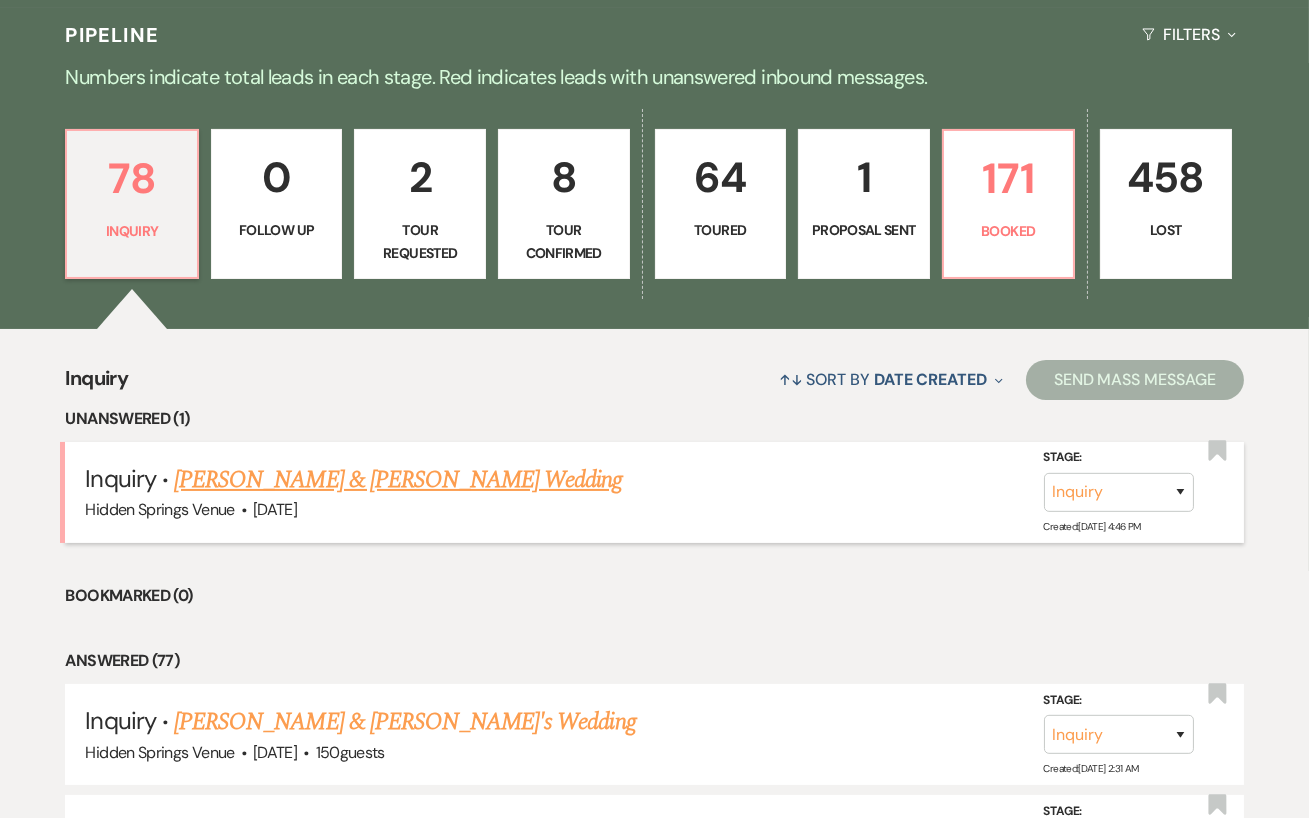 click on "[PERSON_NAME] & [PERSON_NAME] Wedding" at bounding box center (398, 480) 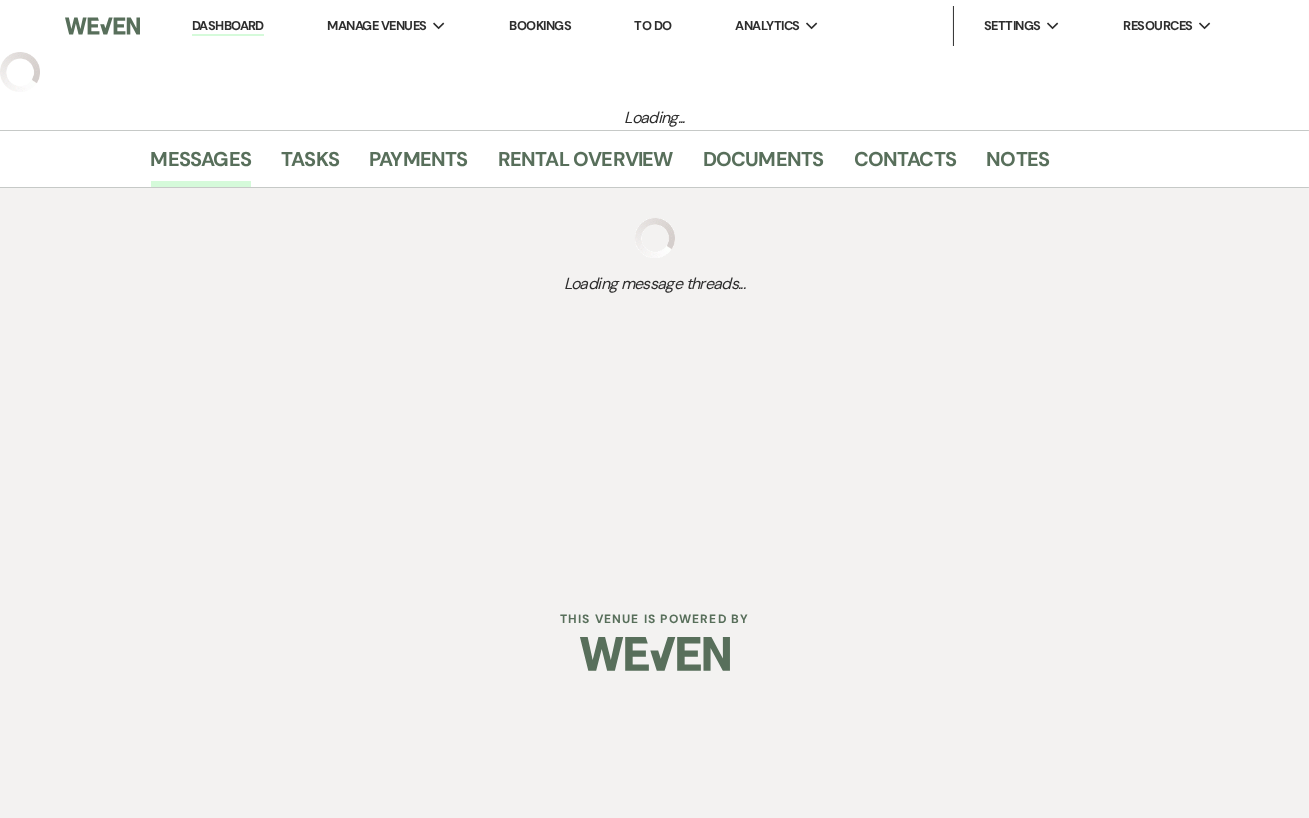 select on "5" 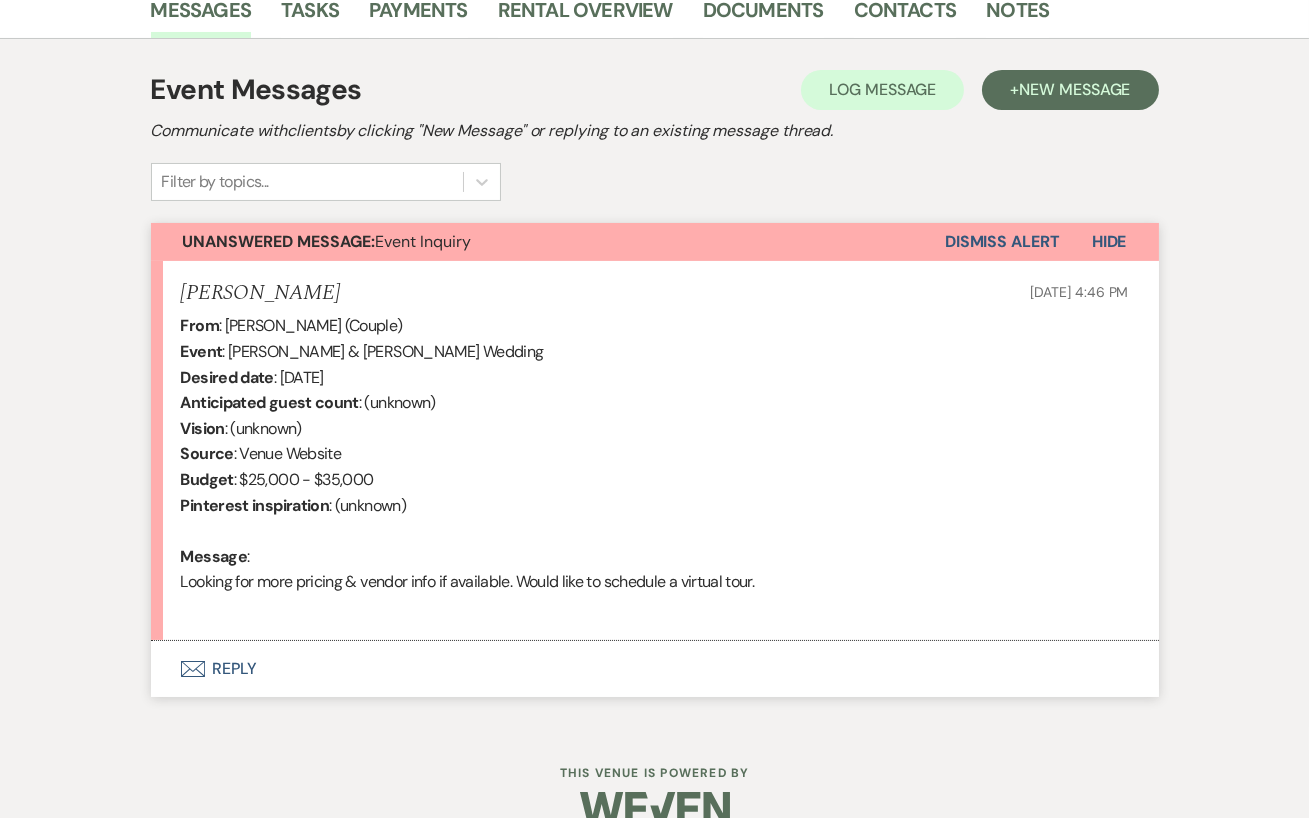 scroll, scrollTop: 554, scrollLeft: 0, axis: vertical 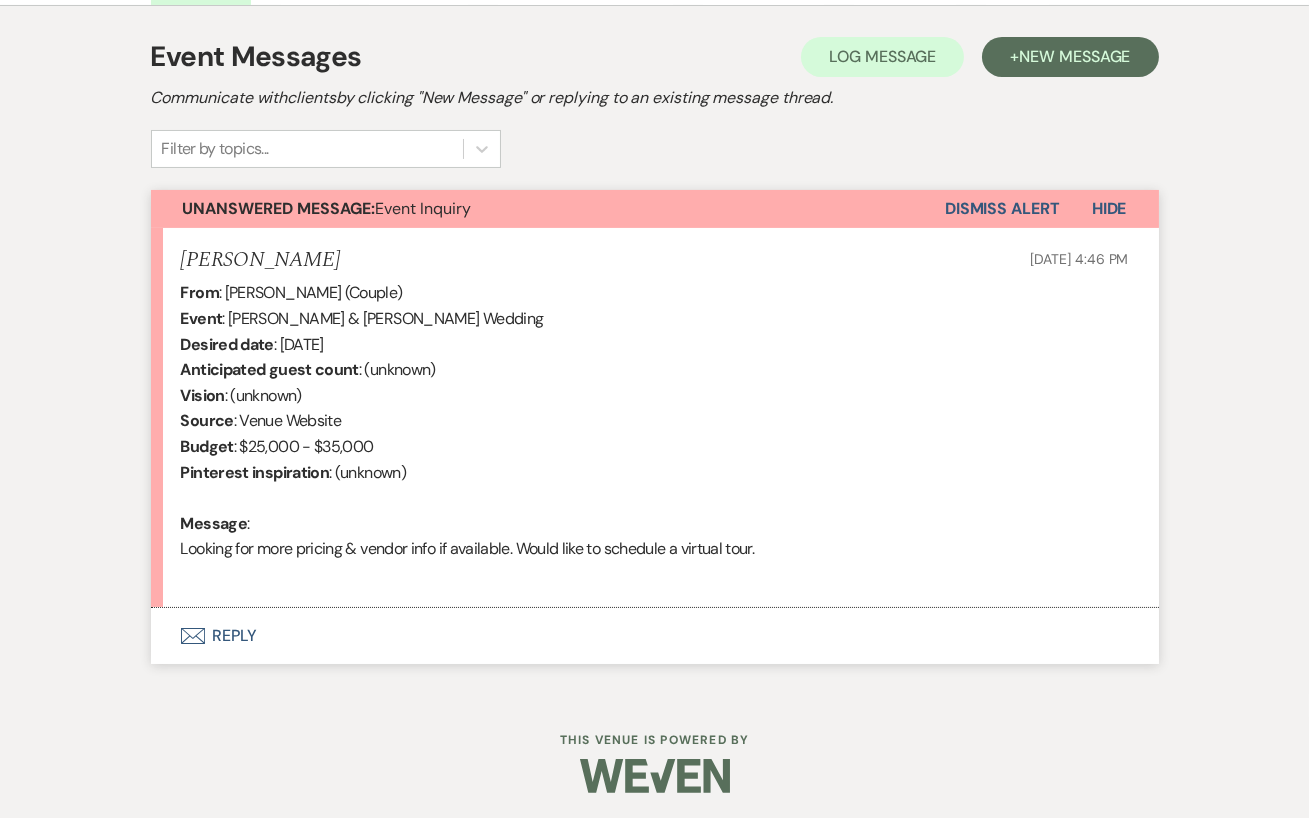 click on "Envelope Reply" at bounding box center [655, 636] 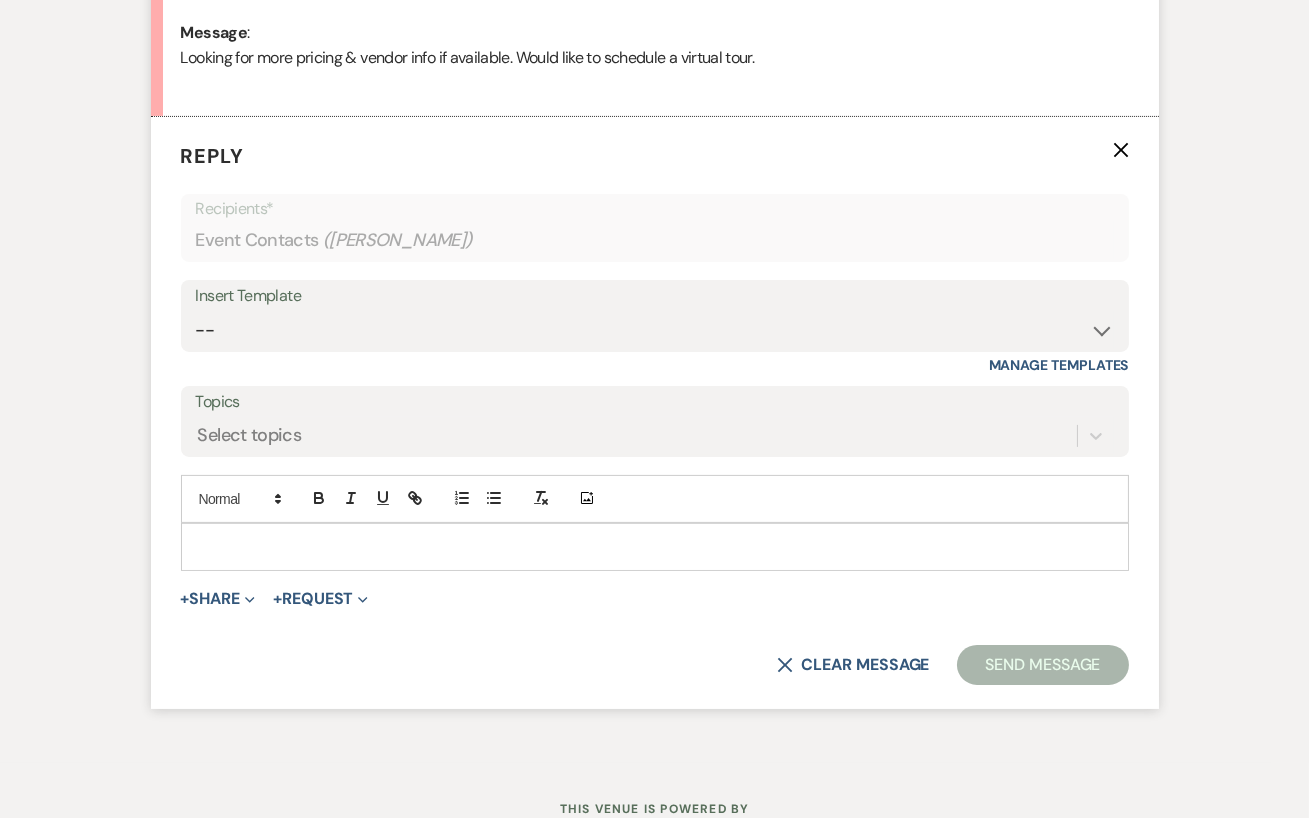 scroll, scrollTop: 1047, scrollLeft: 0, axis: vertical 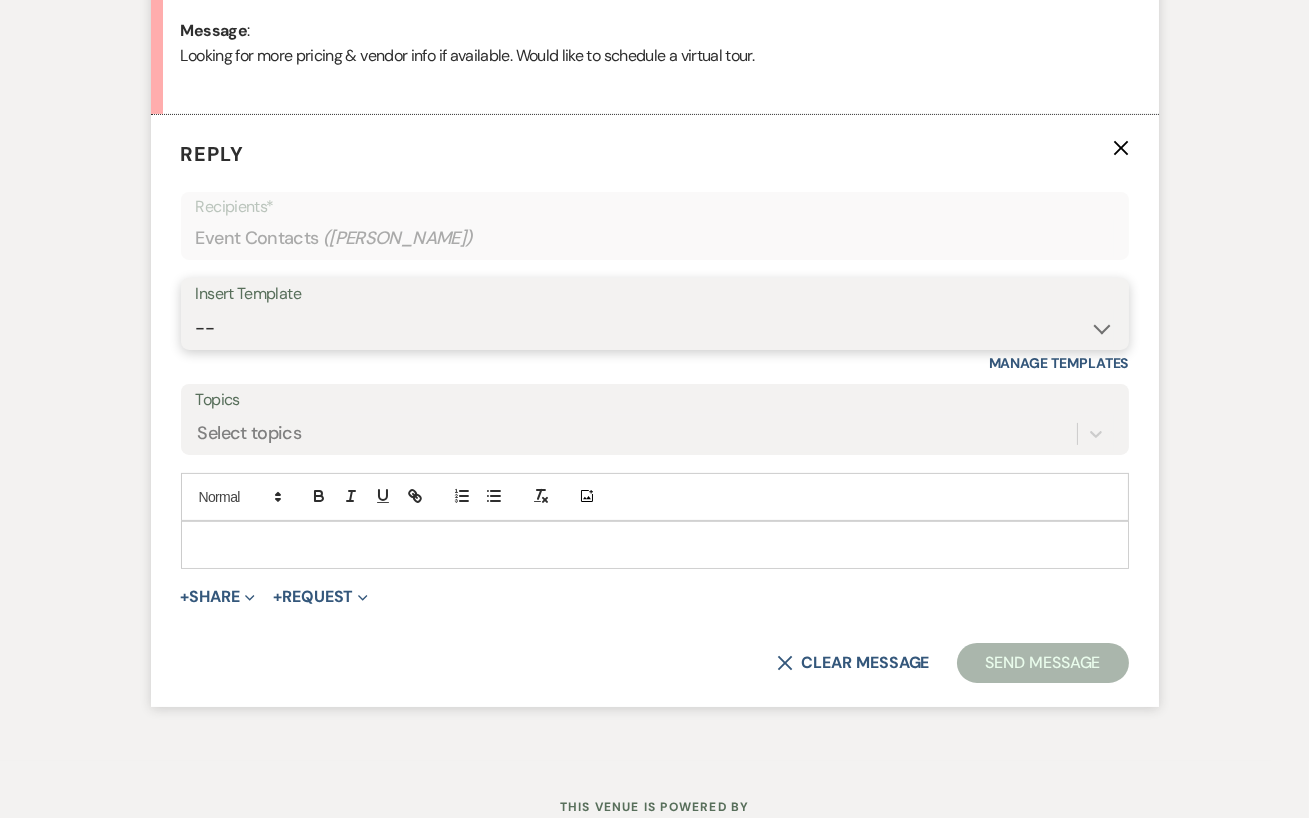 click on "-- Initial Inquiry Response Tour Request Response Follow Up Review Email Check-in Email Welcome Email Weven Planning Portal Introduction (Previously Booked Clients) Contract (Pre-Booked Leads) *Updated Weven Planning Portal Introduction (Booked Events) *Updated Open House Cabin Rental Reminders Coordination Package Facebook Ad Inquiry Updated Initial Inquiry Response Coordination Inquiry + Reminder Venue Final Walkthrough- Hosting Venue Payment Reminder Here Comes the Guide Inquiry Initial Inquiry- Zola template Virtual Tour Packet Cabin Invoice Details Coordination Initial Contact Message Coordinator Welcome Message Venue Final Walkthrough- HSV Coordinating Platform Changing Update Rental Reminders" at bounding box center (655, 328) 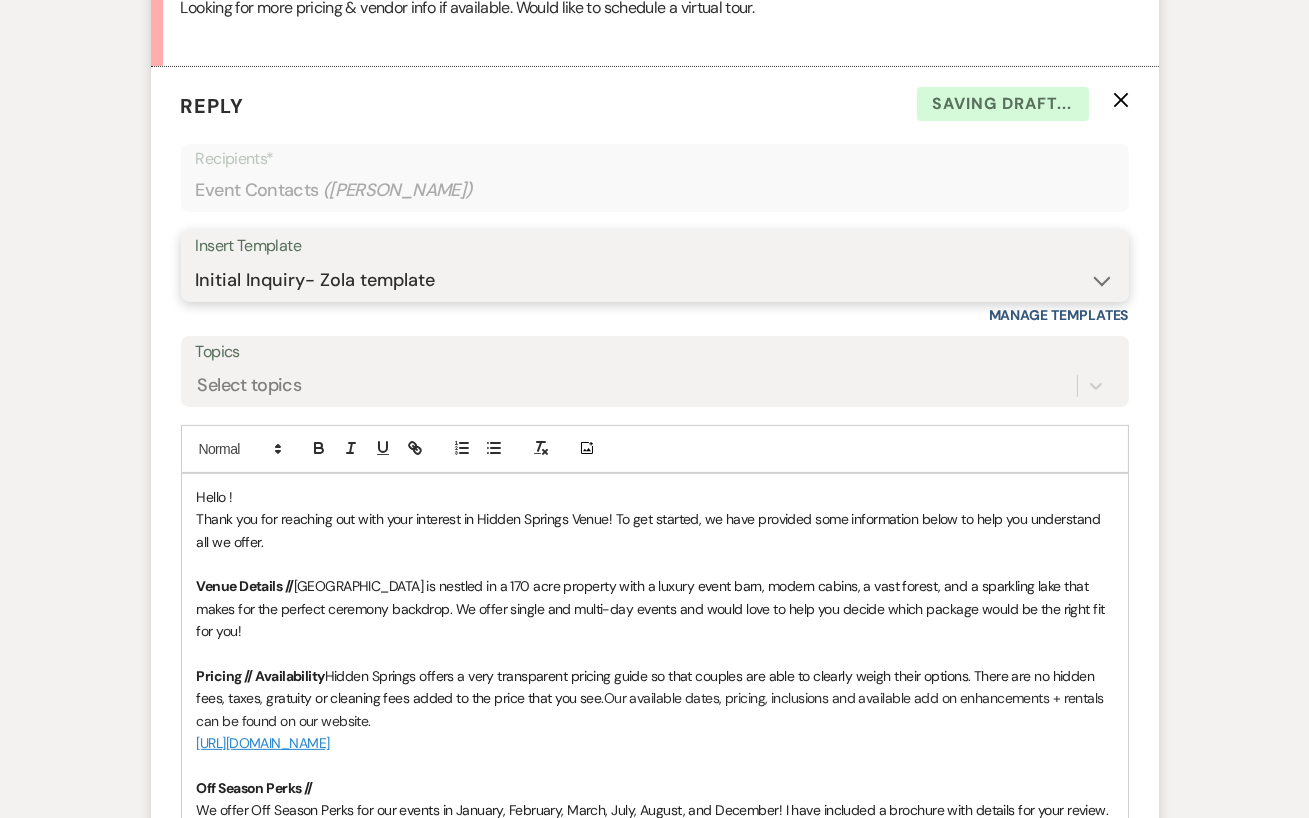 scroll, scrollTop: 1128, scrollLeft: 0, axis: vertical 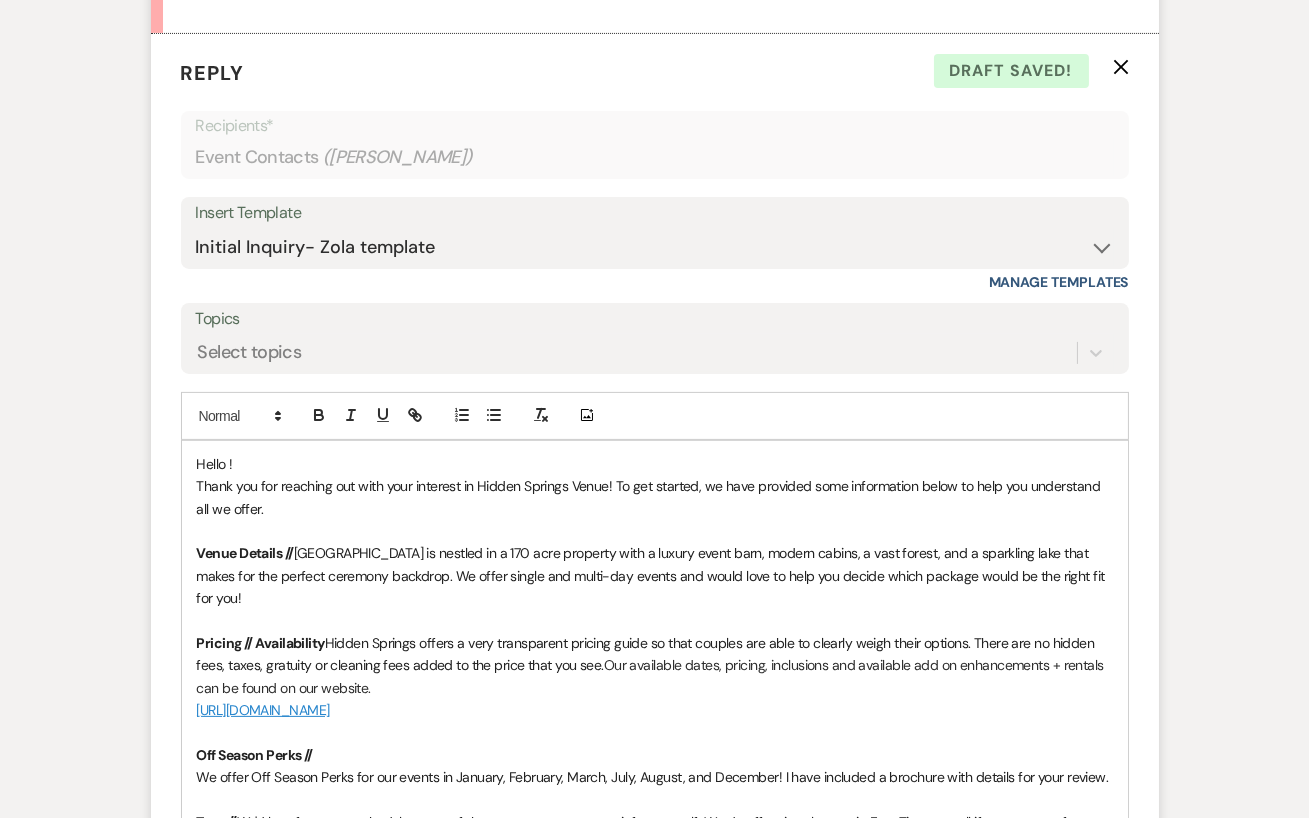 drag, startPoint x: 228, startPoint y: 459, endPoint x: 247, endPoint y: 503, distance: 47.92703 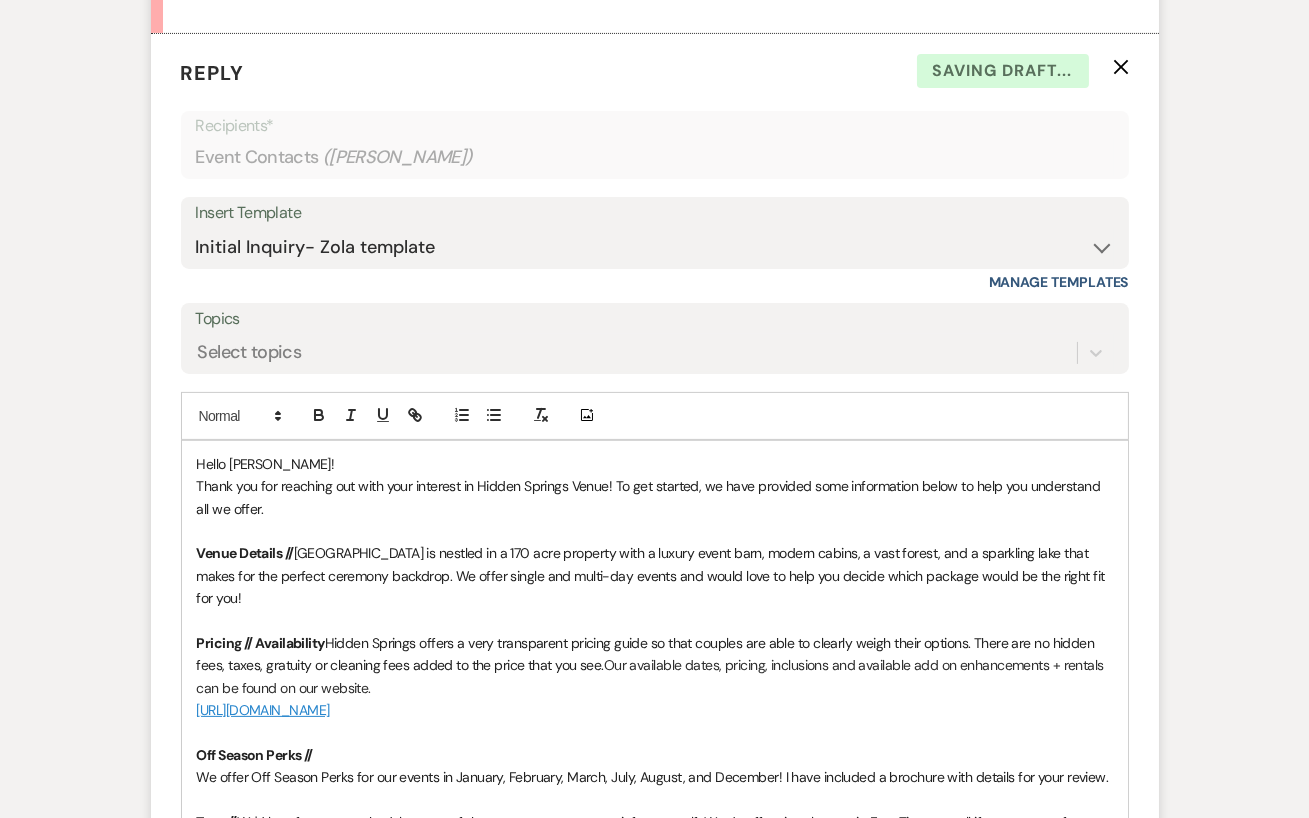 click on "Thank you for reaching out with your interest in Hidden Springs Venue! To get started, we have provided some information below to help you understand all we offer." at bounding box center (650, 497) 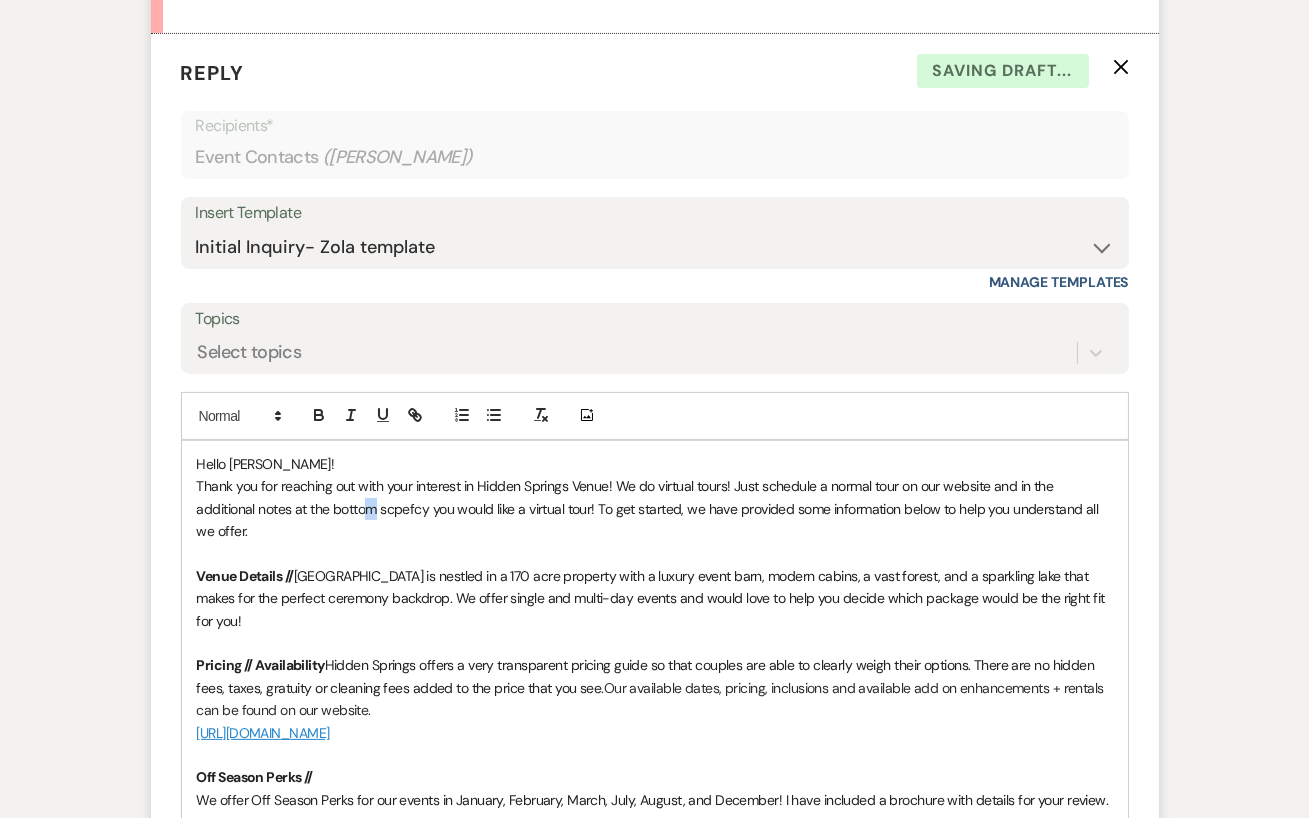 click on "Thank you for reaching out with your interest in Hidden Springs Venue! We do virtual tours! Just schedule a normal tour on our website and in the additional notes at the bottom scpefcy you would like a virtual tour! To get started, we have provided some information below to help you understand all we offer." at bounding box center [655, 508] 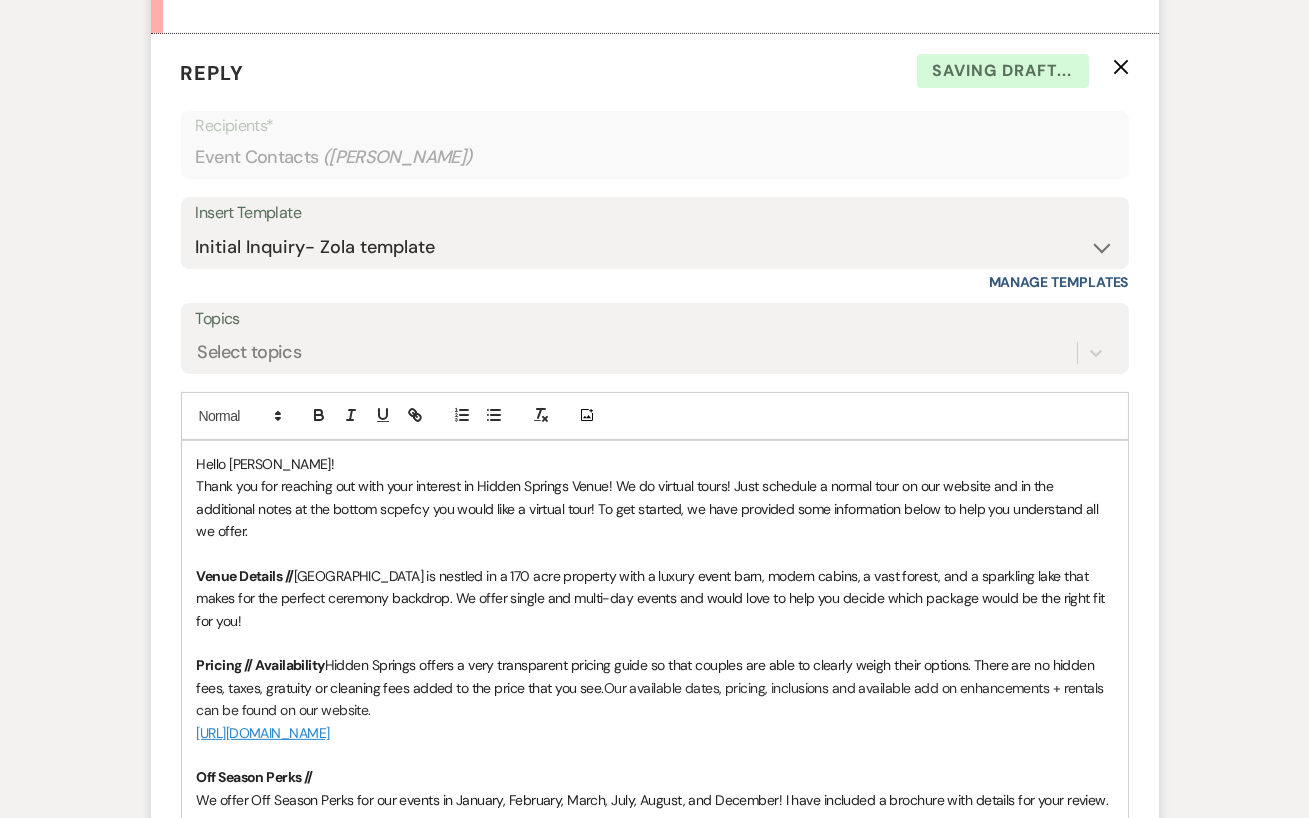 click on "Thank you for reaching out with your interest in Hidden Springs Venue! We do virtual tours! Just schedule a normal tour on our website and in the additional notes at the bottom scpefcy you would like a virtual tour! To get started, we have provided some information below to help you understand all we offer." at bounding box center [649, 508] 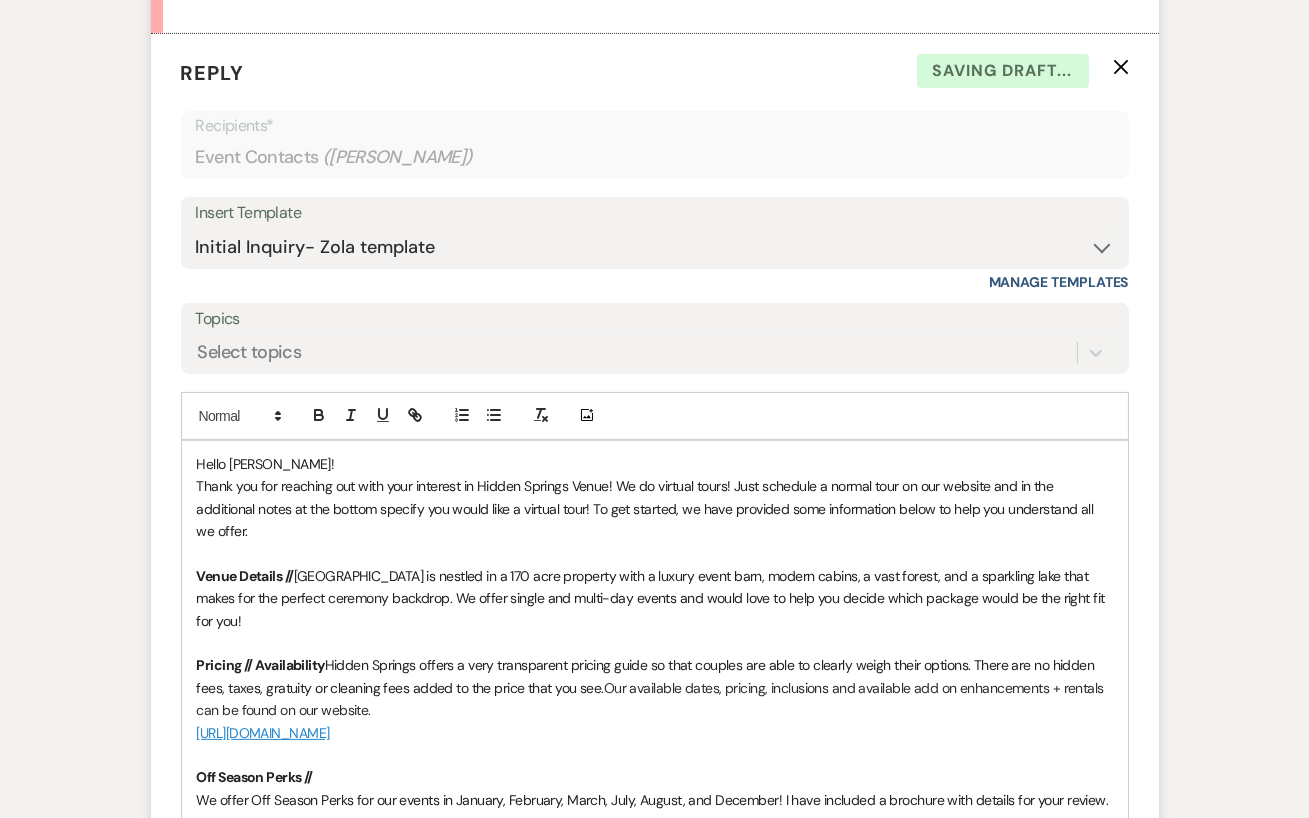 click at bounding box center [655, 553] 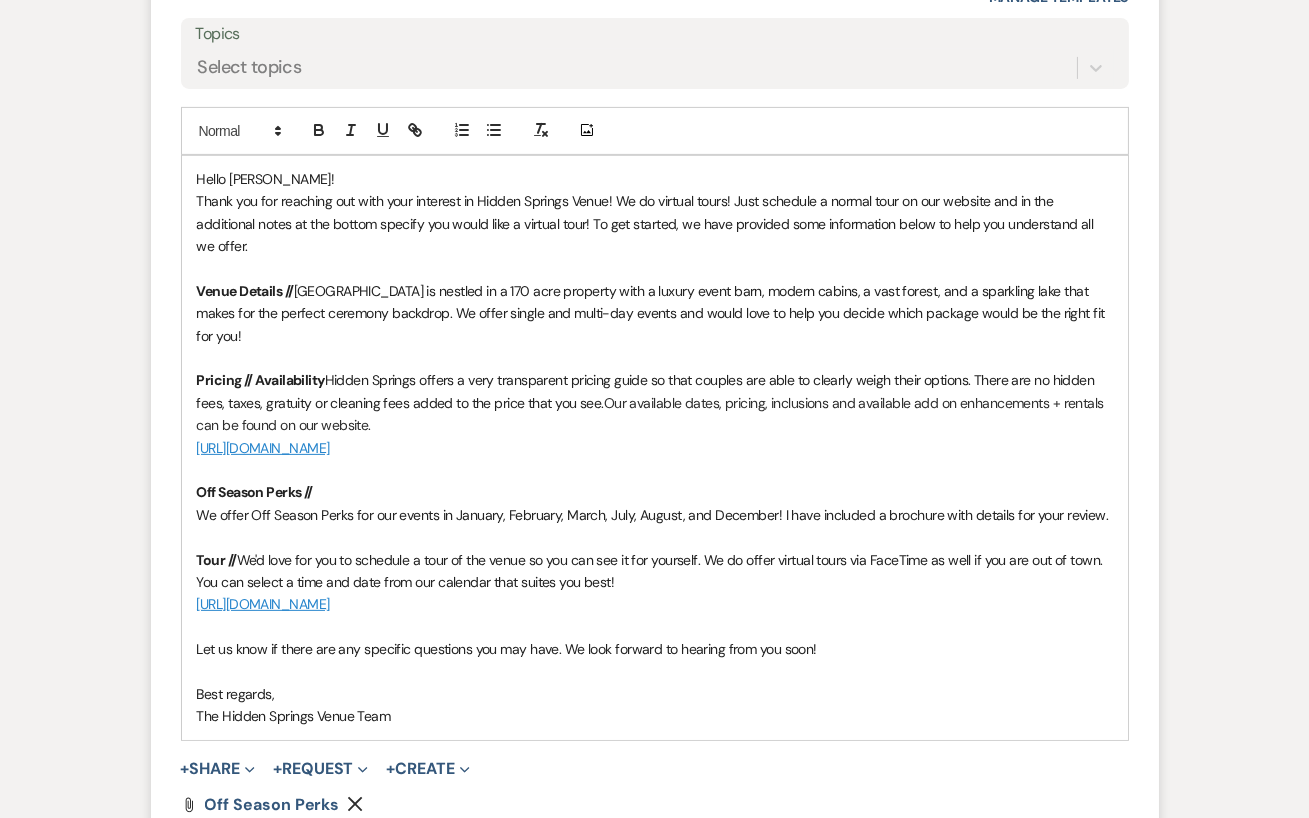 scroll, scrollTop: 1665, scrollLeft: 0, axis: vertical 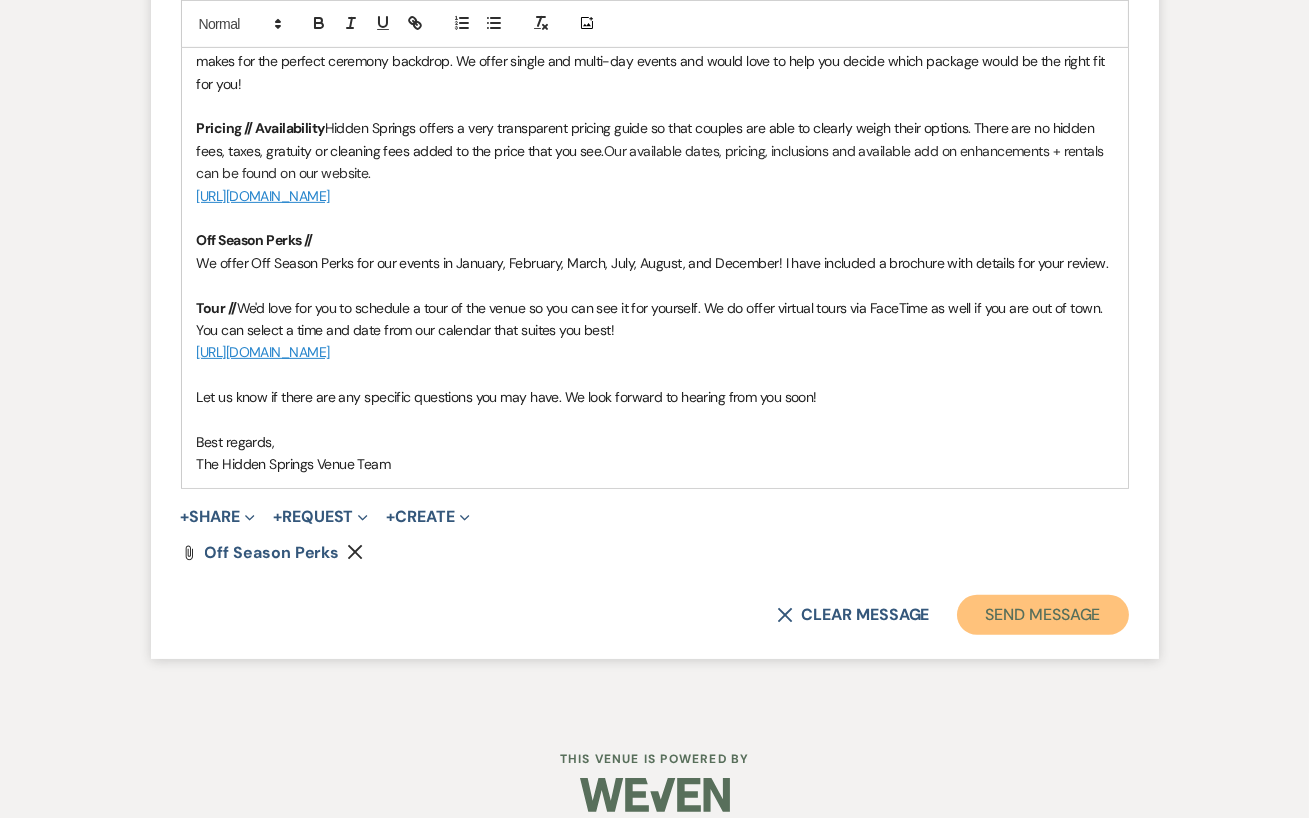 click on "Send Message" at bounding box center [1042, 615] 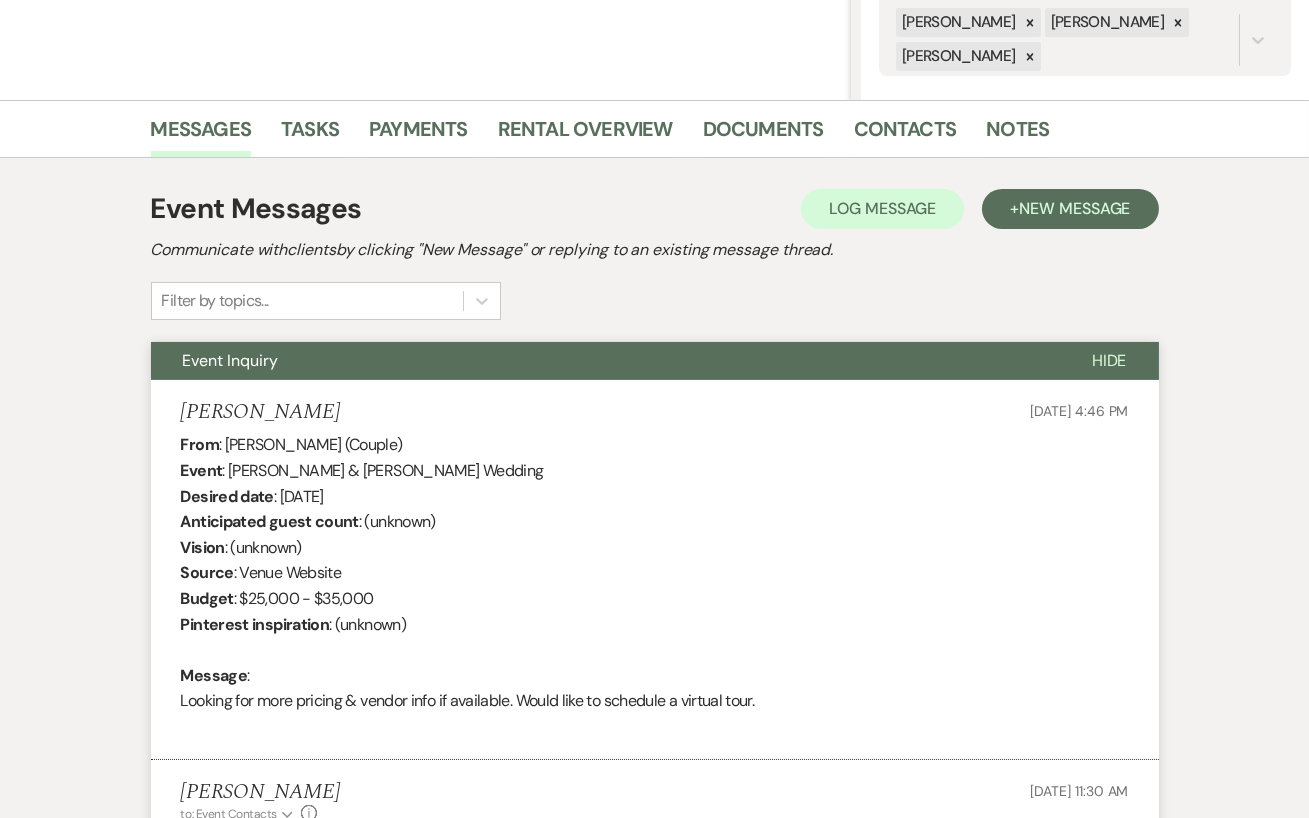 scroll, scrollTop: 0, scrollLeft: 0, axis: both 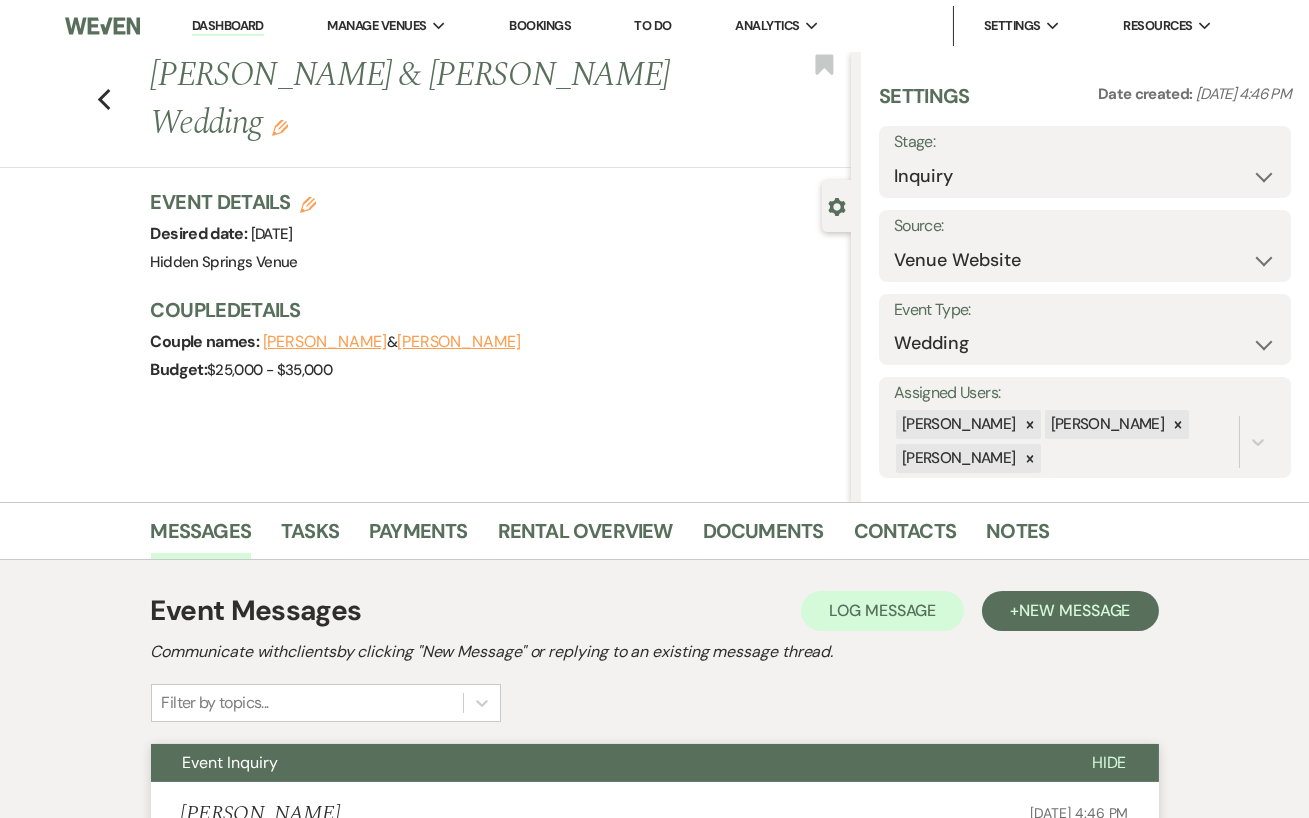 click on "Previous [PERSON_NAME] & [PERSON_NAME] Wedding Edit Bookmark" at bounding box center (420, 110) 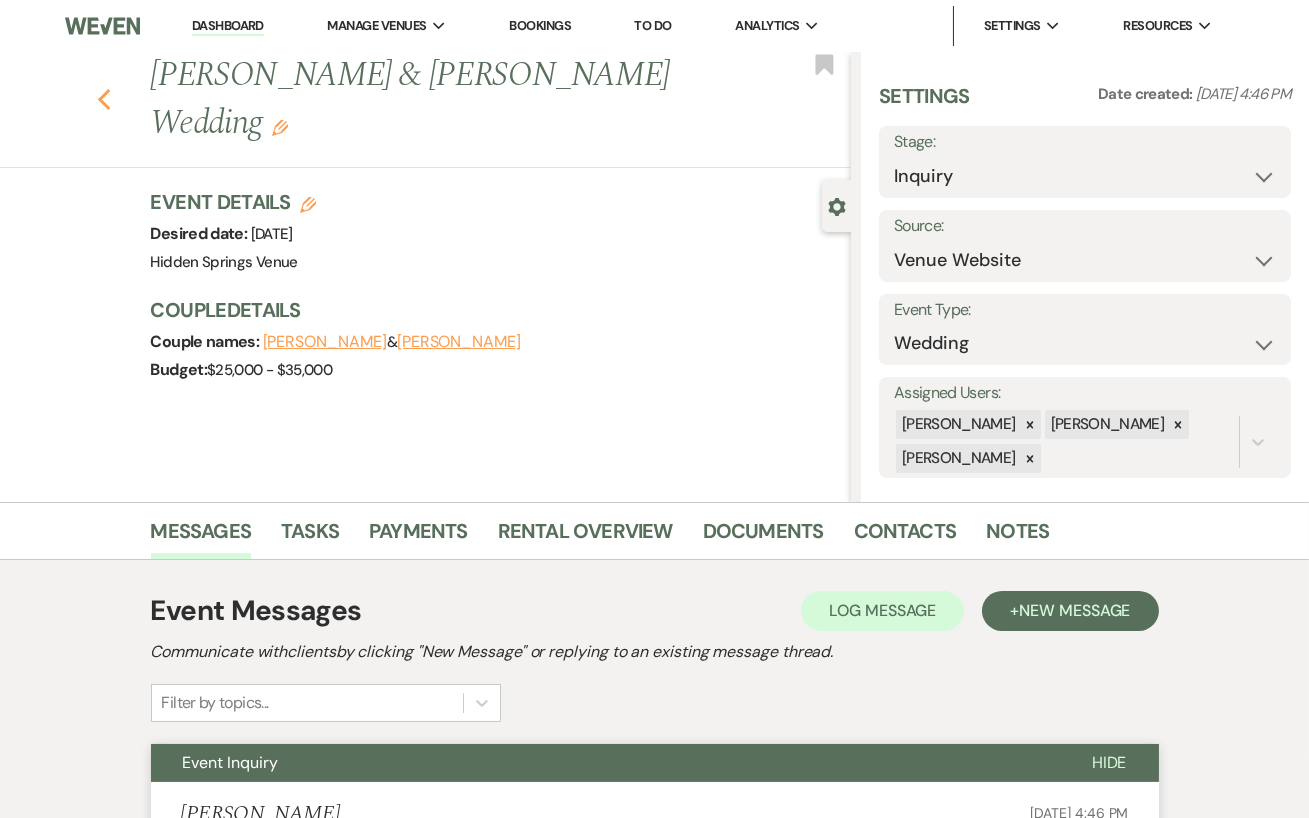 click on "Previous" 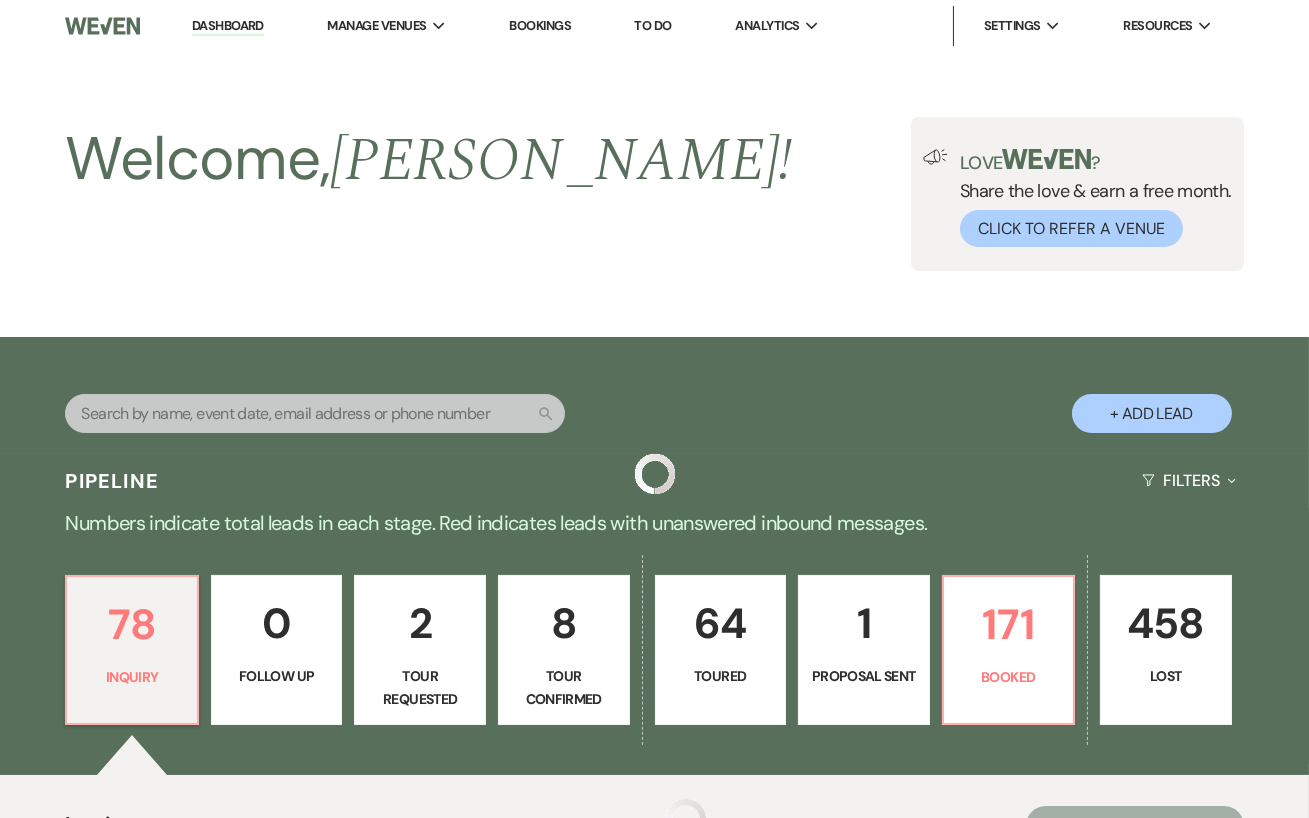 scroll, scrollTop: 446, scrollLeft: 0, axis: vertical 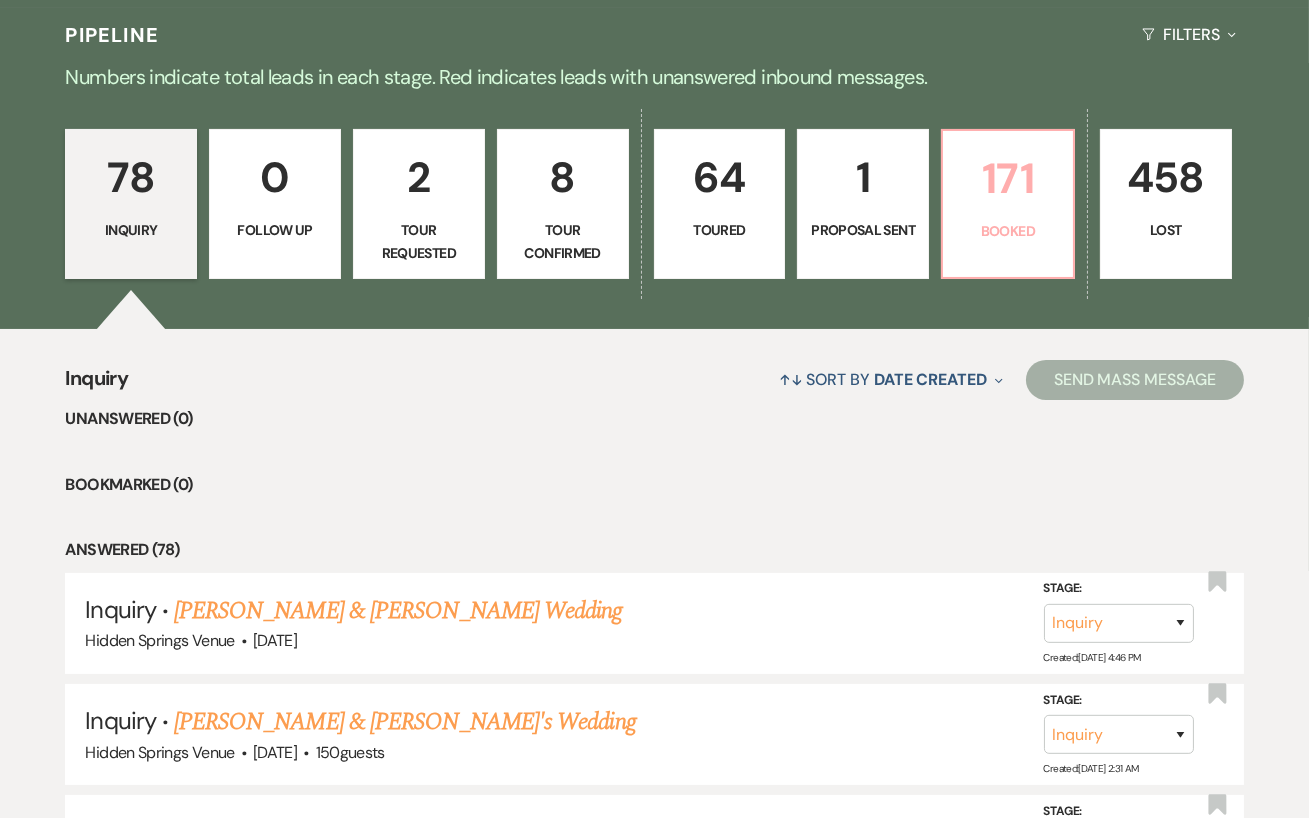 click on "171 Booked" at bounding box center (1008, 204) 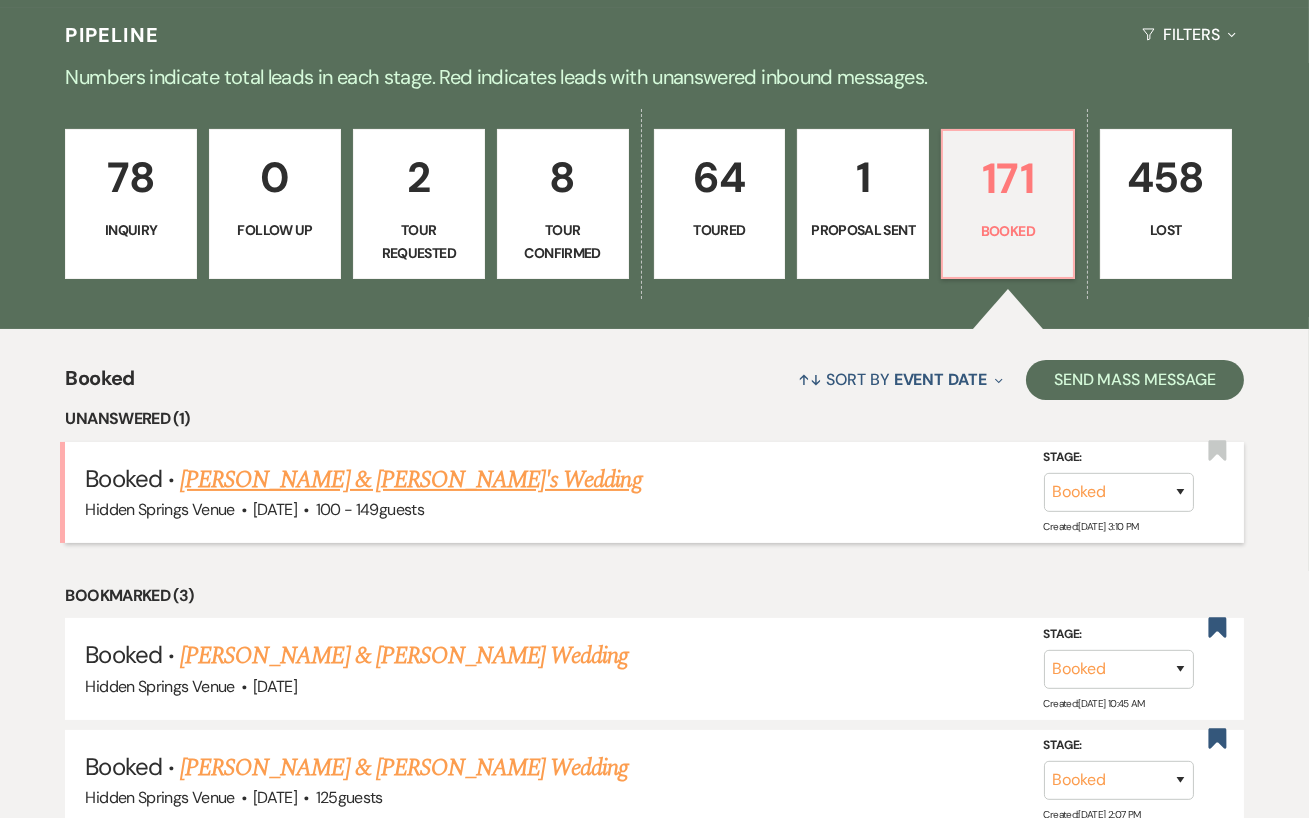 click on "[PERSON_NAME] & [PERSON_NAME]'s Wedding" at bounding box center (411, 480) 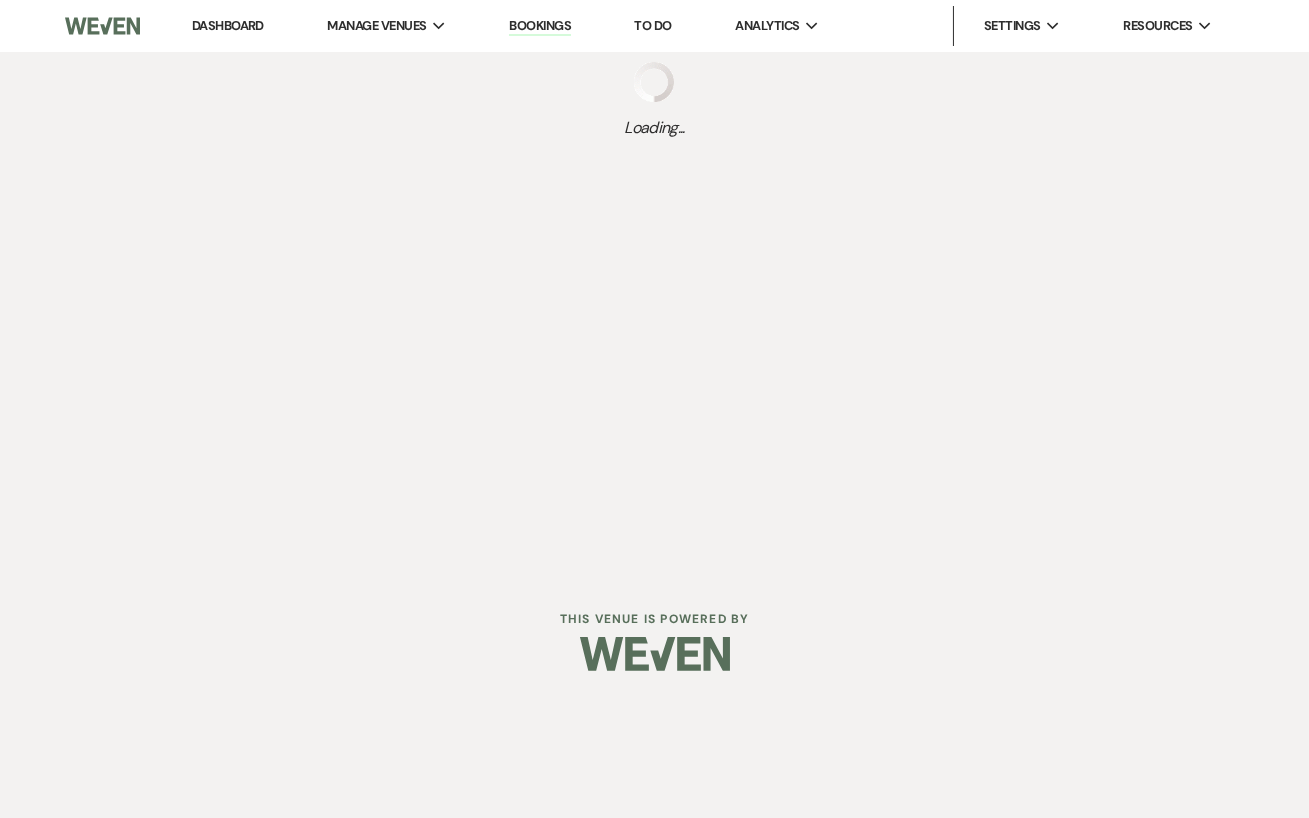 scroll, scrollTop: 0, scrollLeft: 0, axis: both 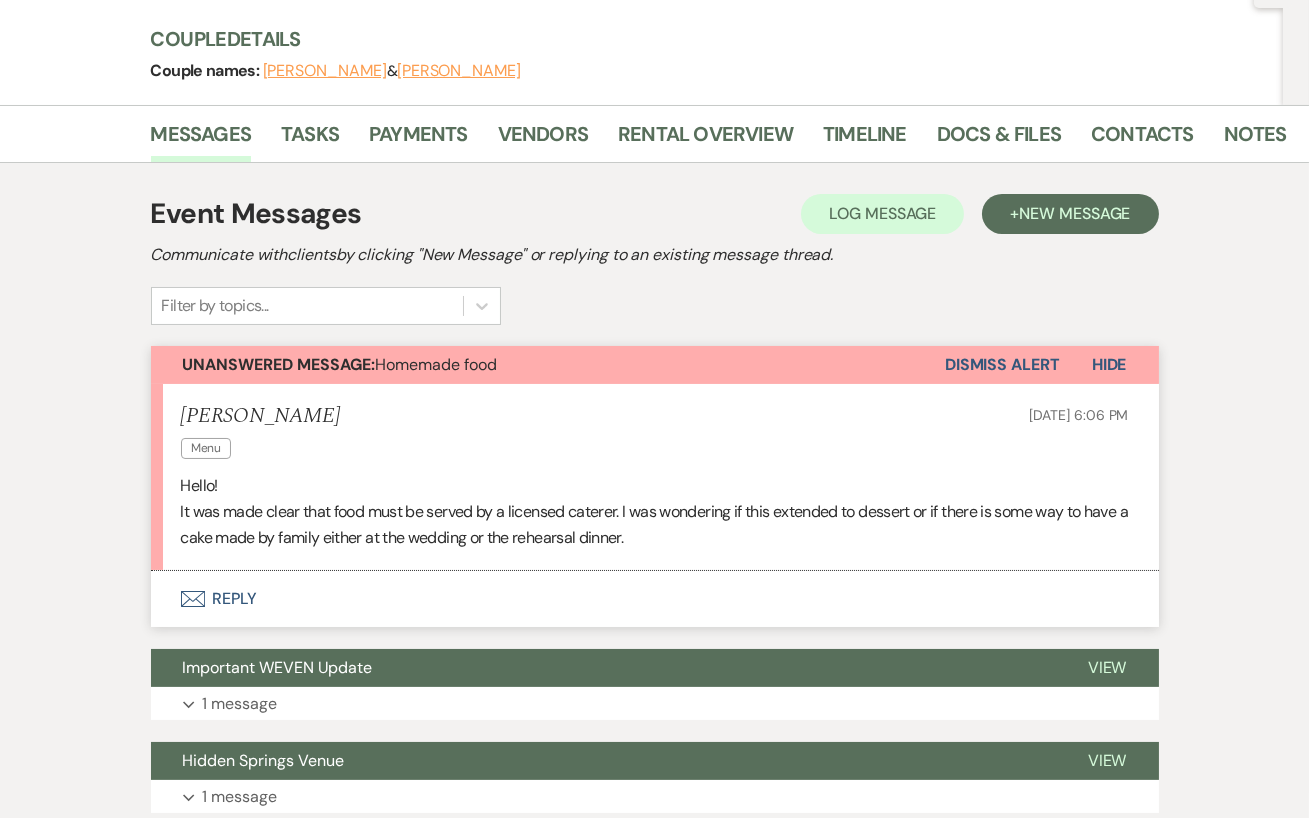 click on "Cameron Drum Menu [DATE] 6:06 PM Hello!  It was made clear that food must be served by a licensed caterer. I was wondering if this extended to dessert or if there is some way to have a cake made by family either at the wedding or the rehearsal dinner." at bounding box center (655, 477) 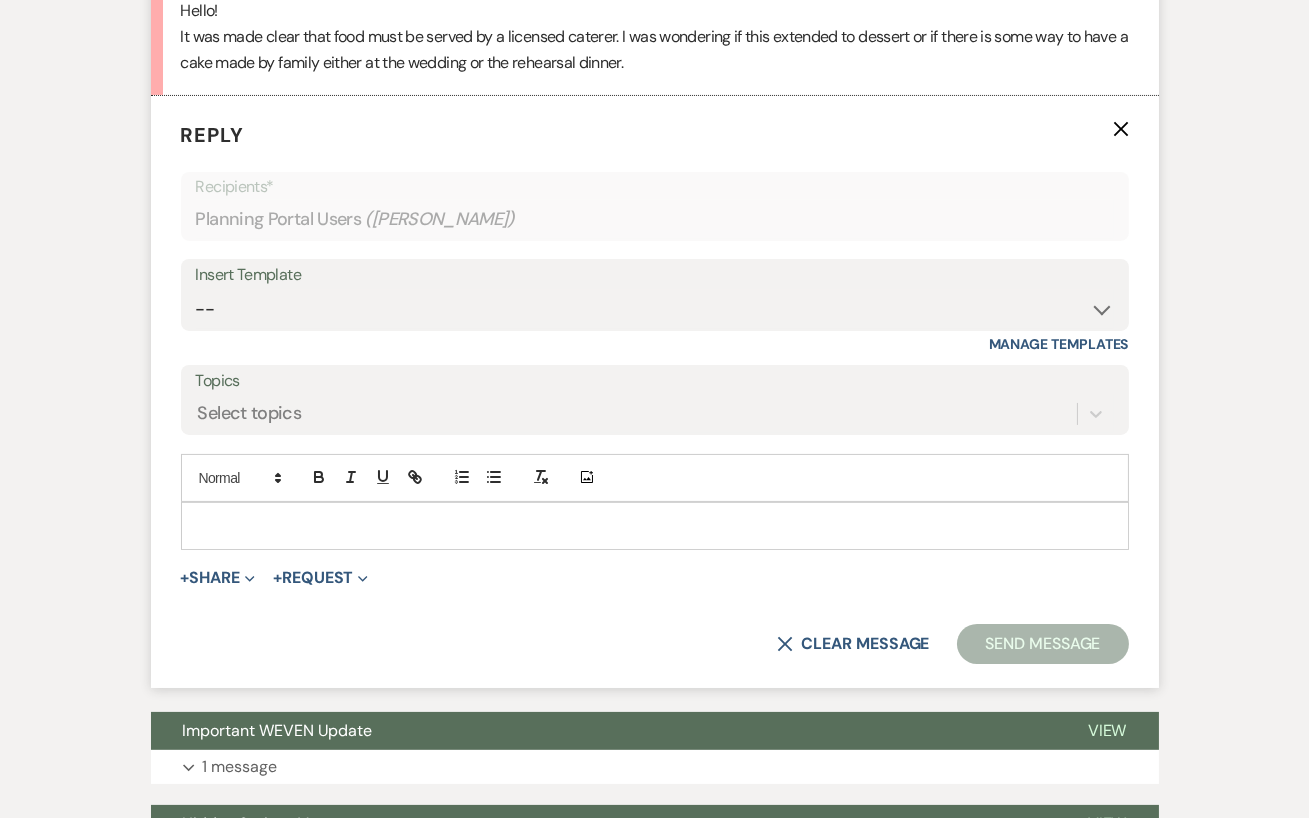 scroll, scrollTop: 700, scrollLeft: 0, axis: vertical 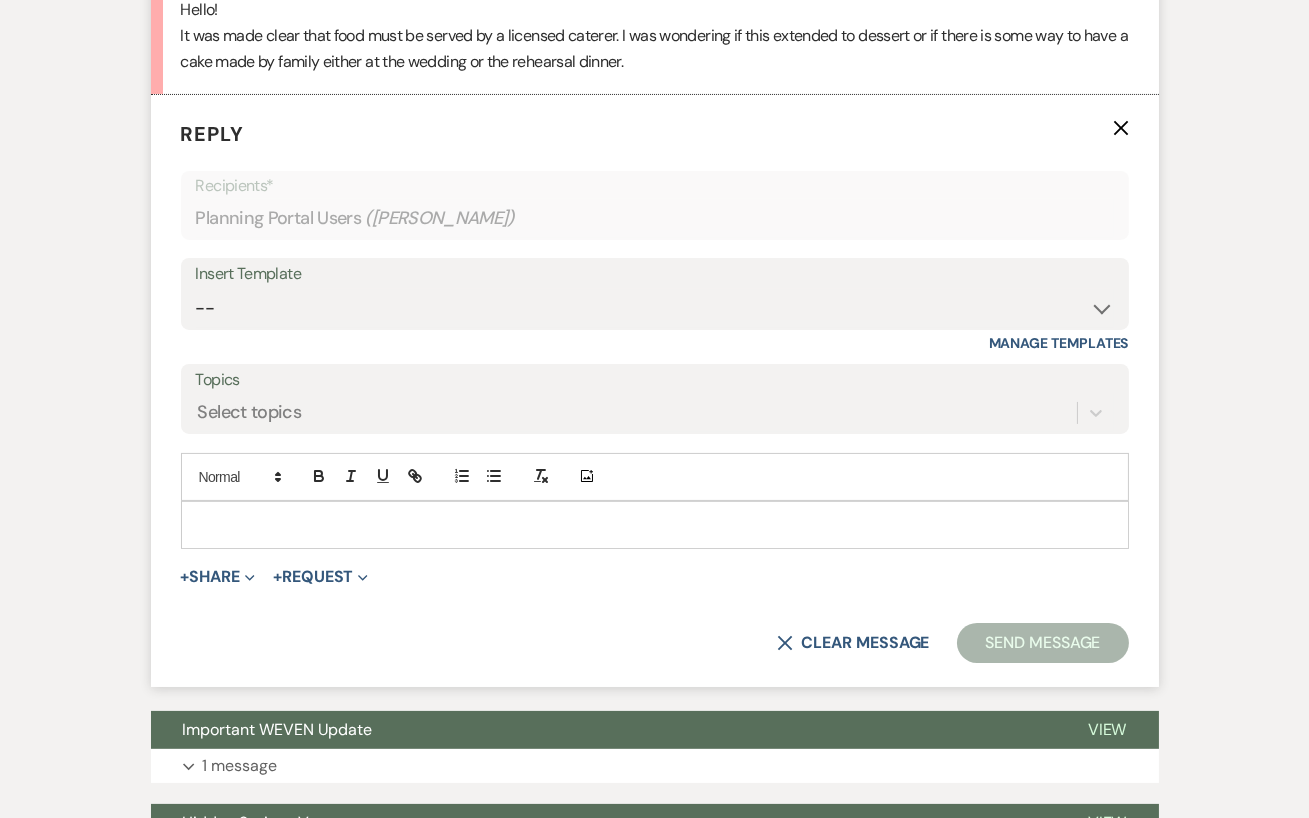 click at bounding box center (655, 525) 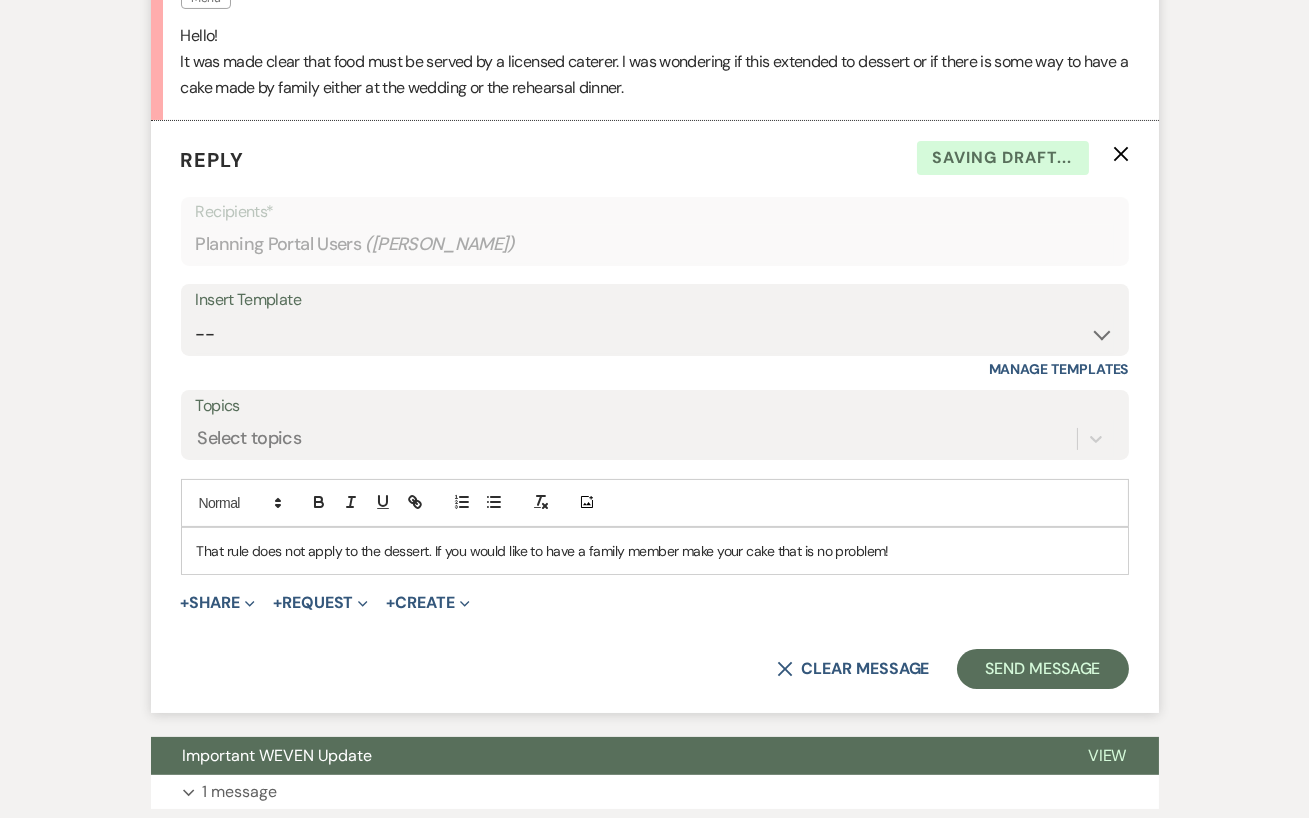 scroll, scrollTop: 671, scrollLeft: 0, axis: vertical 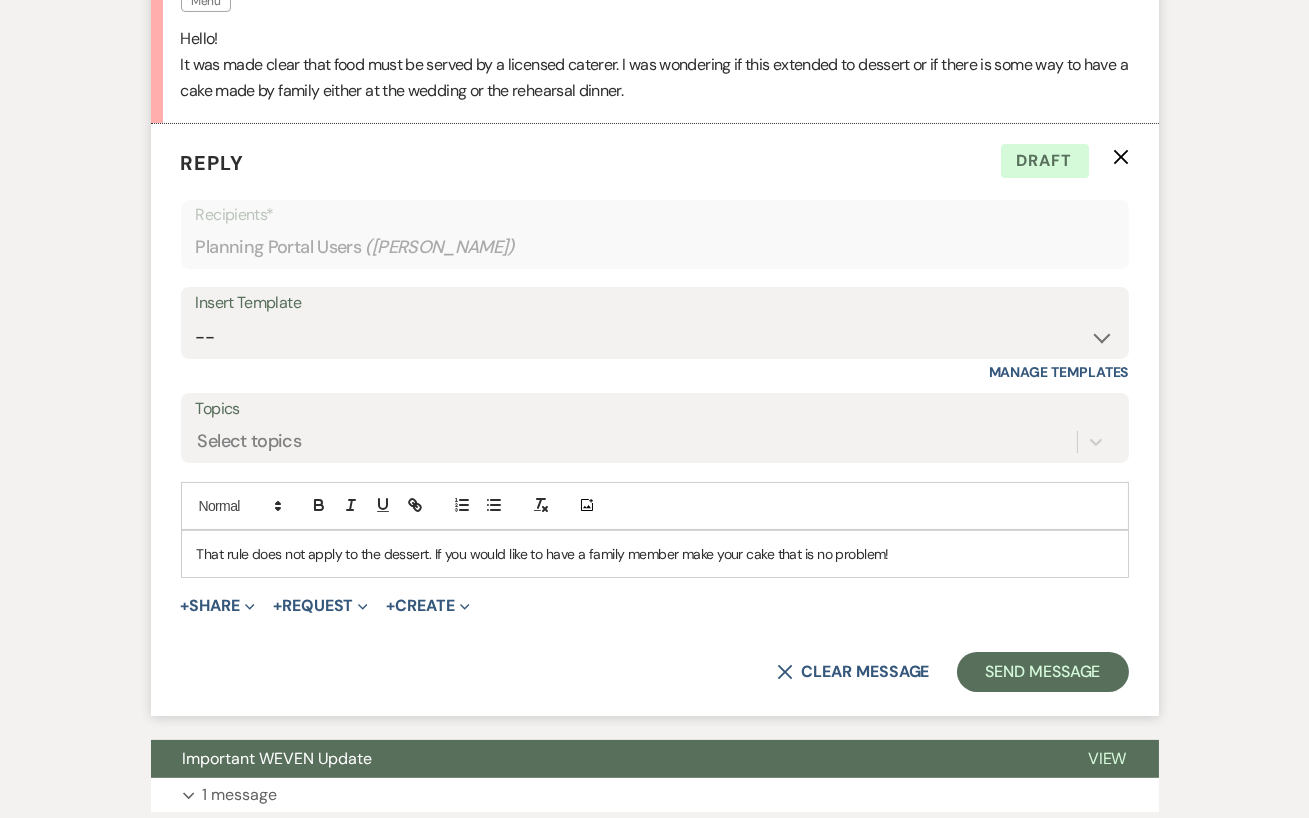 click on "That rule does not apply to the dessert. If you would like to have a family member make your cake that is no problem!" at bounding box center (655, 554) 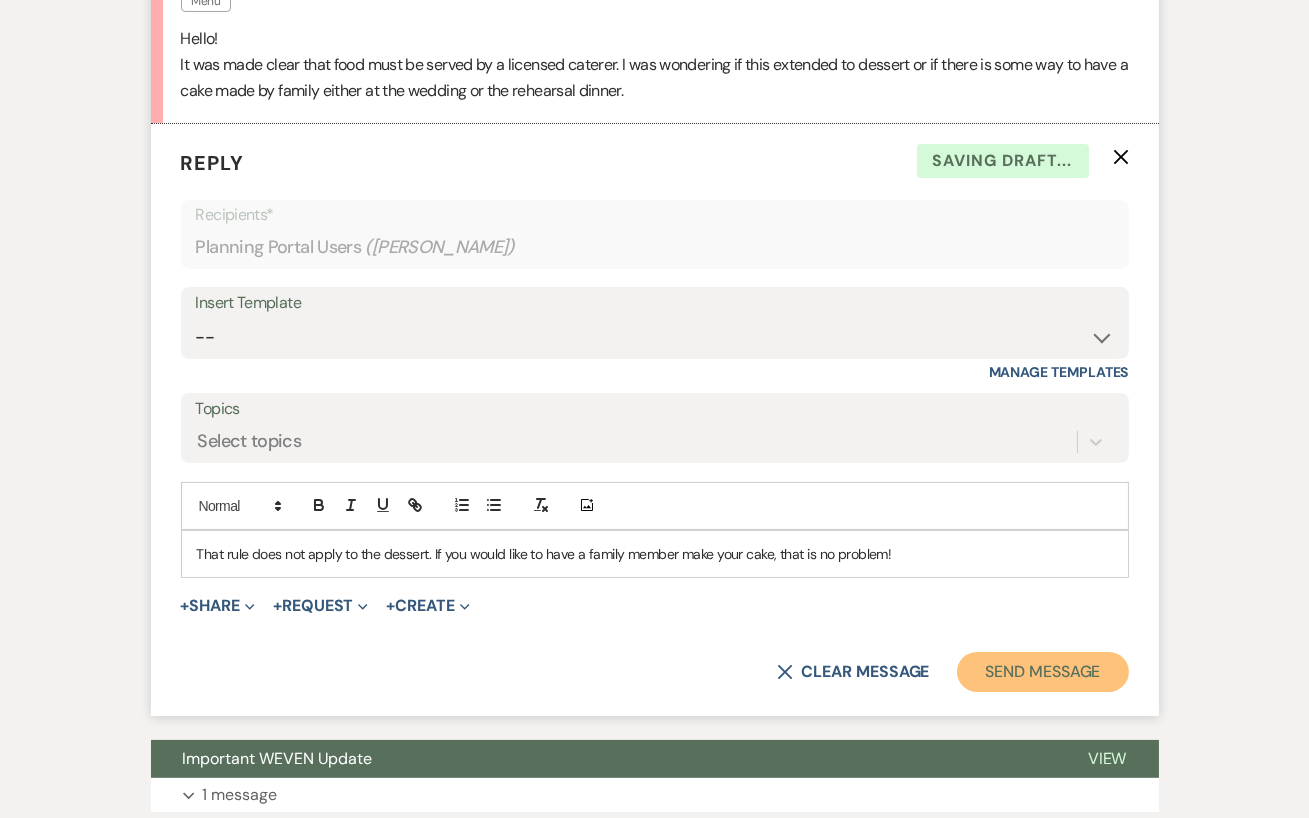 click on "Send Message" at bounding box center [1042, 672] 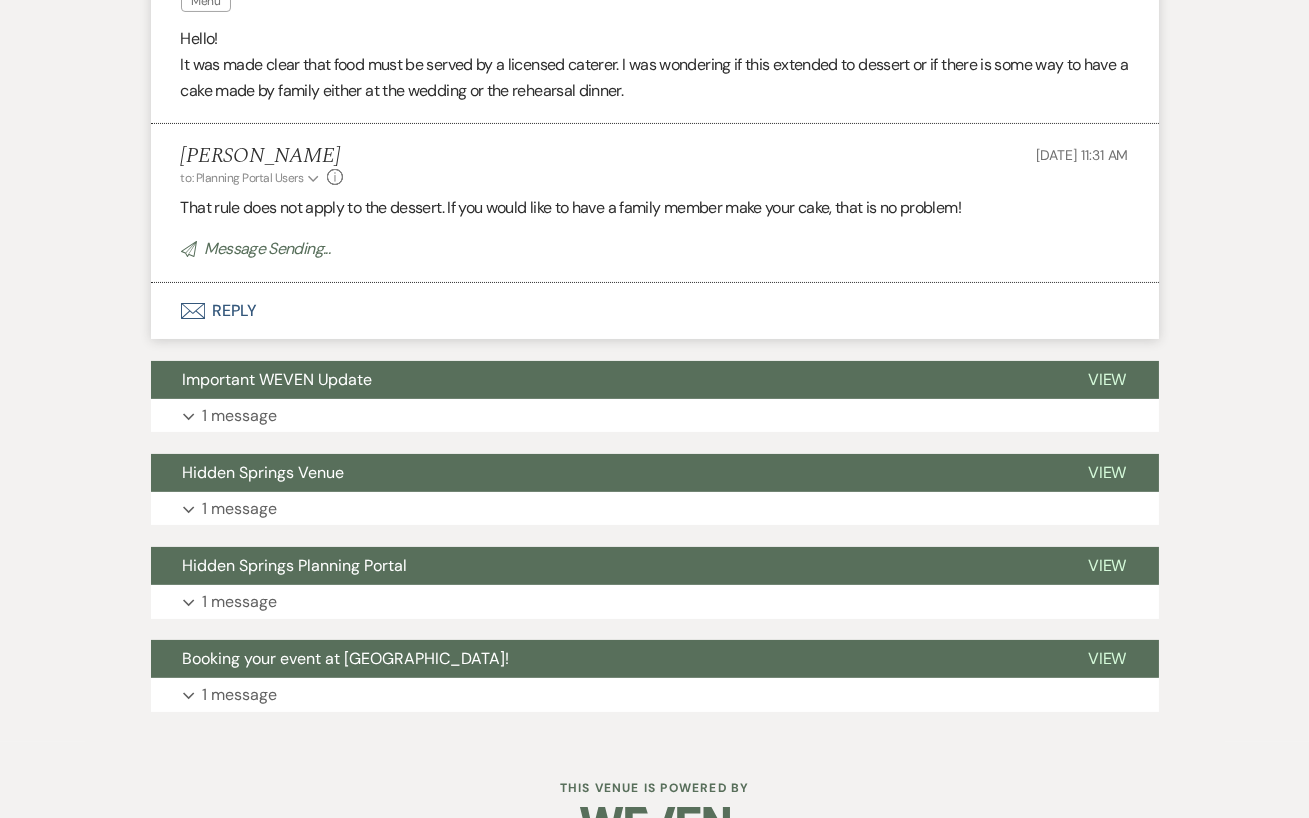 scroll, scrollTop: 0, scrollLeft: 0, axis: both 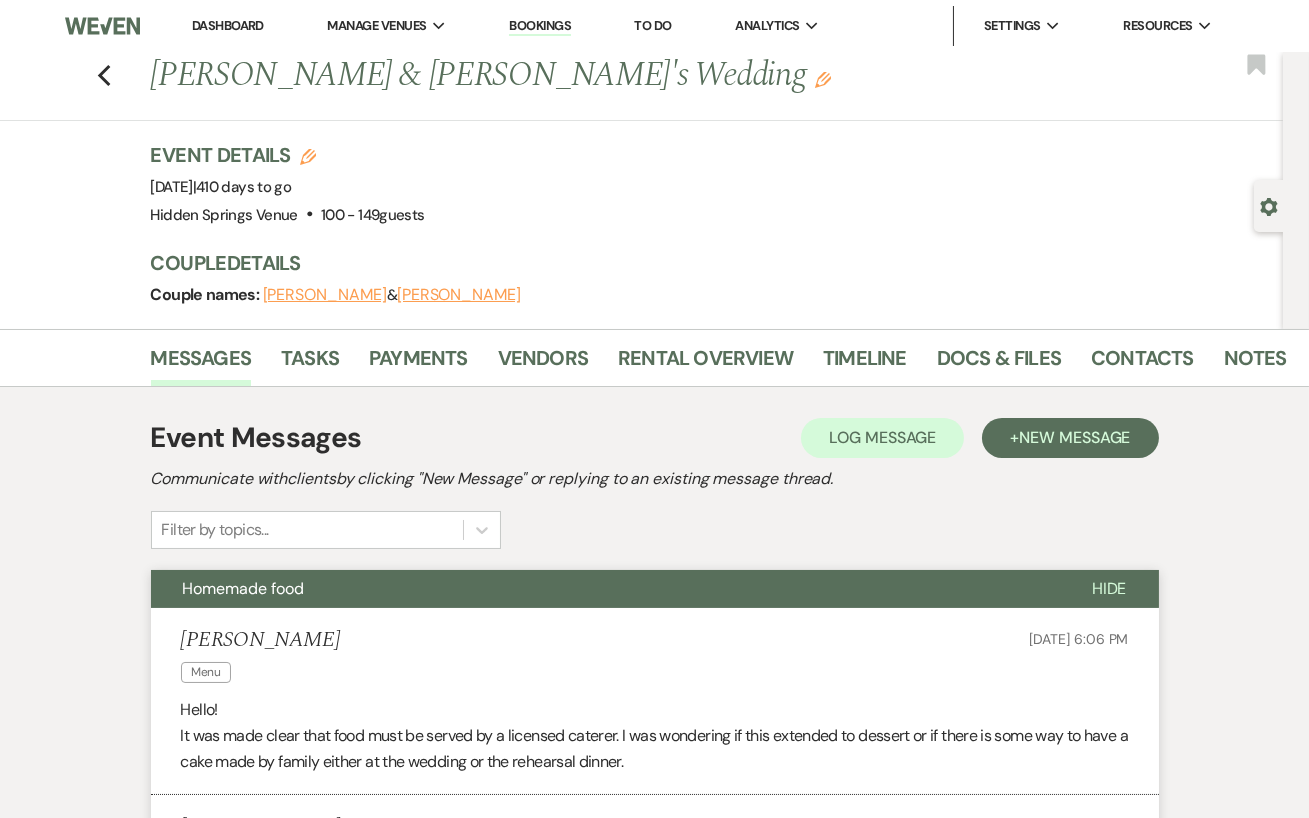 click on "Dashboard" at bounding box center (228, 25) 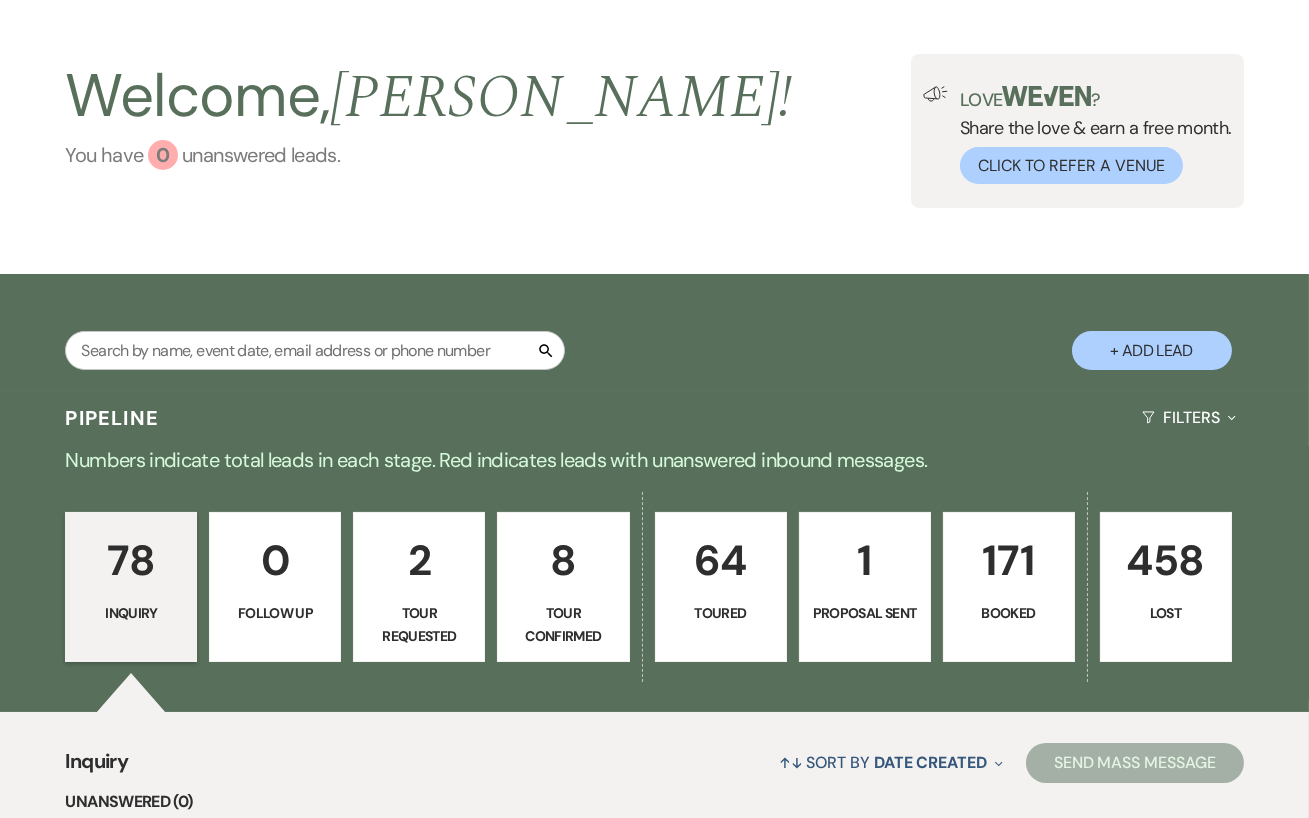 scroll, scrollTop: 79, scrollLeft: 0, axis: vertical 